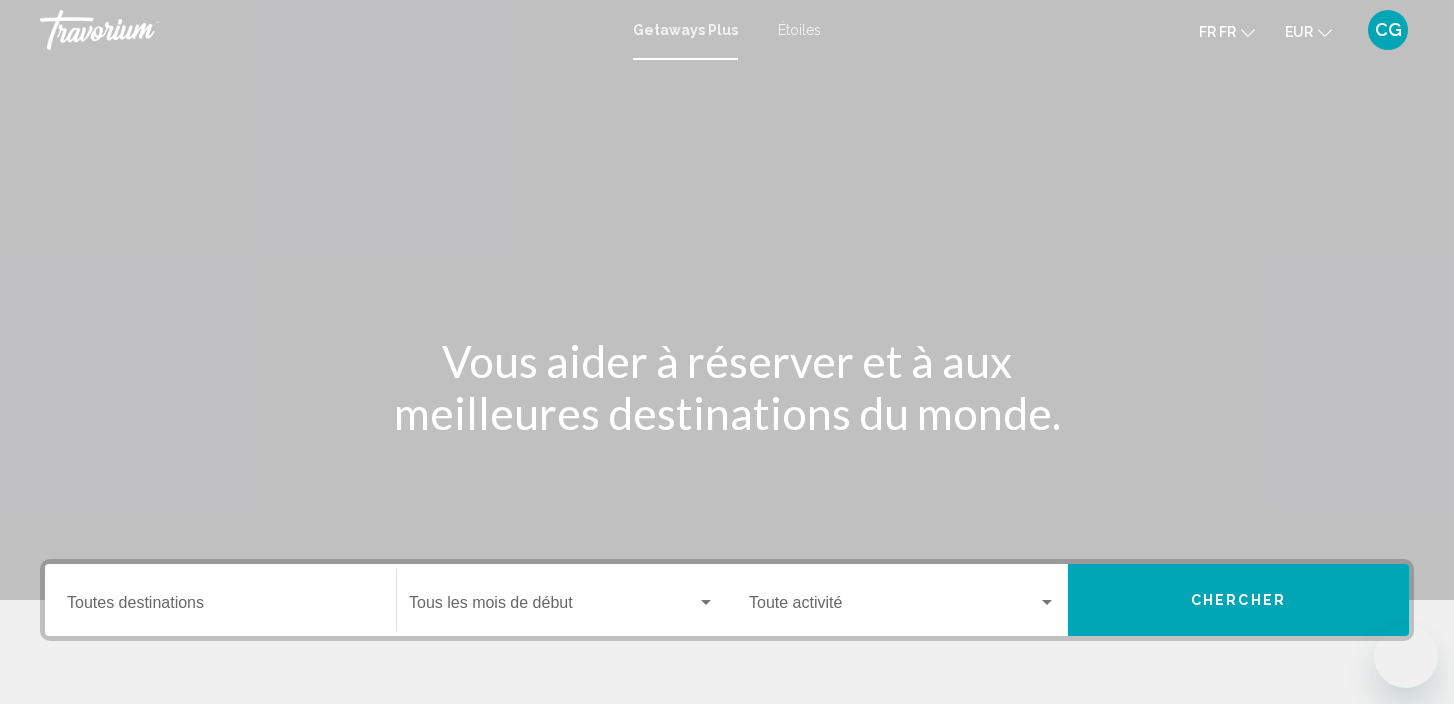 scroll, scrollTop: 0, scrollLeft: 0, axis: both 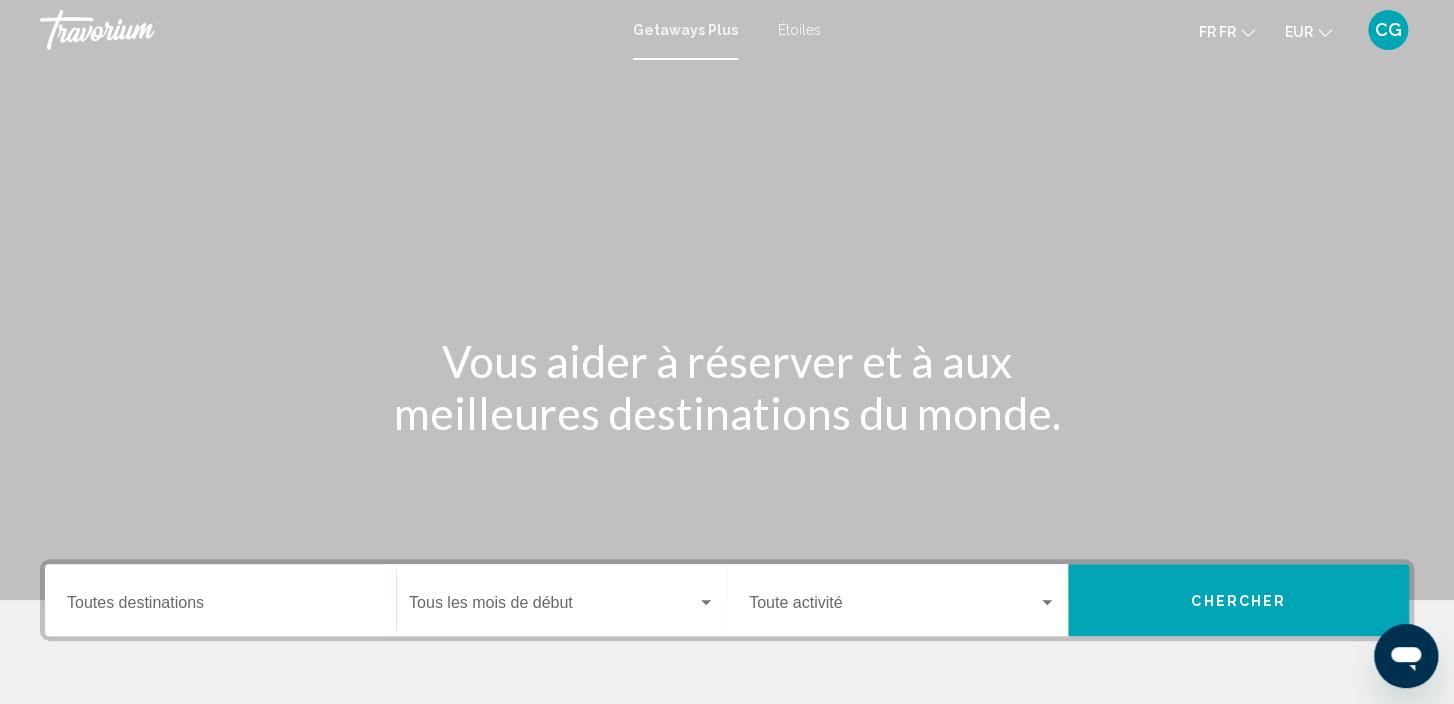 click on "Étoiles" at bounding box center (799, 30) 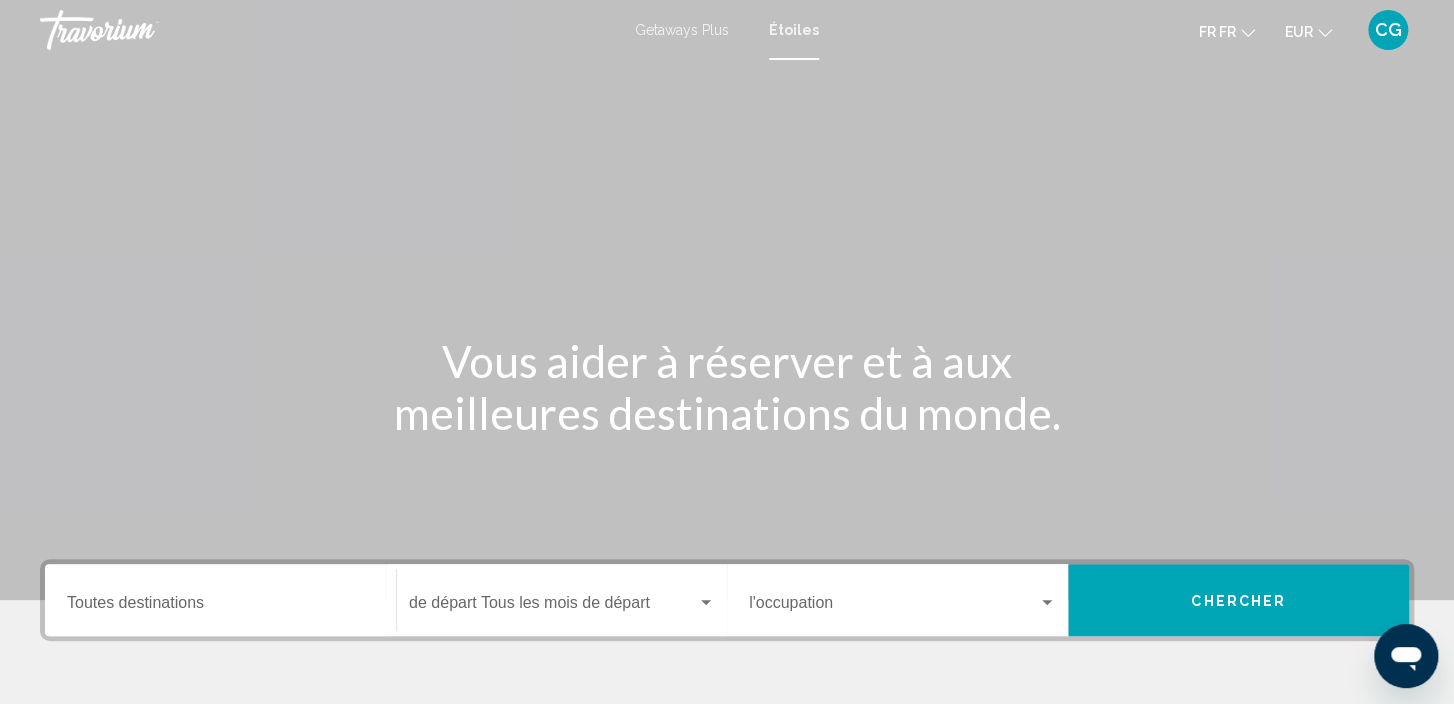 click on "Getaways Plus" at bounding box center [682, 30] 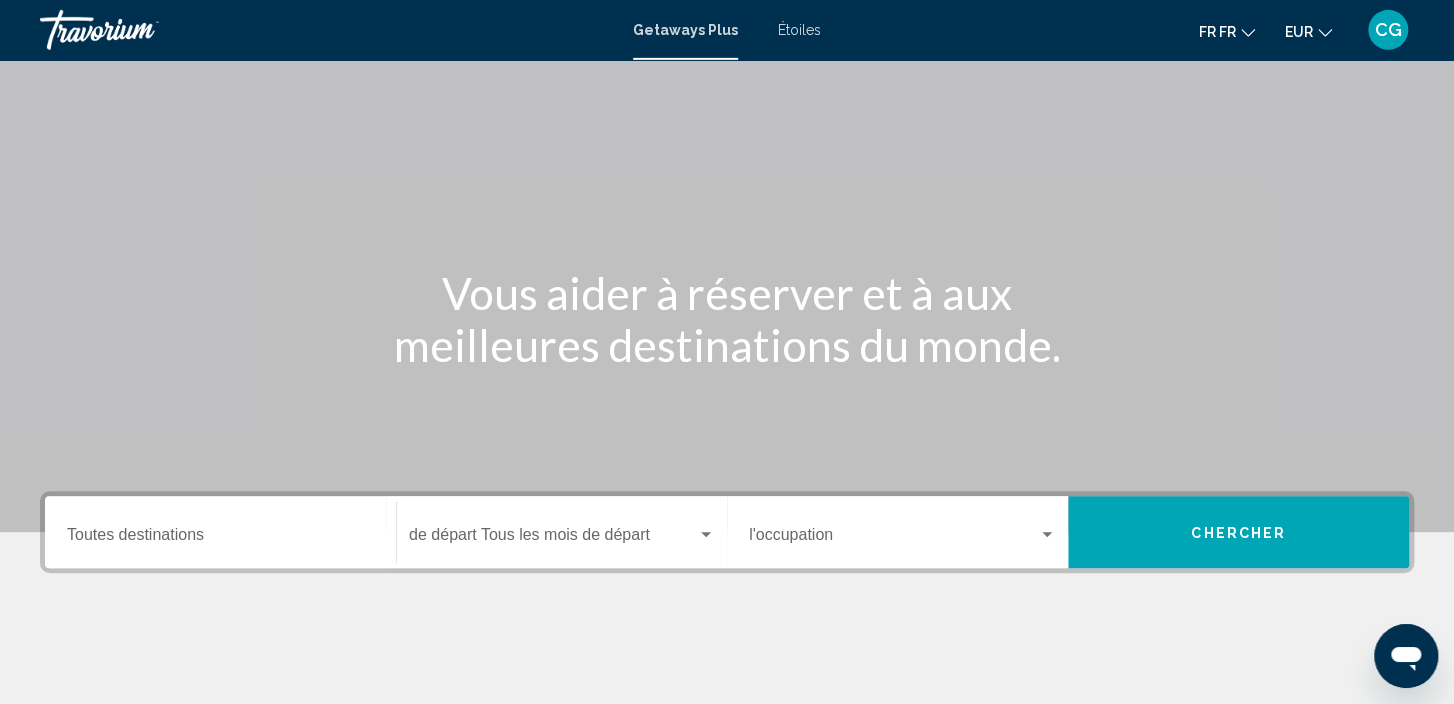 scroll, scrollTop: 105, scrollLeft: 0, axis: vertical 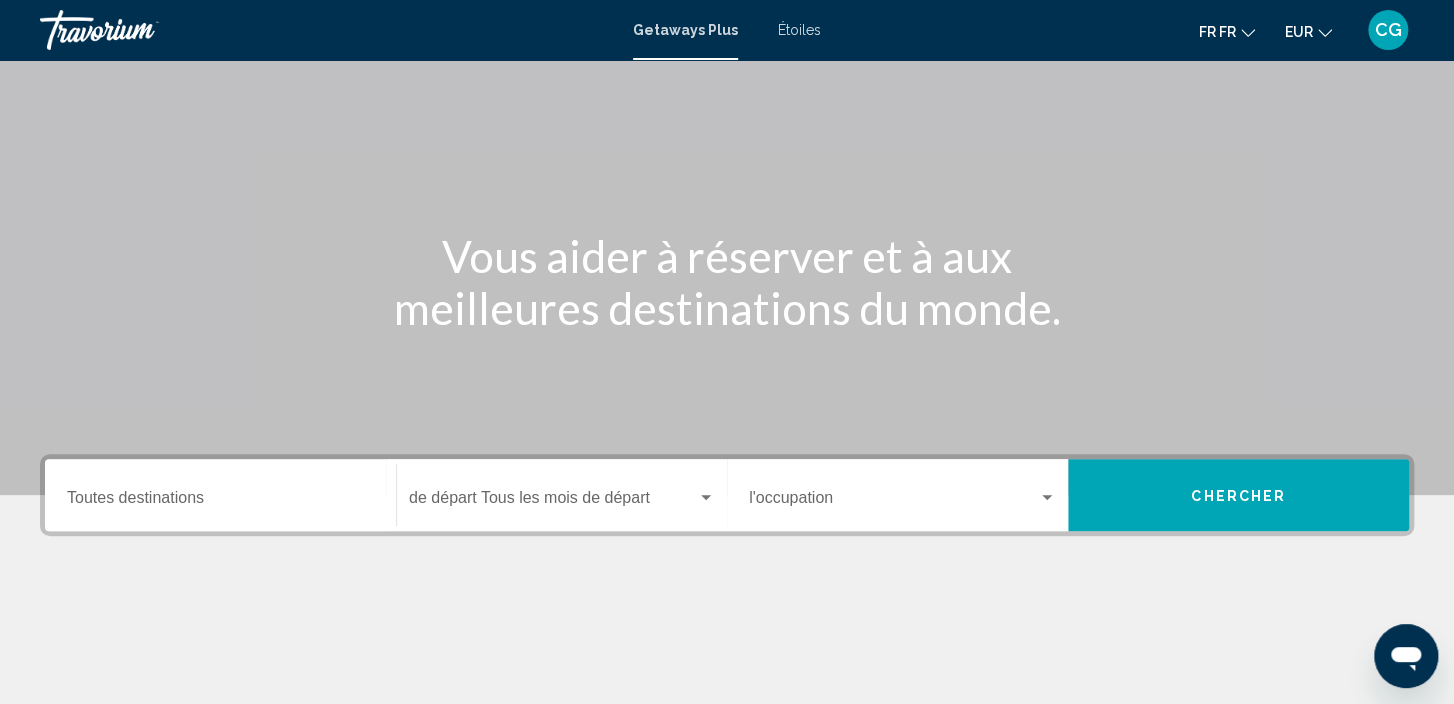 click on "Destination   Toutes destinations" at bounding box center [220, 502] 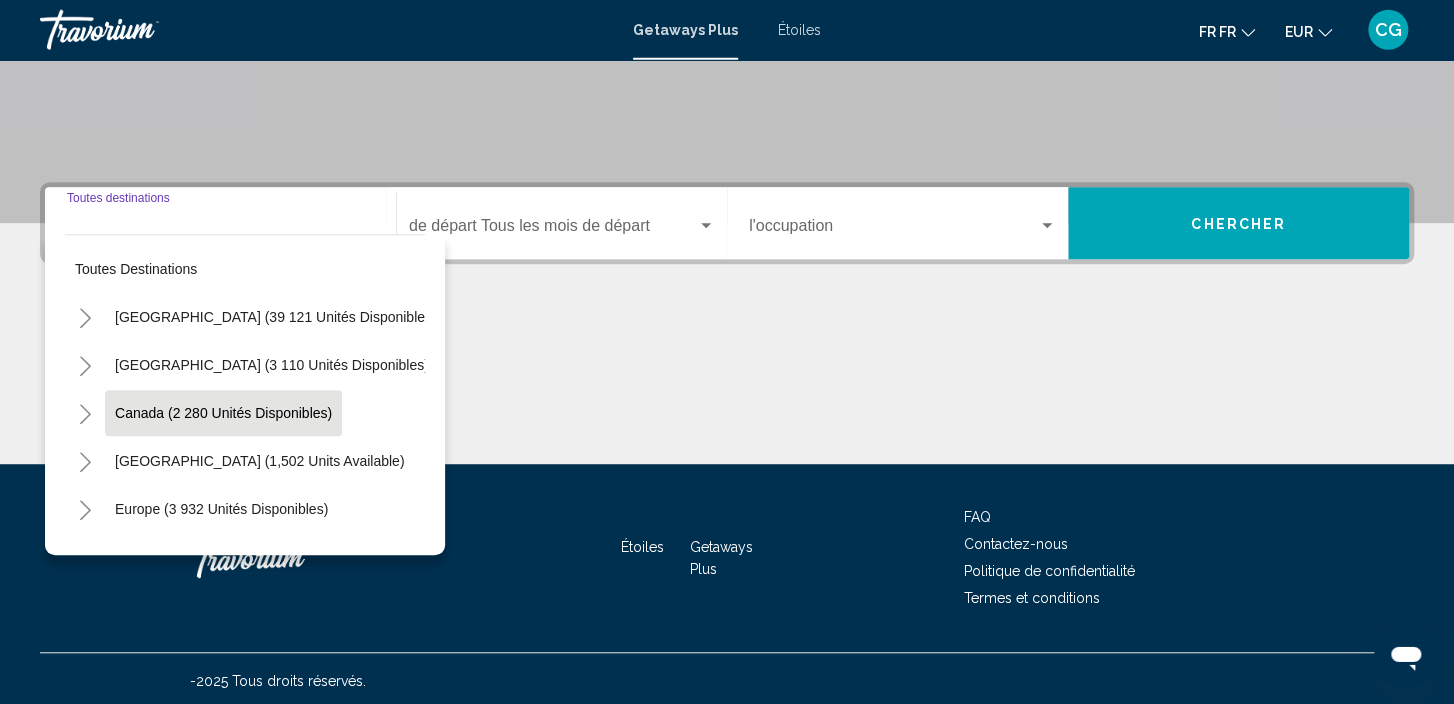 scroll, scrollTop: 381, scrollLeft: 0, axis: vertical 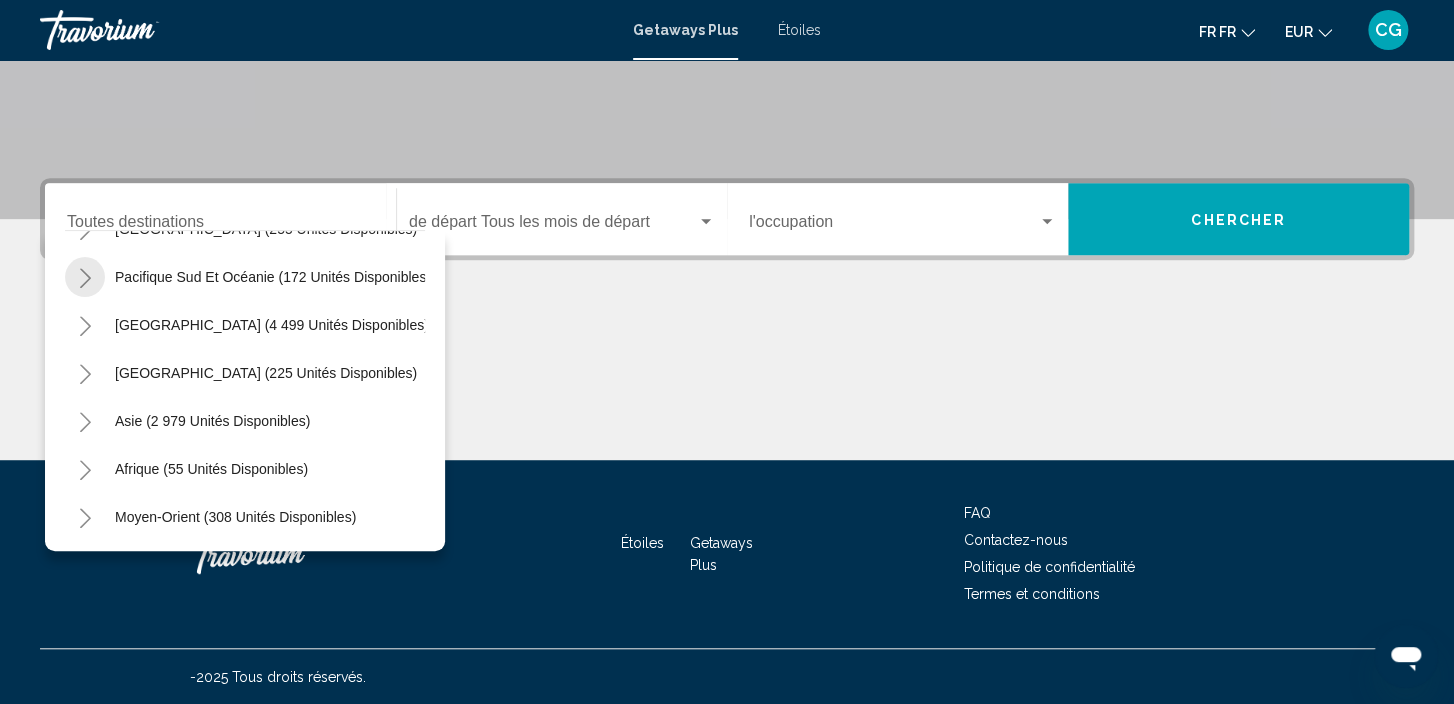 click 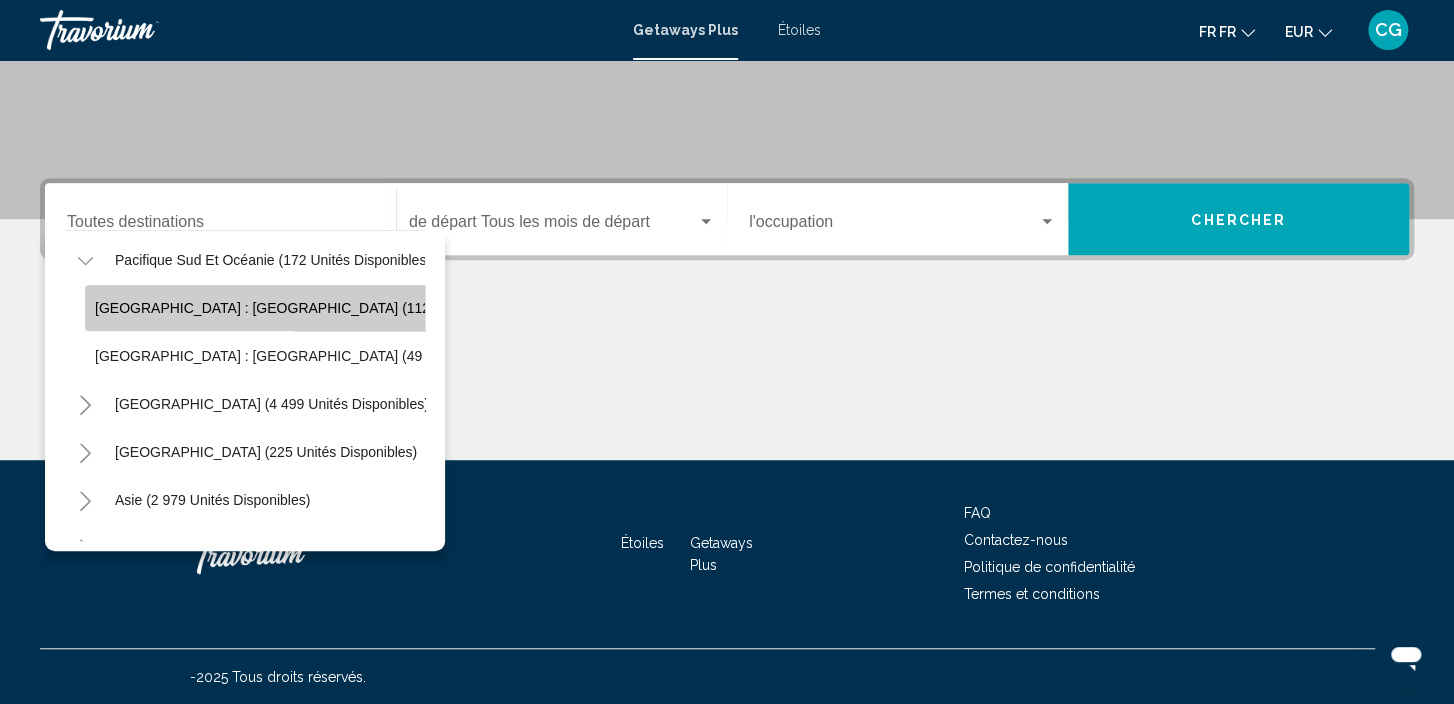 click on "Nouvelle-zélande : île du Nord (112 unités disponibles)" 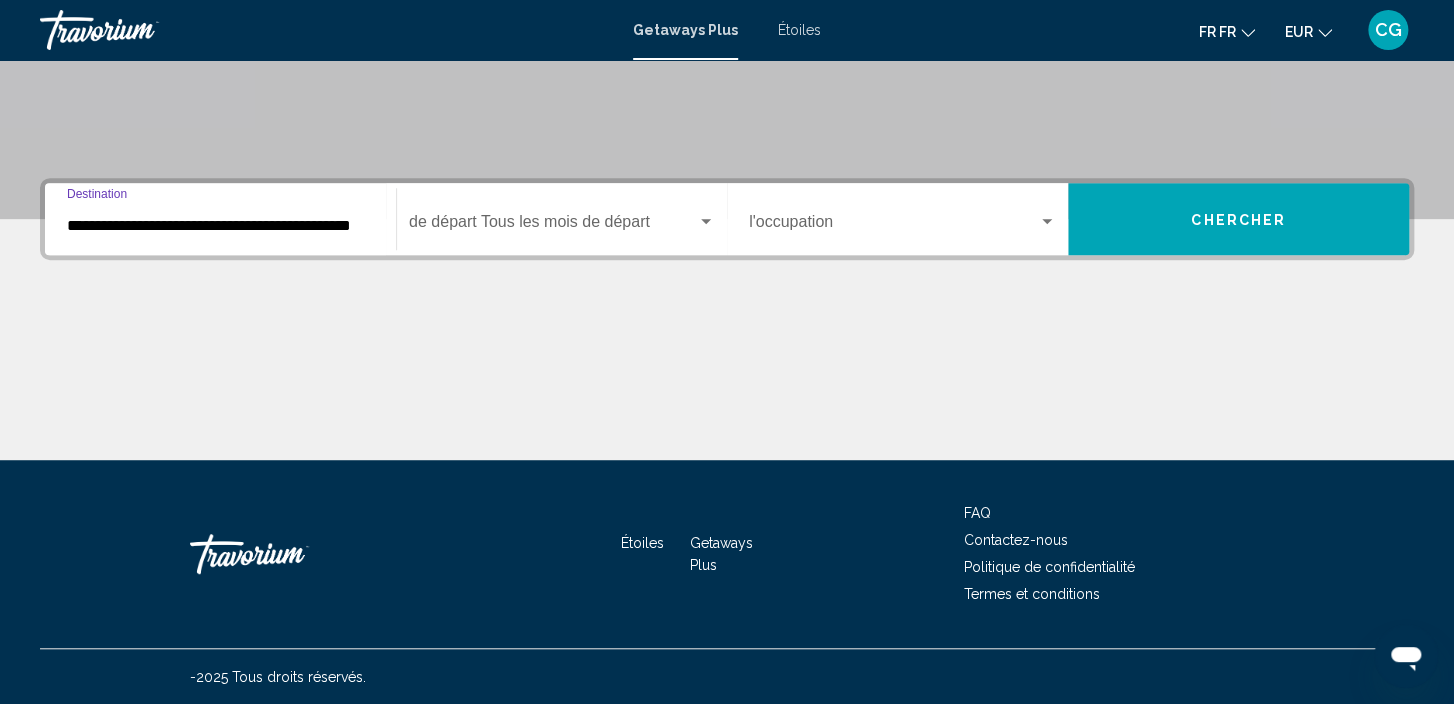 scroll, scrollTop: 0, scrollLeft: 29, axis: horizontal 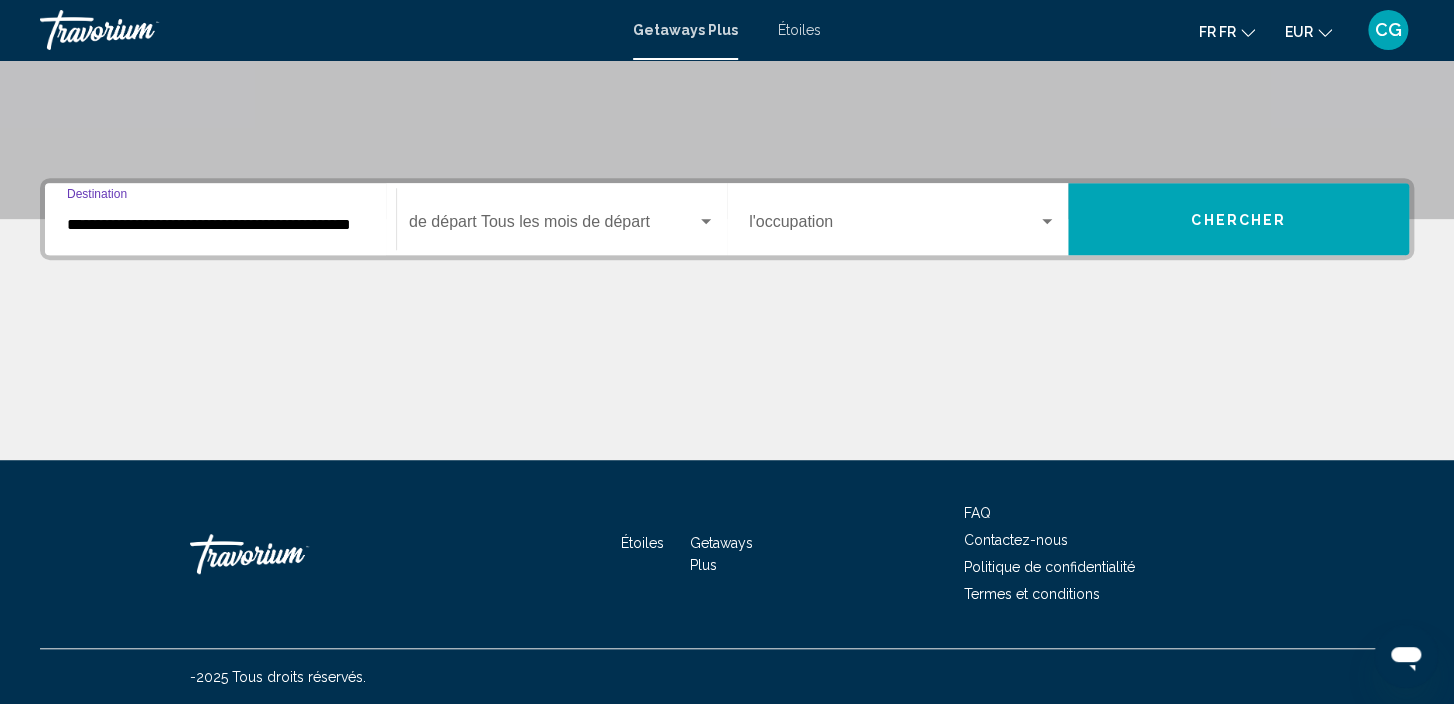 click at bounding box center [553, 226] 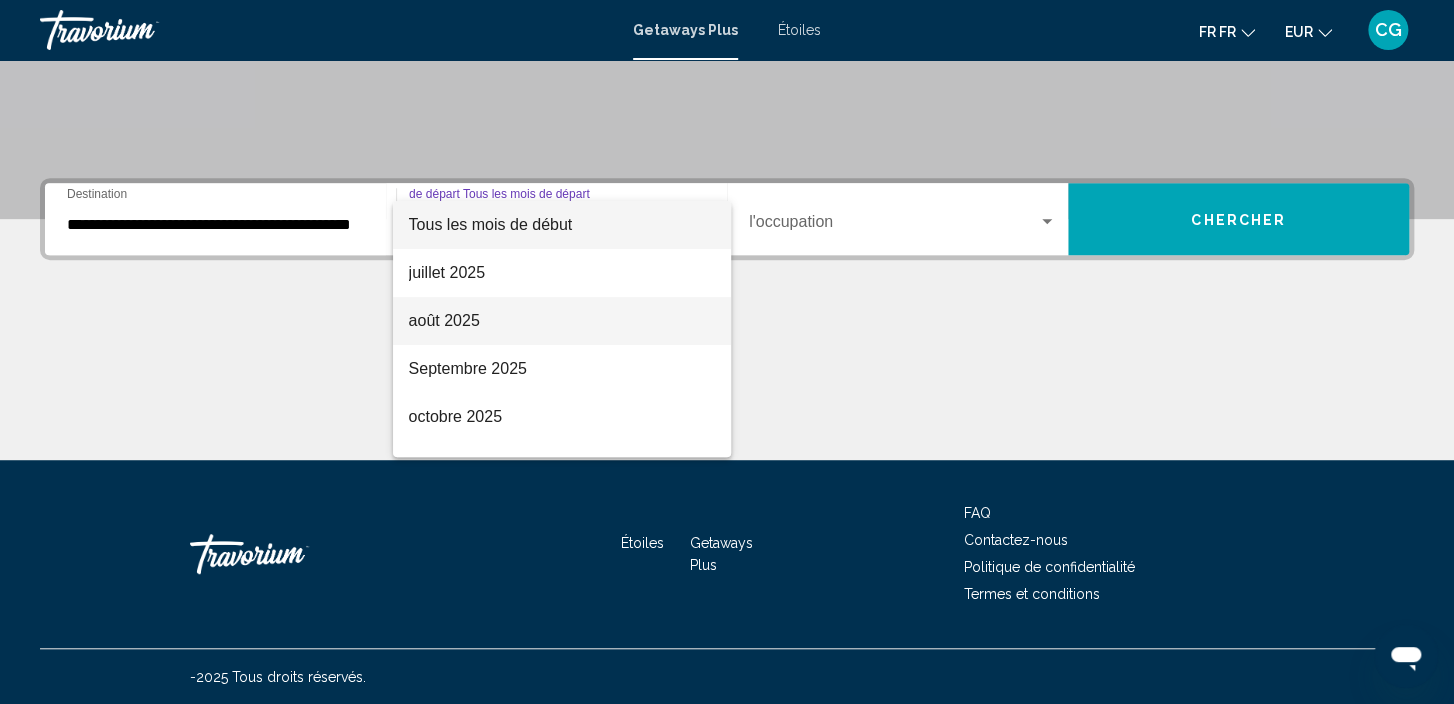 click on "août 2025" at bounding box center (562, 321) 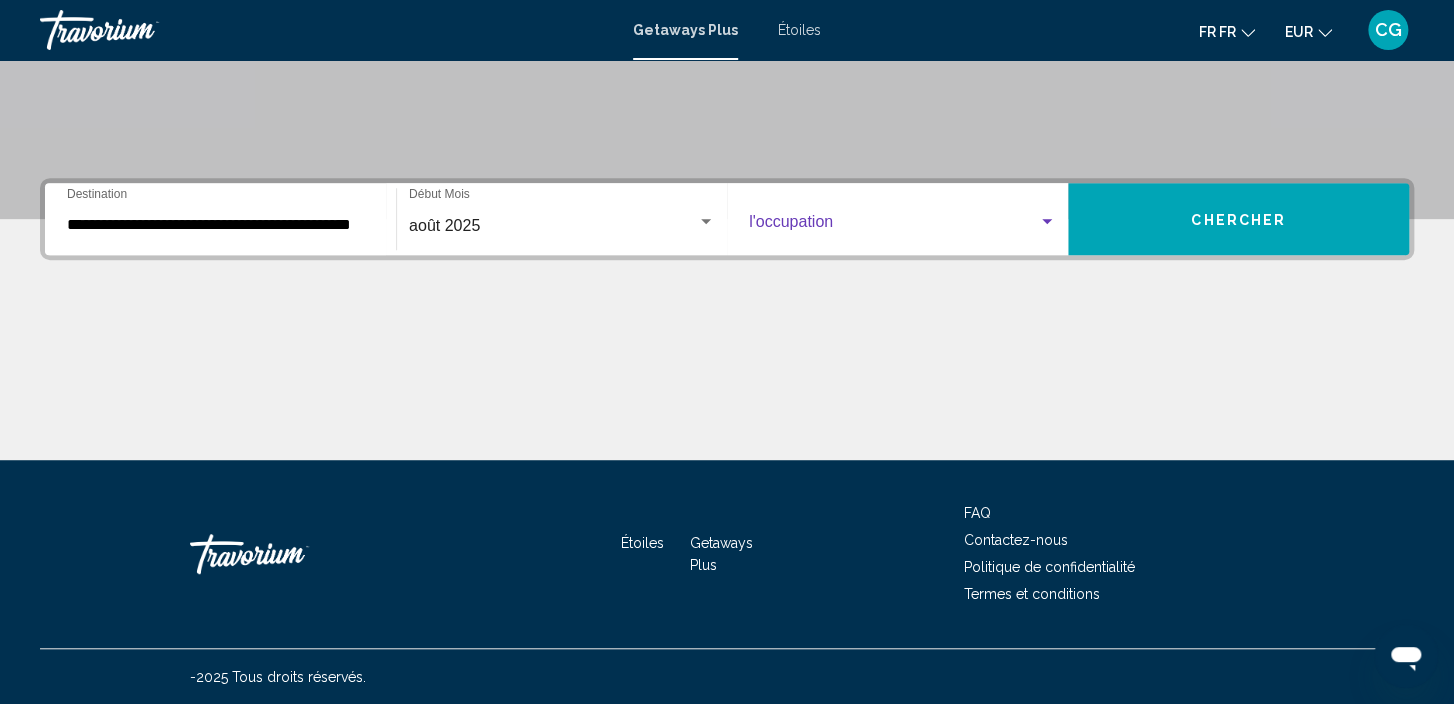 click at bounding box center (1047, 222) 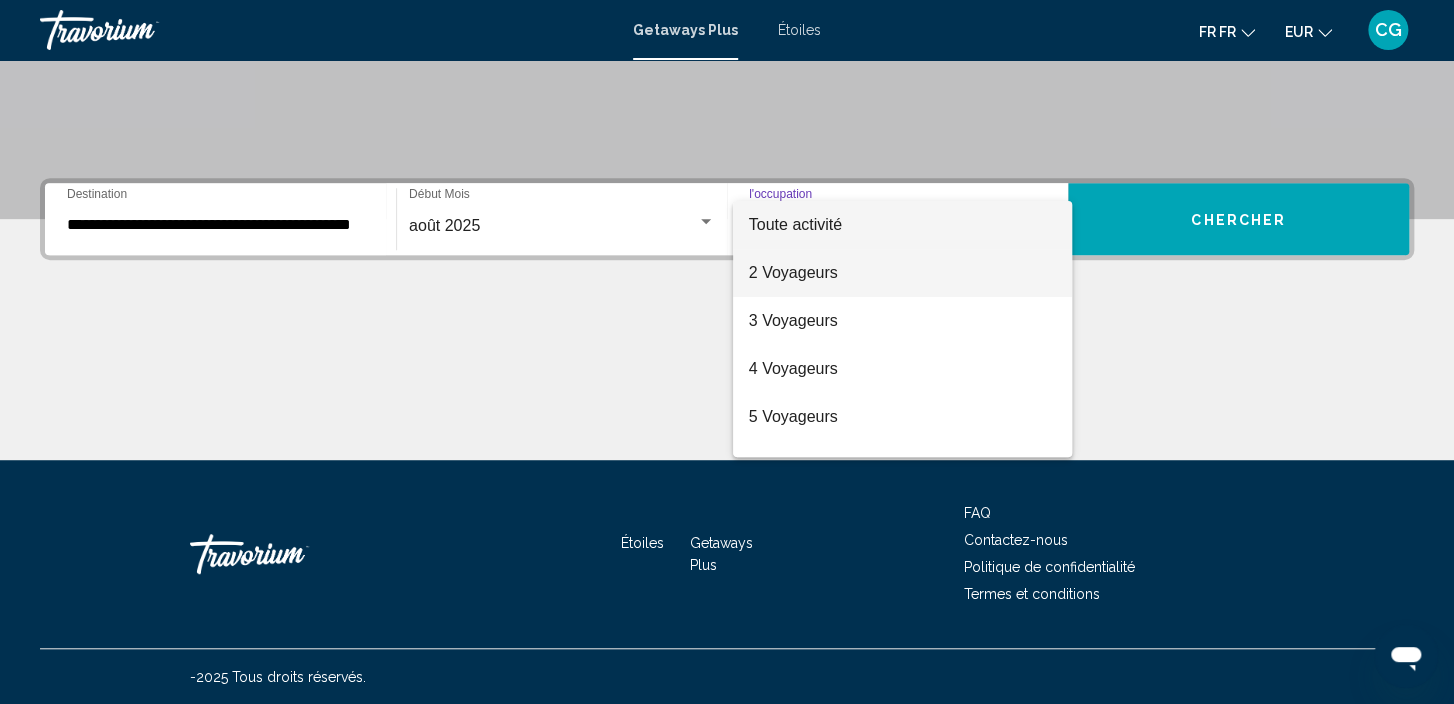 click on "2 Voyageurs" at bounding box center (902, 273) 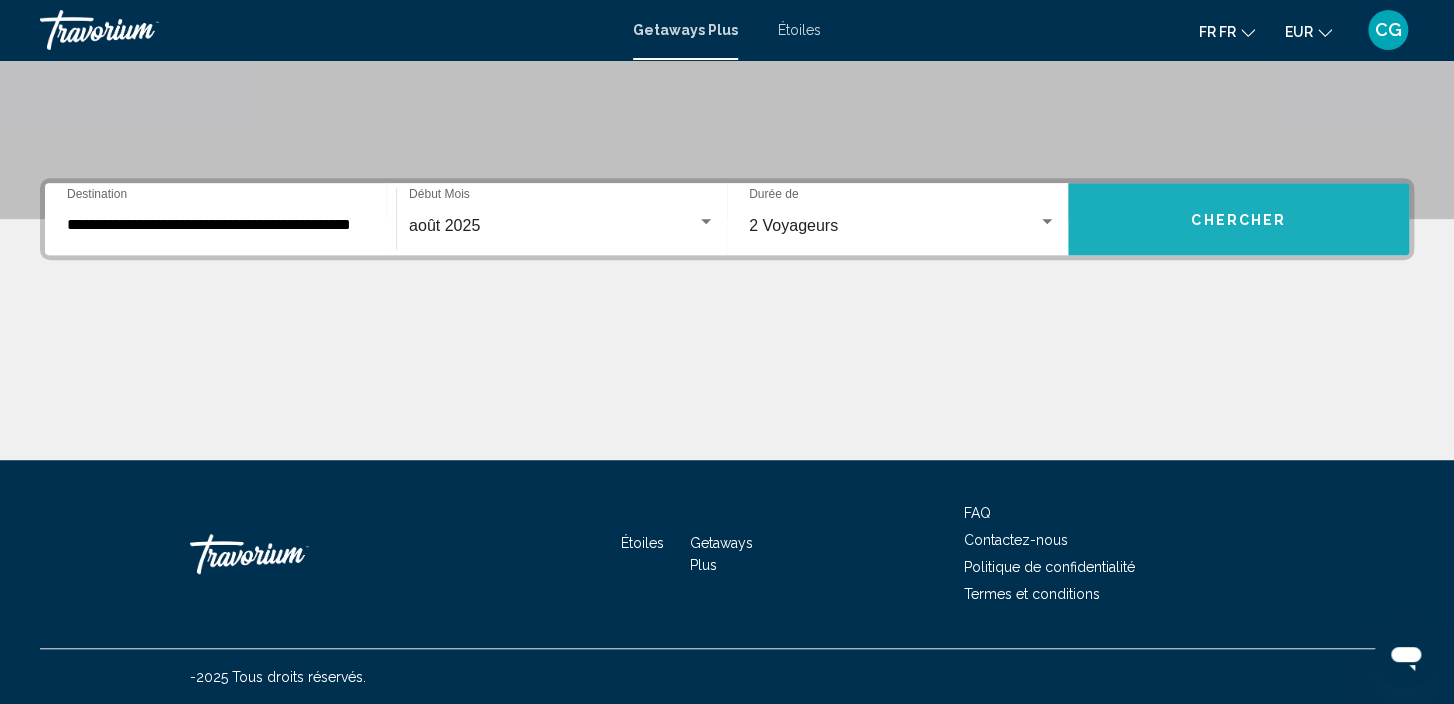 click on "Chercher" at bounding box center [1238, 219] 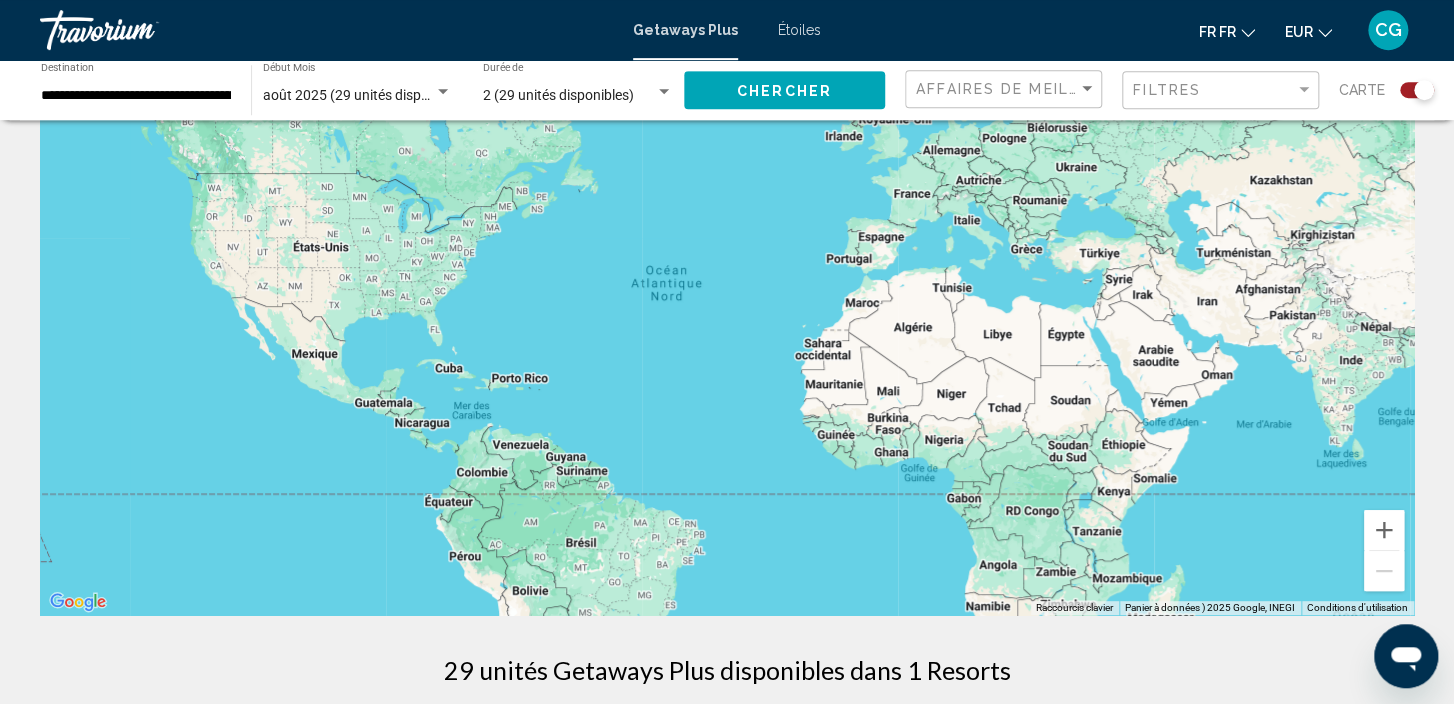 scroll, scrollTop: 0, scrollLeft: 0, axis: both 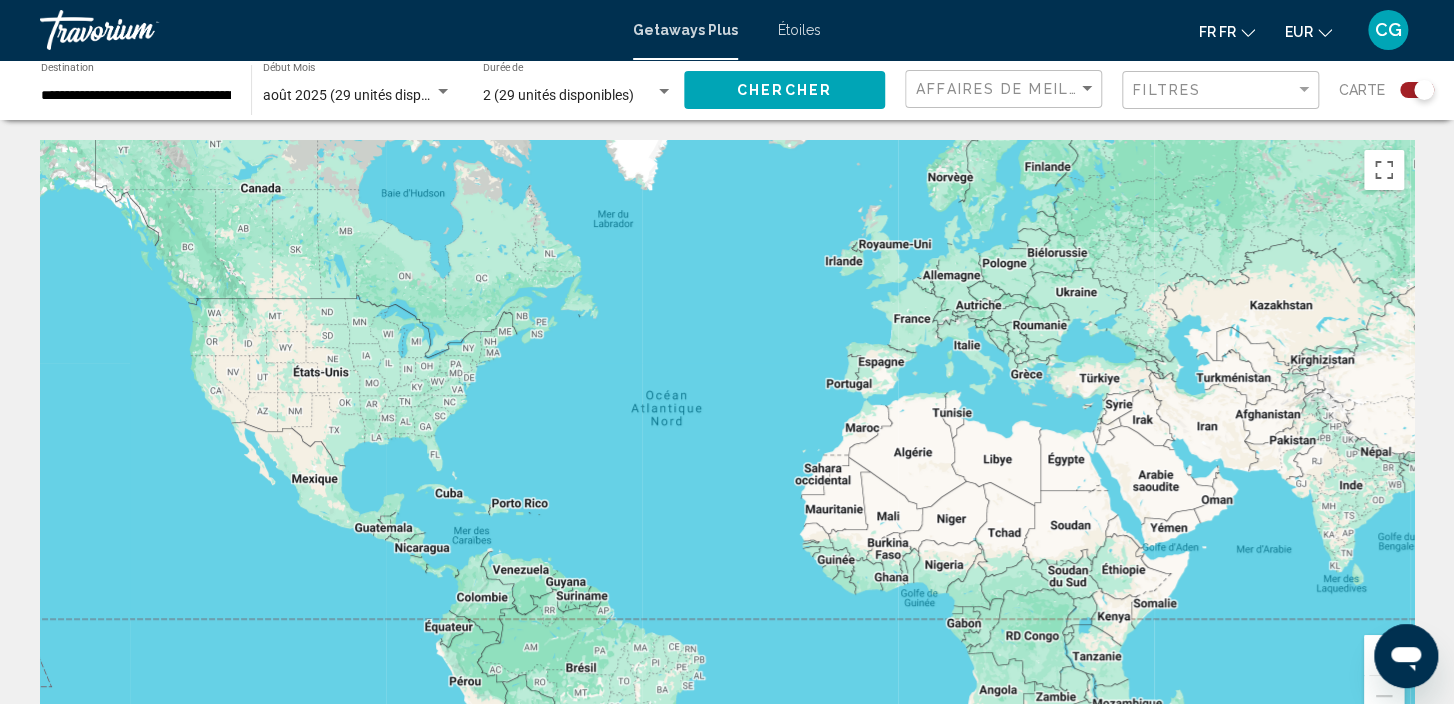 click on "Getaways Plus" at bounding box center [685, 30] 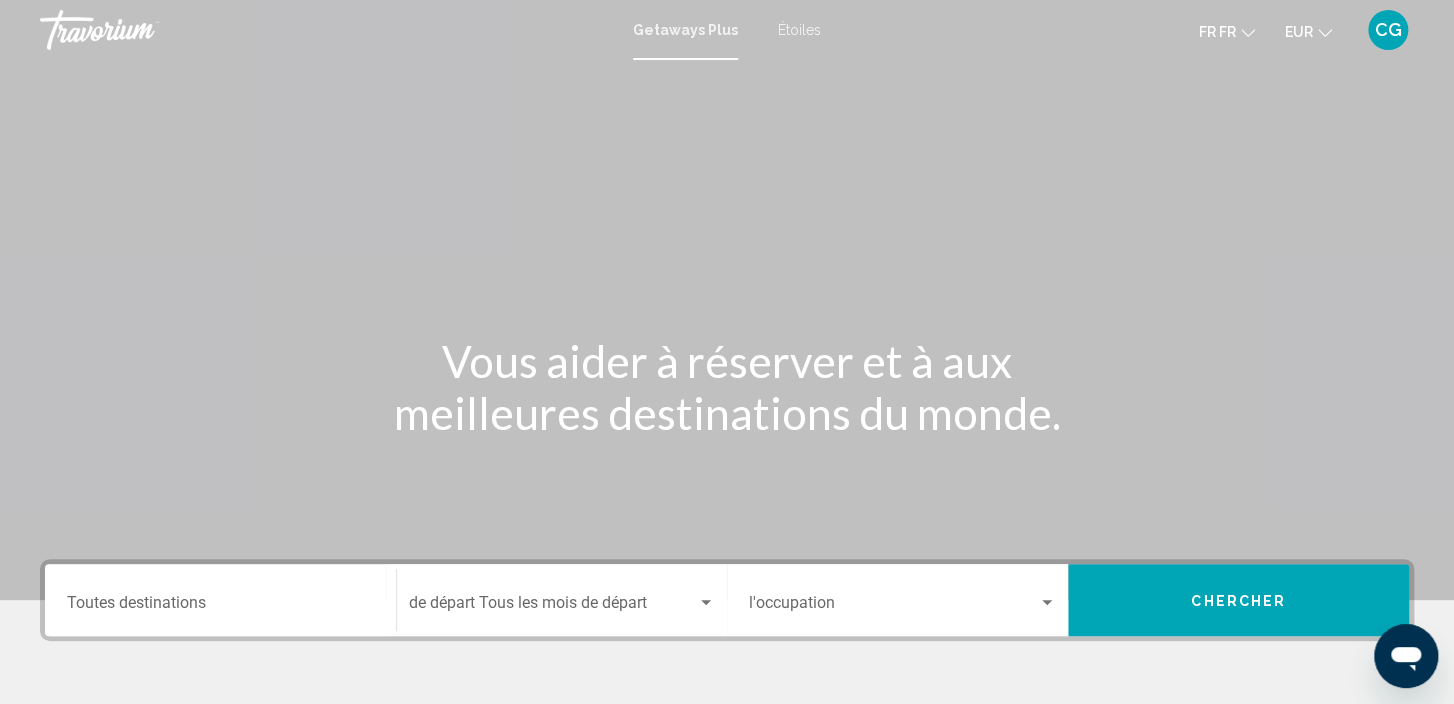 click on "Getaways Plus" at bounding box center (685, 30) 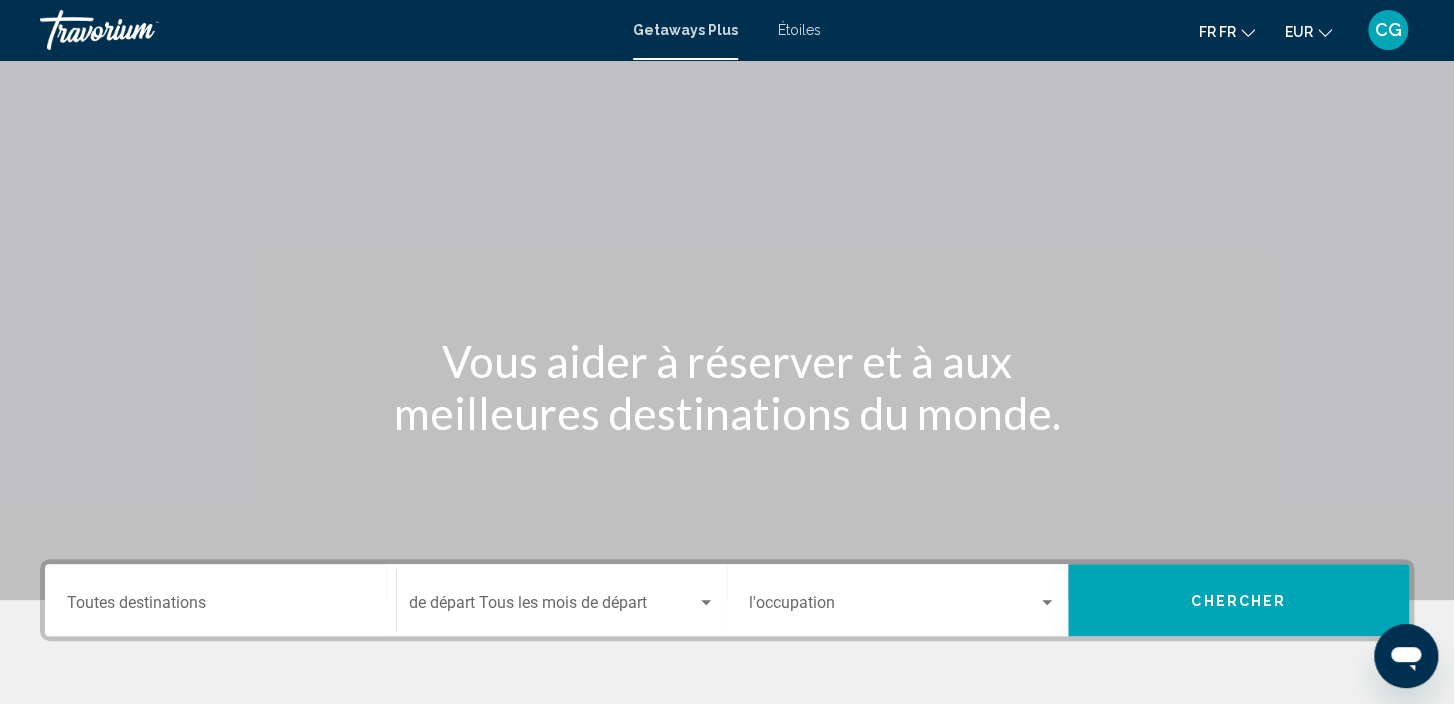 scroll, scrollTop: 381, scrollLeft: 0, axis: vertical 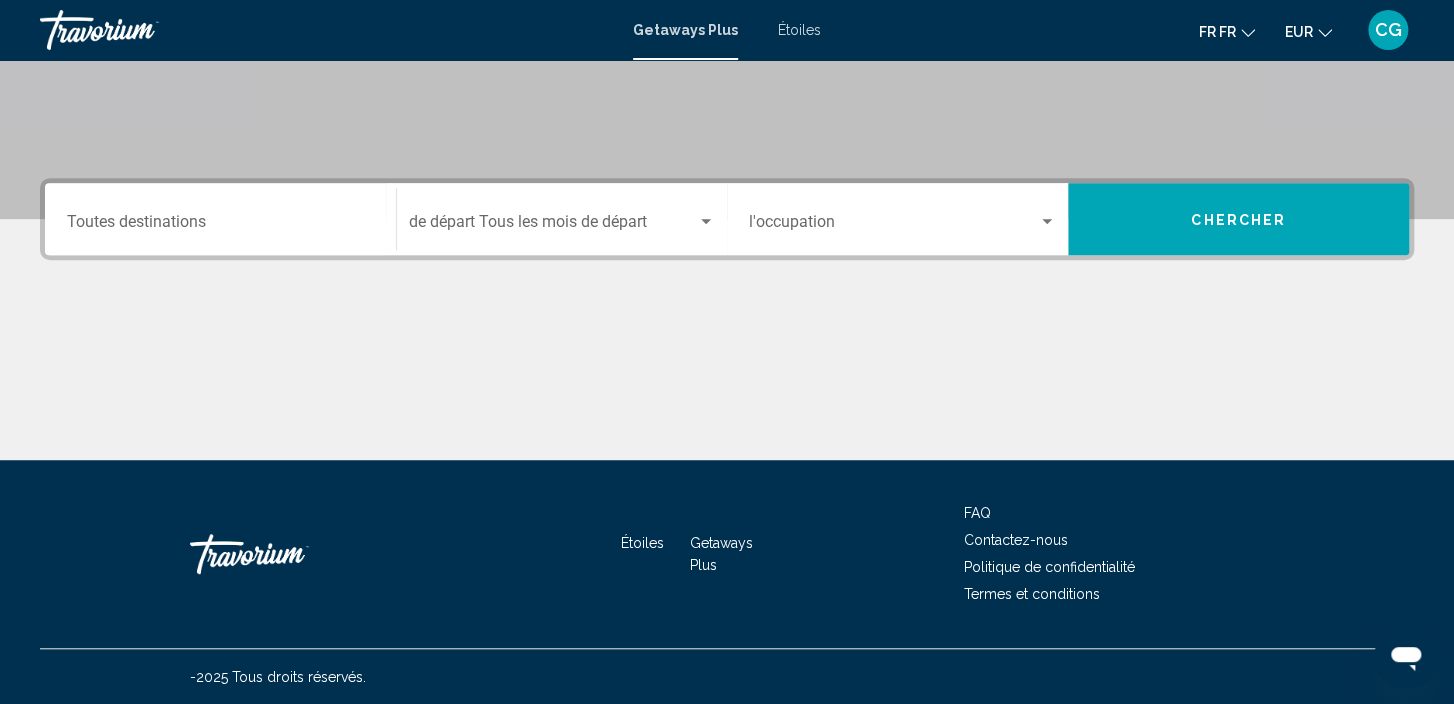 click on "Getaways Plus" at bounding box center (721, 554) 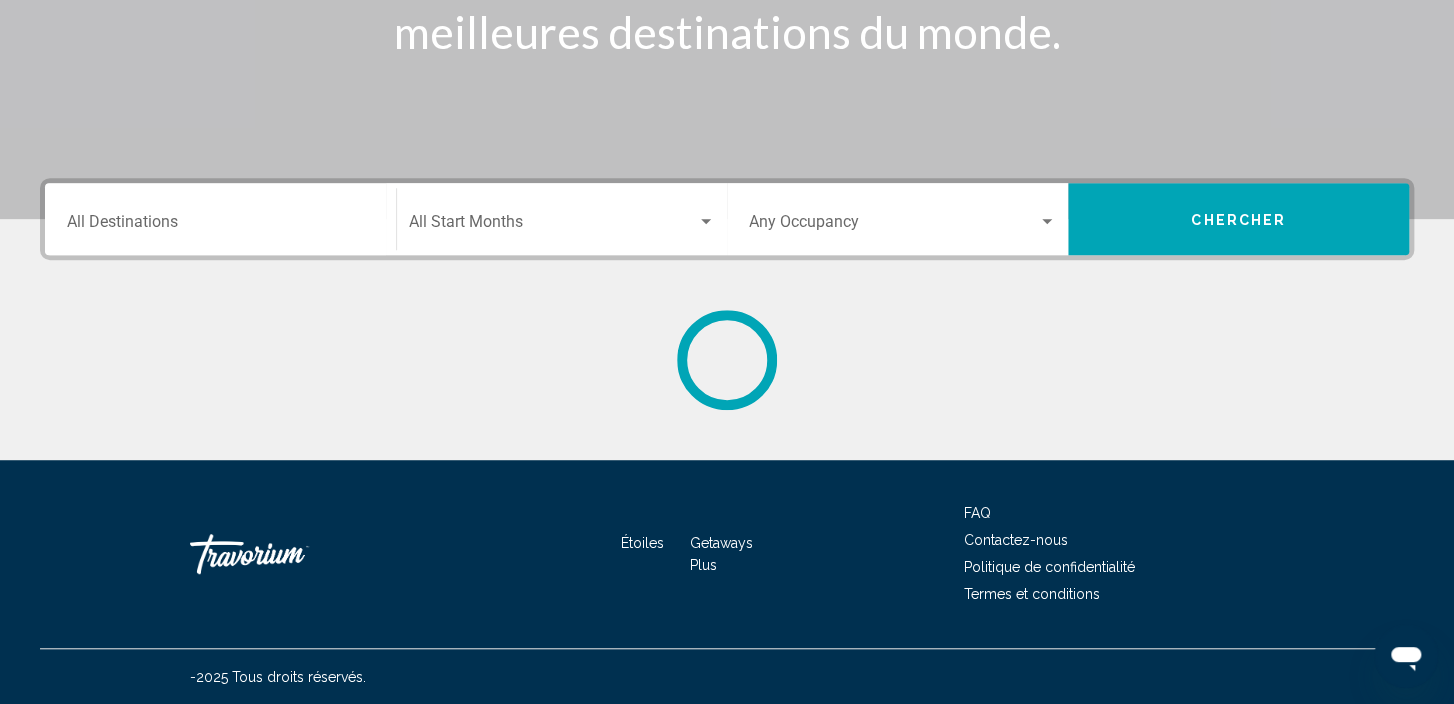 scroll, scrollTop: 0, scrollLeft: 0, axis: both 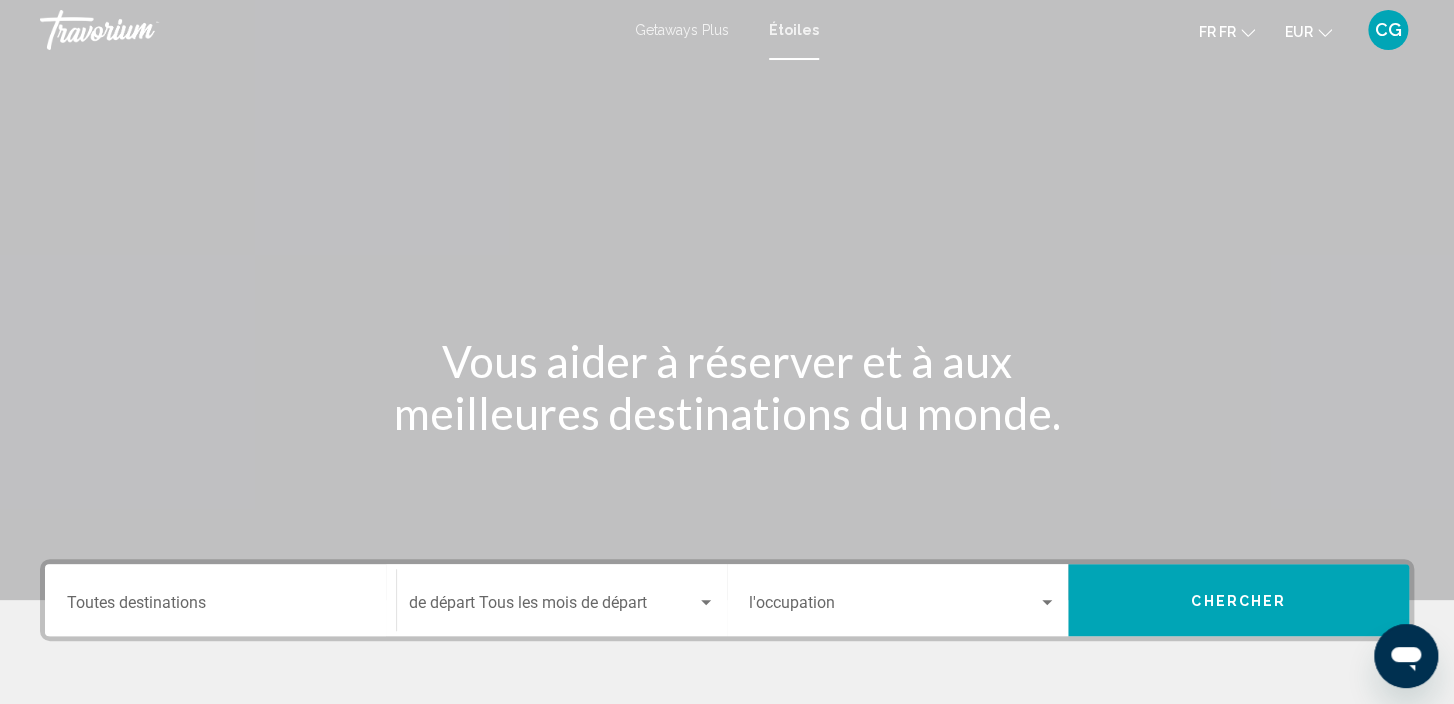 click on "Destination   Toutes destinations" at bounding box center (220, 600) 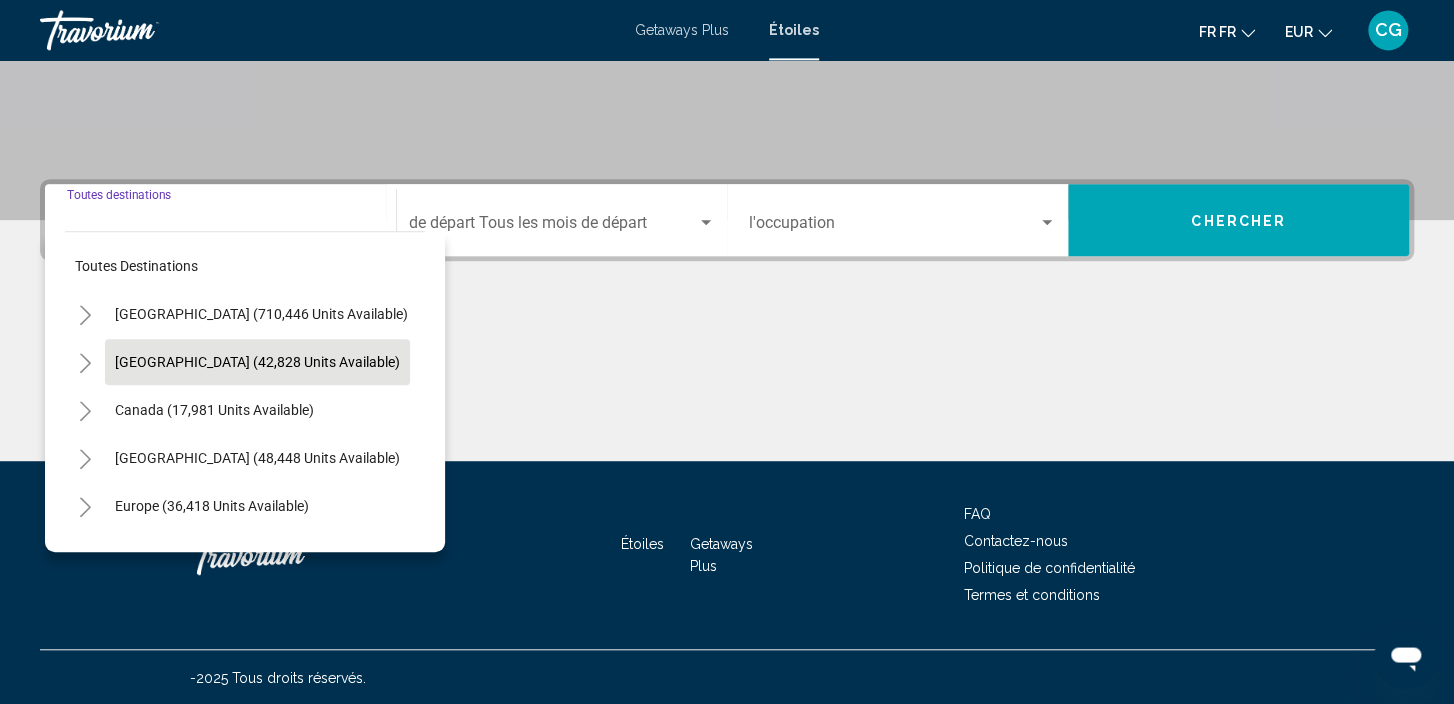 scroll, scrollTop: 381, scrollLeft: 0, axis: vertical 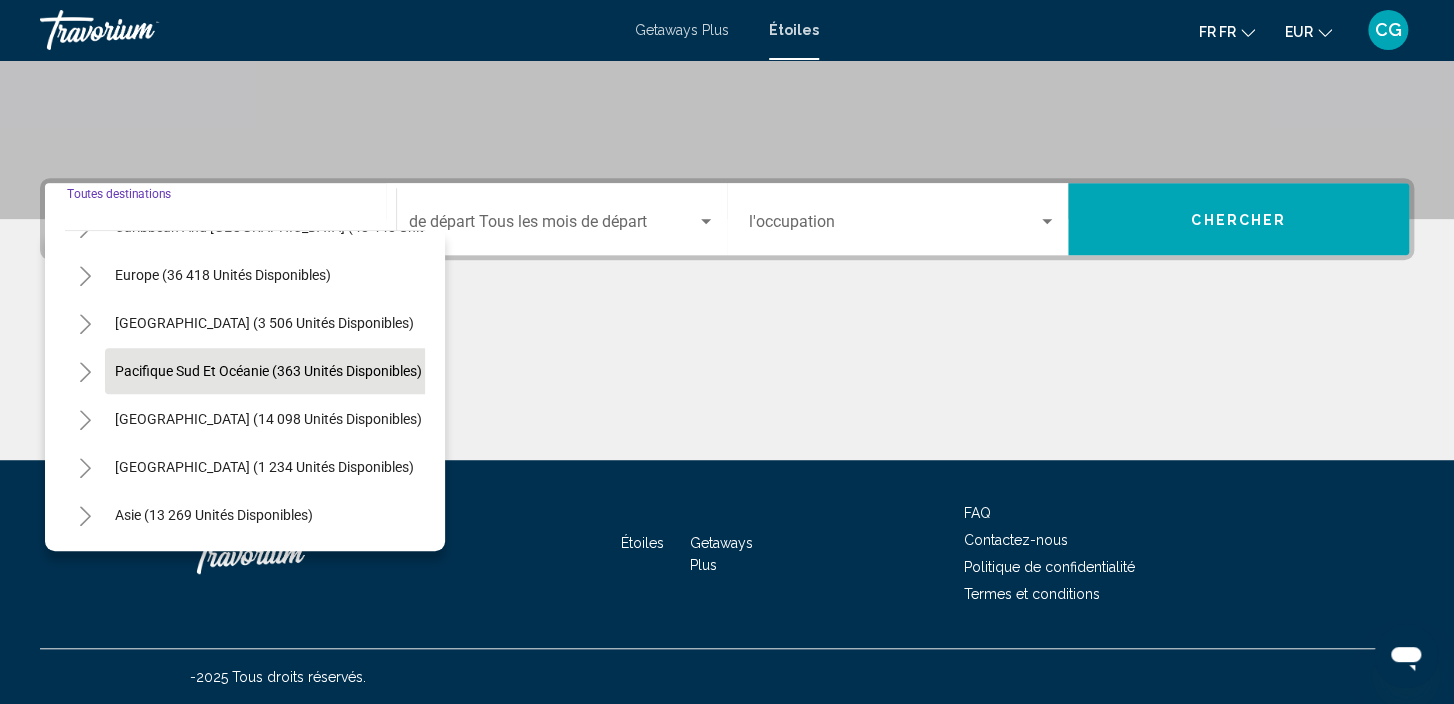 click on "Pacifique Sud et Océanie (363 unités disponibles)" at bounding box center (268, 419) 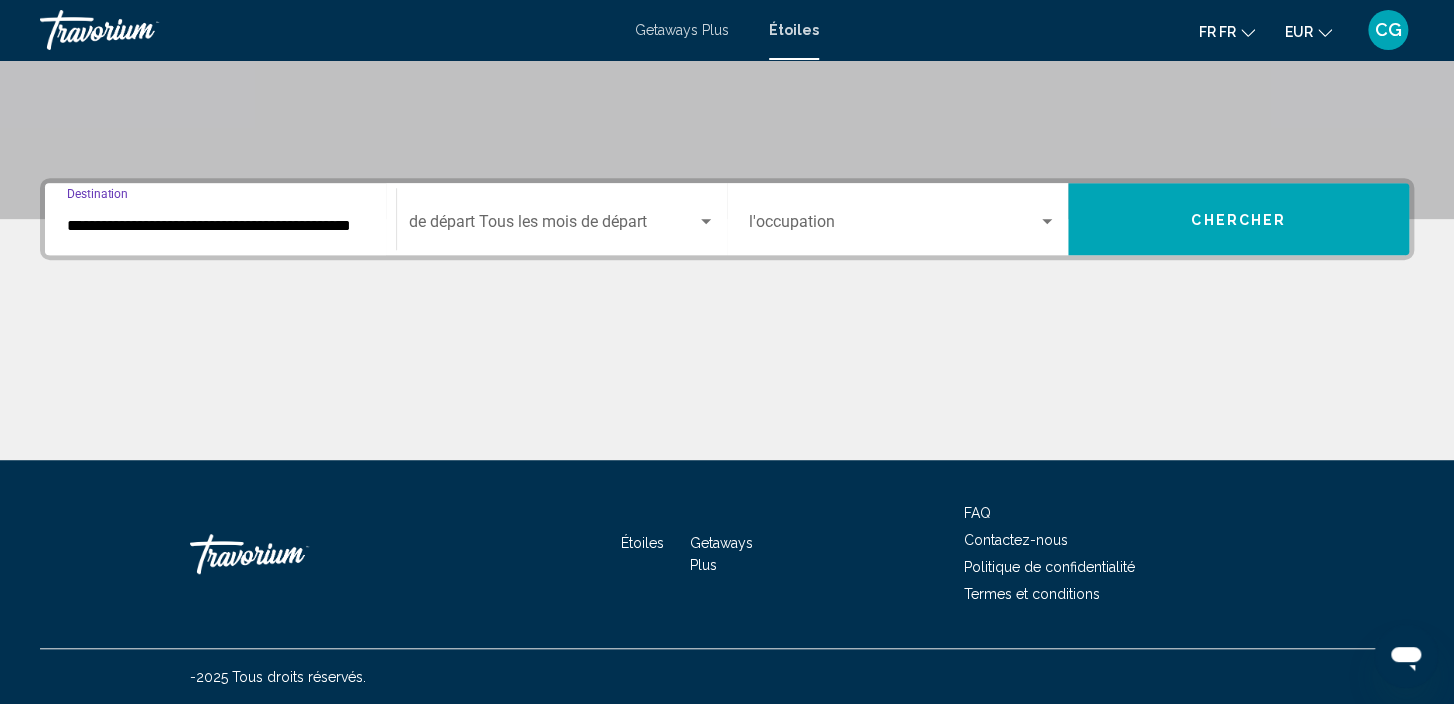 scroll, scrollTop: 0, scrollLeft: 27, axis: horizontal 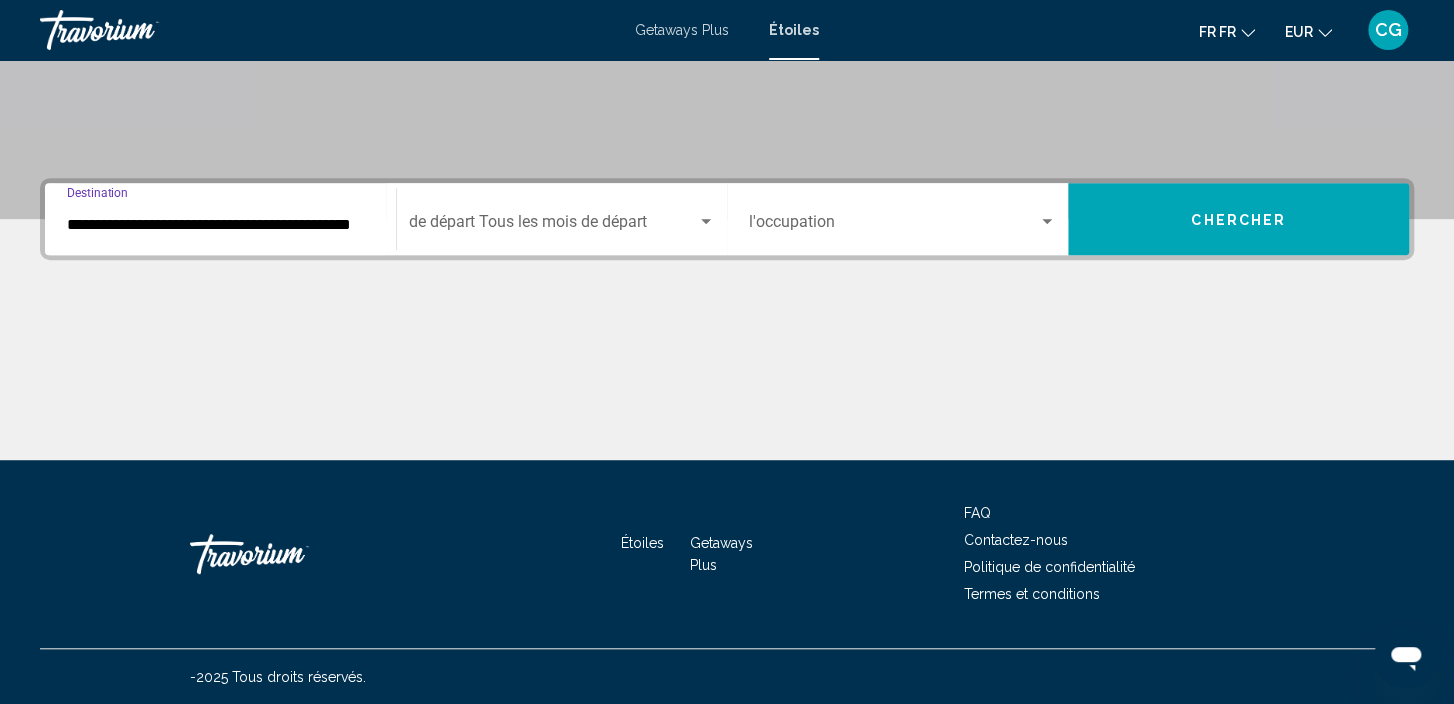 click on "**********" at bounding box center [220, 224] 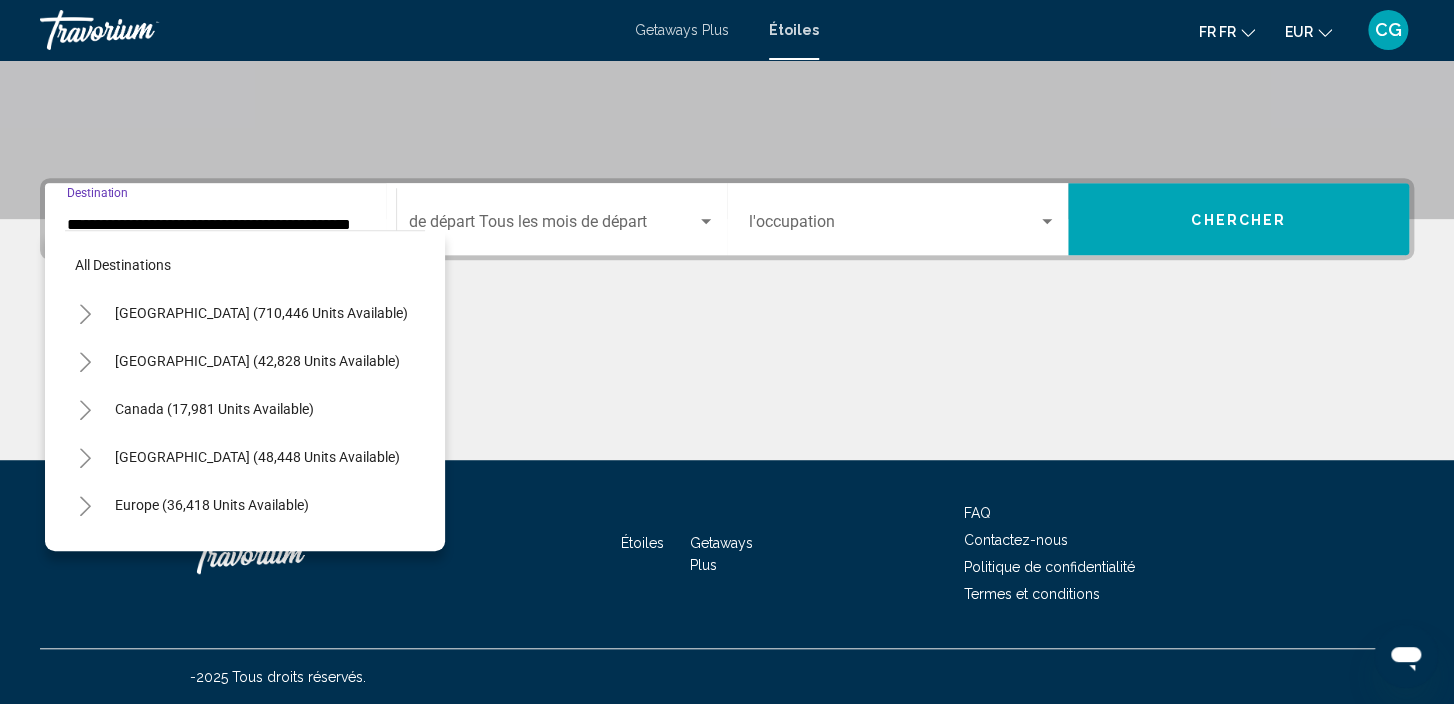 scroll, scrollTop: 223, scrollLeft: 14, axis: both 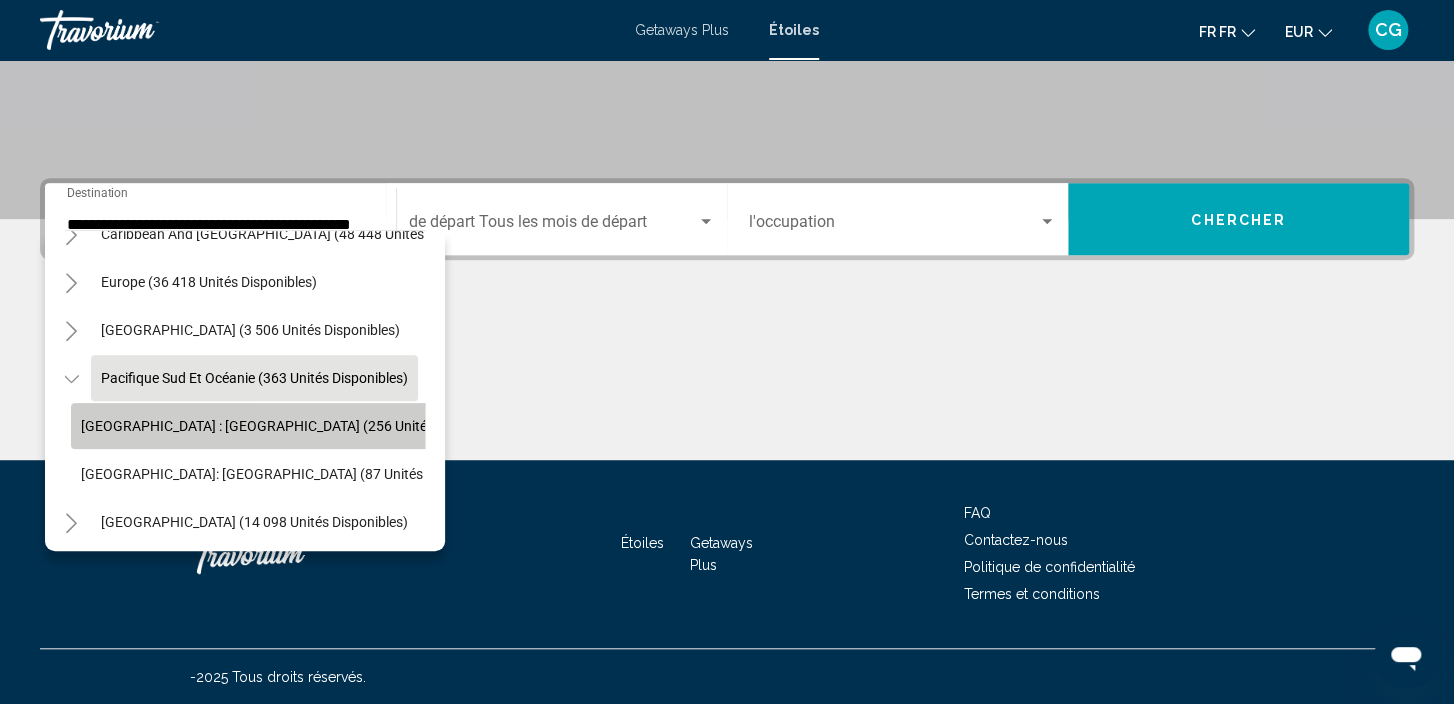 click on "Nouvelle-zélande : île du Nord (256 unités disponibles)" 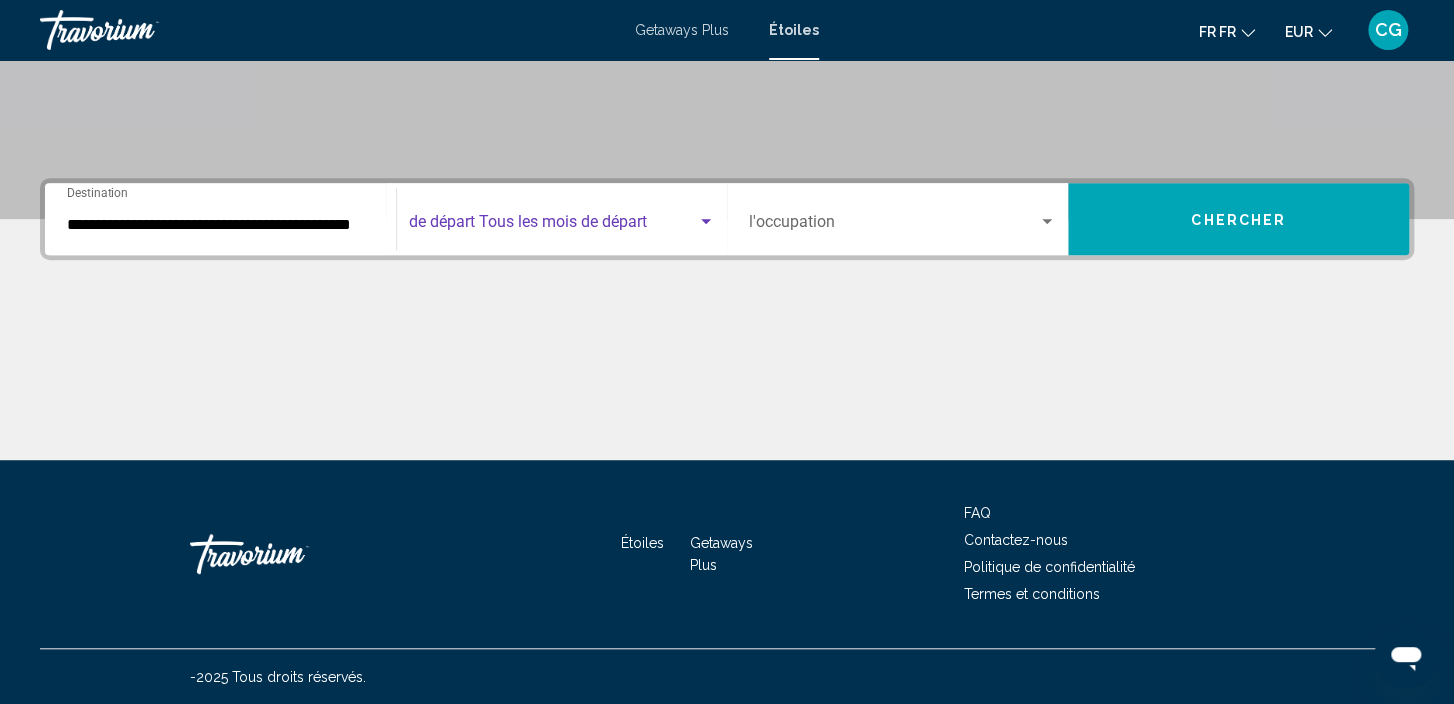 click at bounding box center [553, 226] 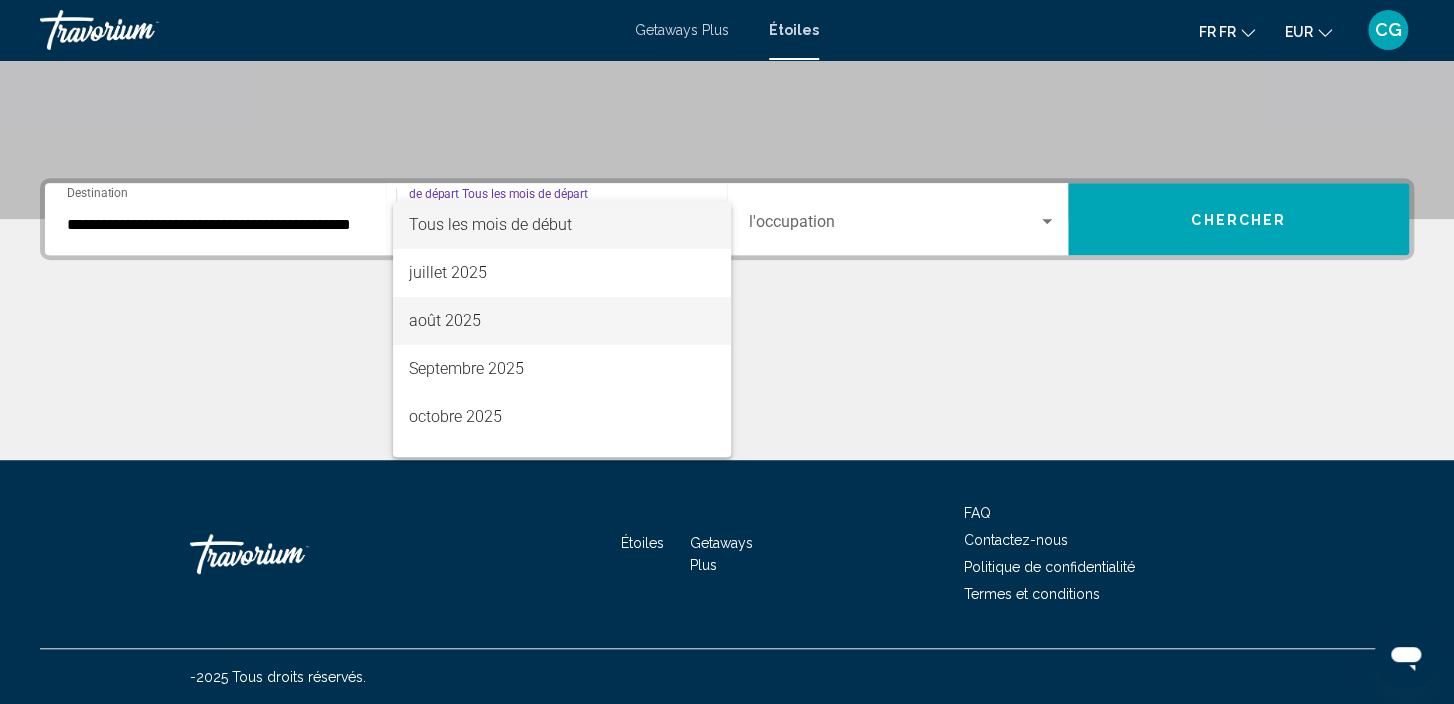click on "août 2025" at bounding box center [562, 321] 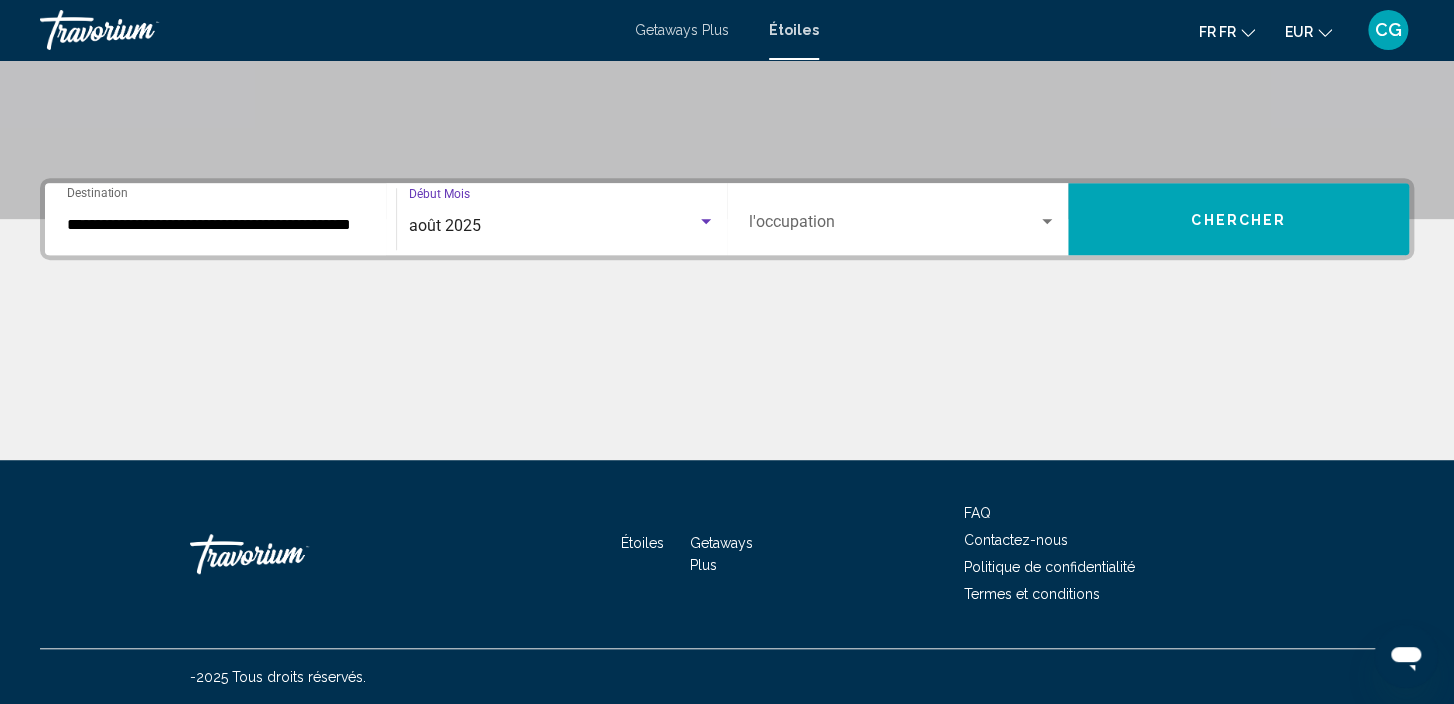 click at bounding box center (1047, 222) 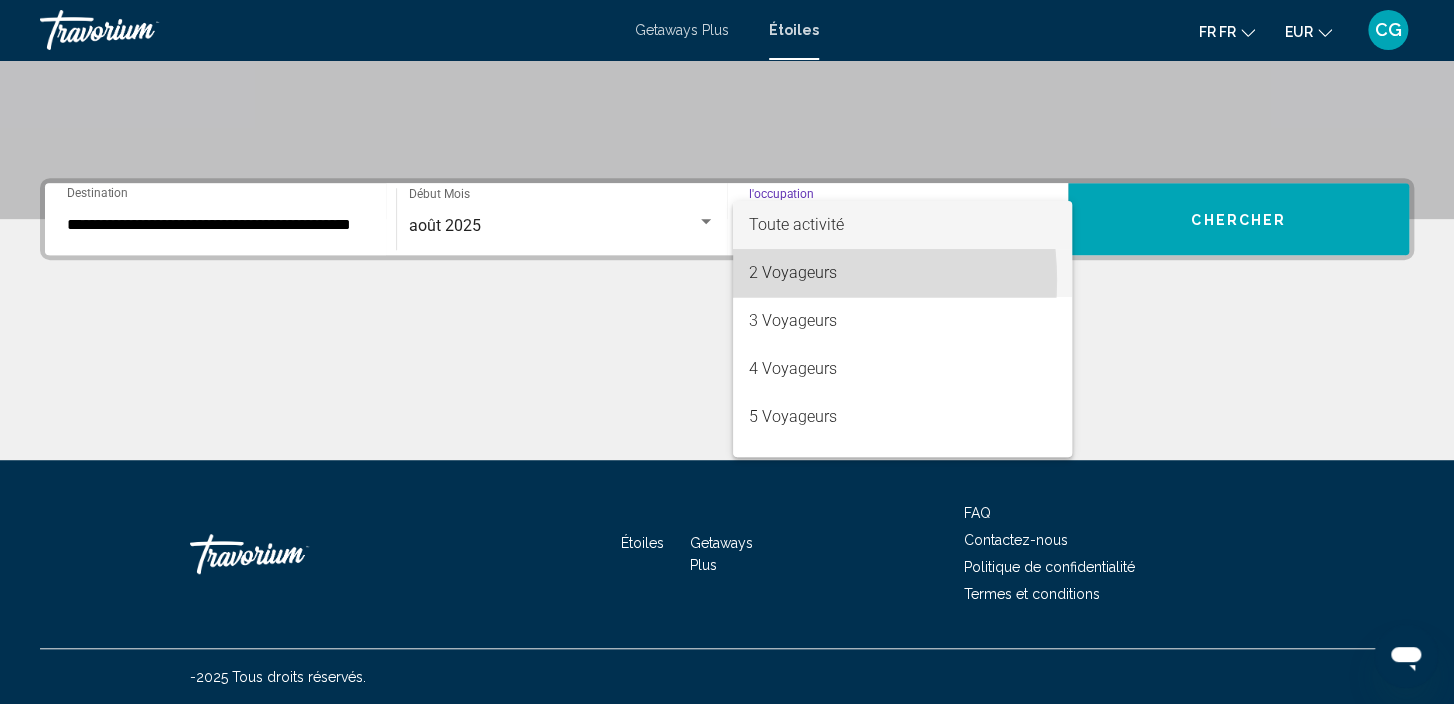 click on "2 Voyageurs" at bounding box center [902, 273] 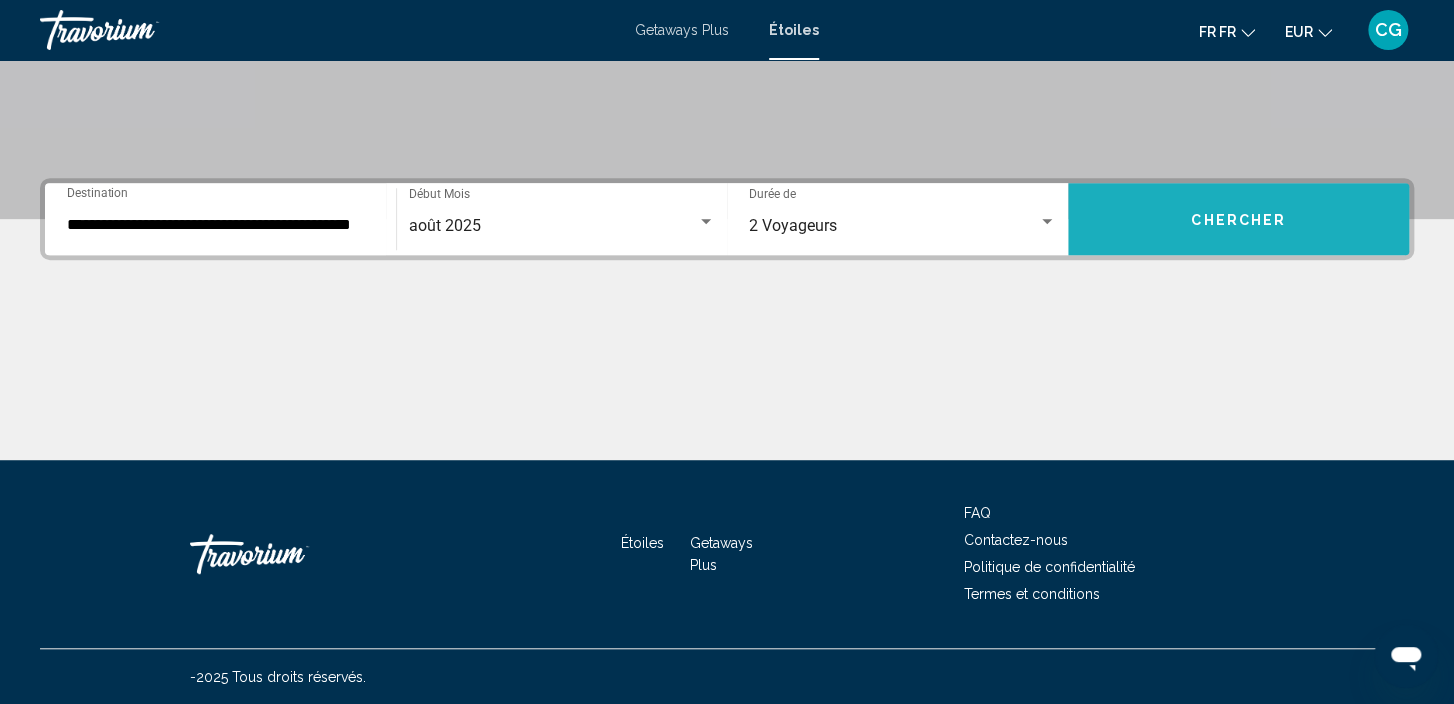 click on "Chercher" at bounding box center [1238, 220] 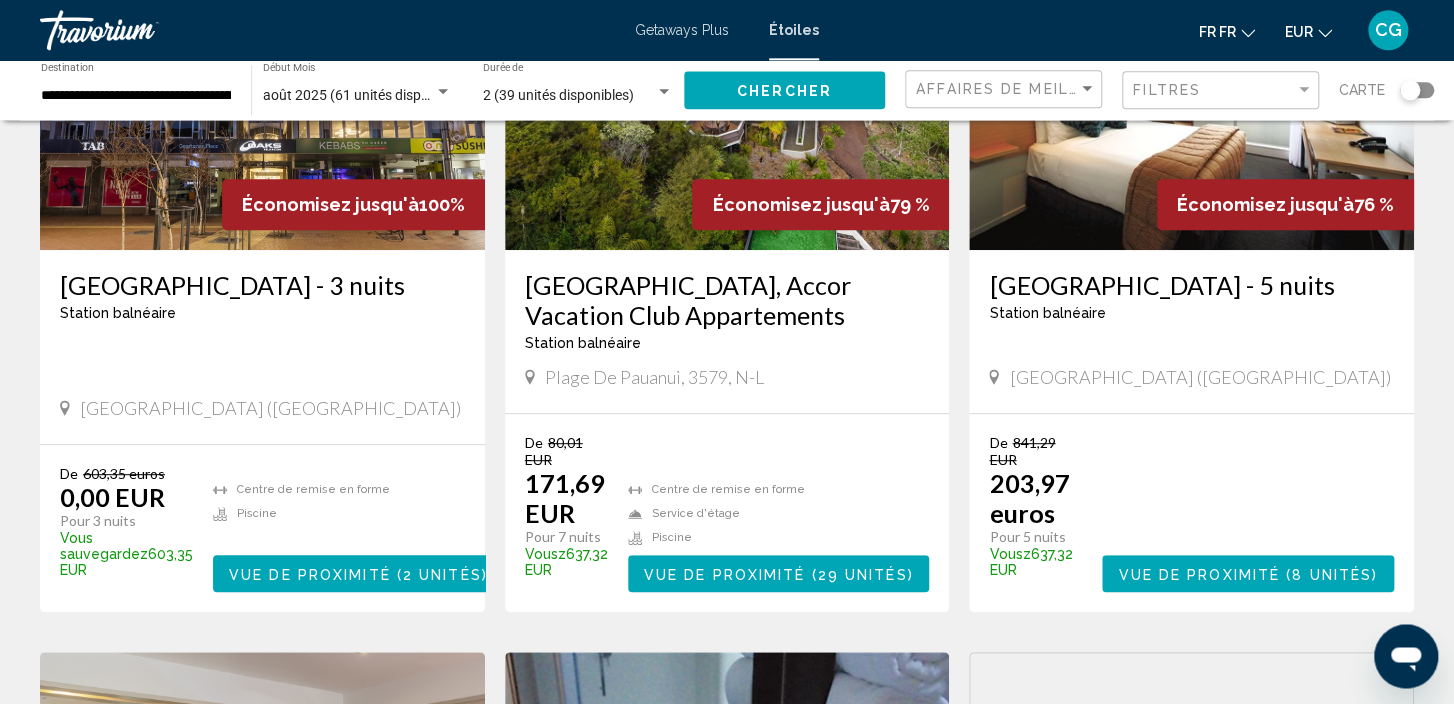 scroll, scrollTop: 316, scrollLeft: 0, axis: vertical 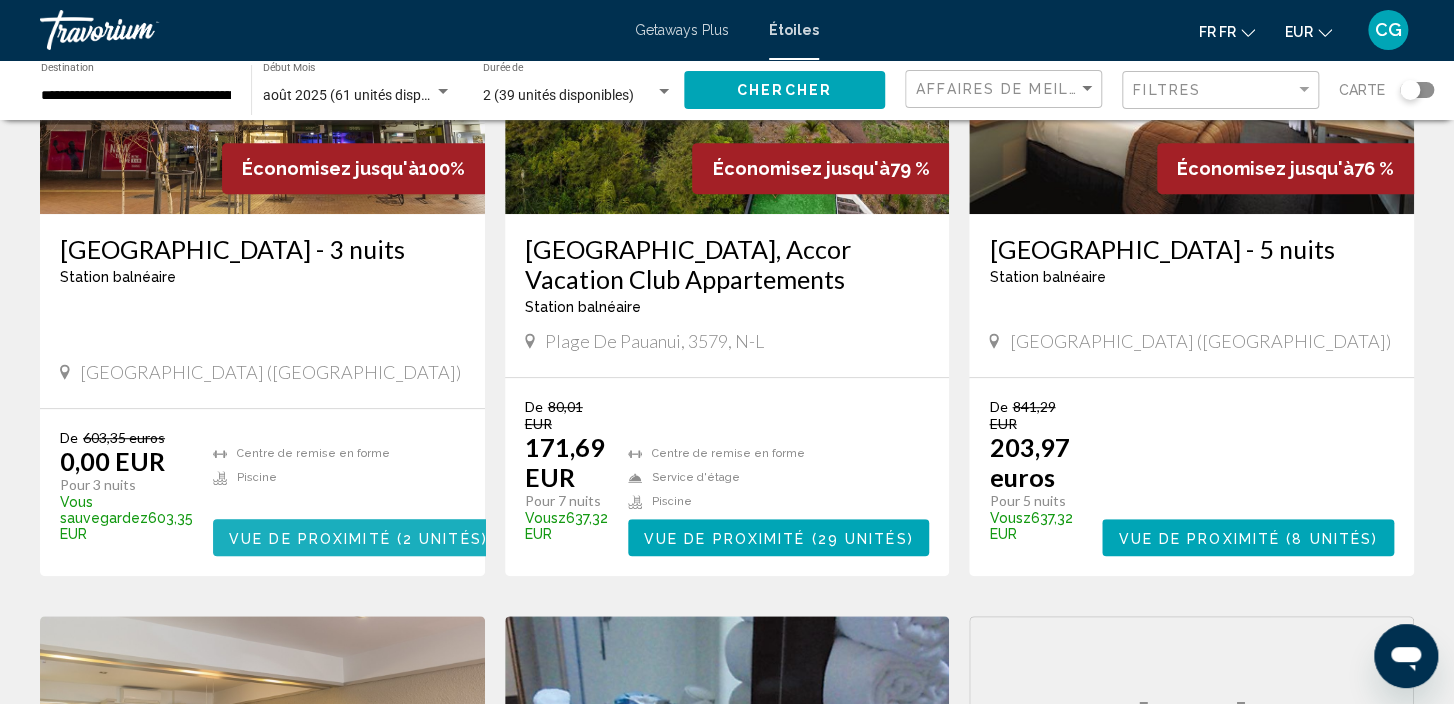 click on "Vue de proximité" at bounding box center (310, 538) 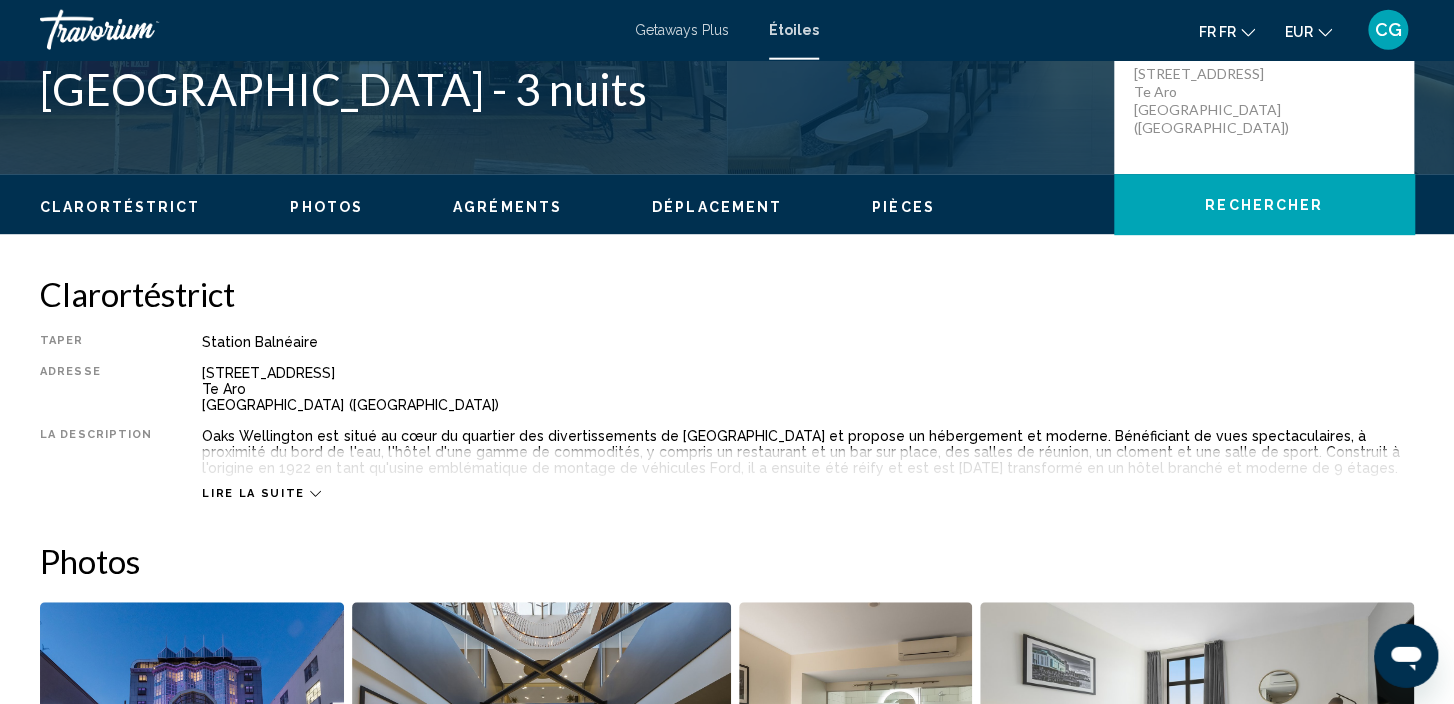 scroll, scrollTop: 528, scrollLeft: 0, axis: vertical 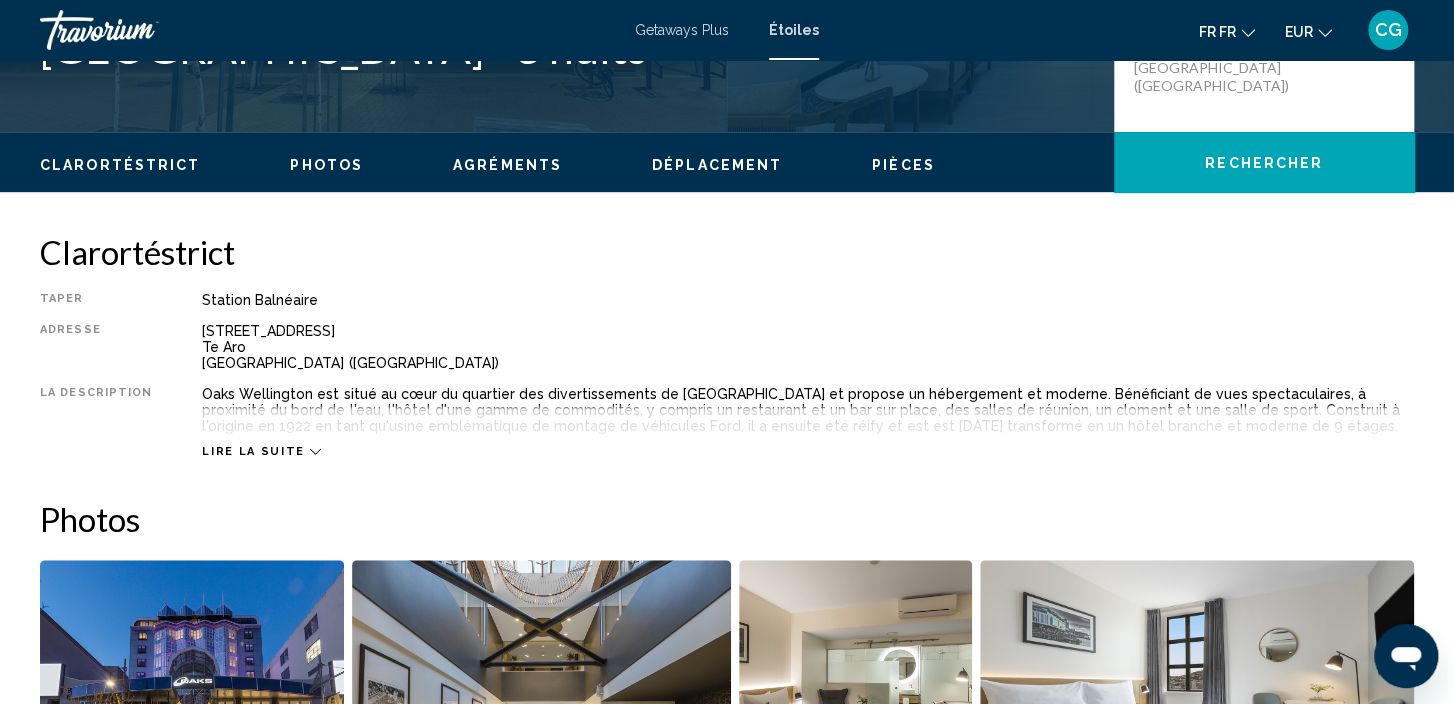 click 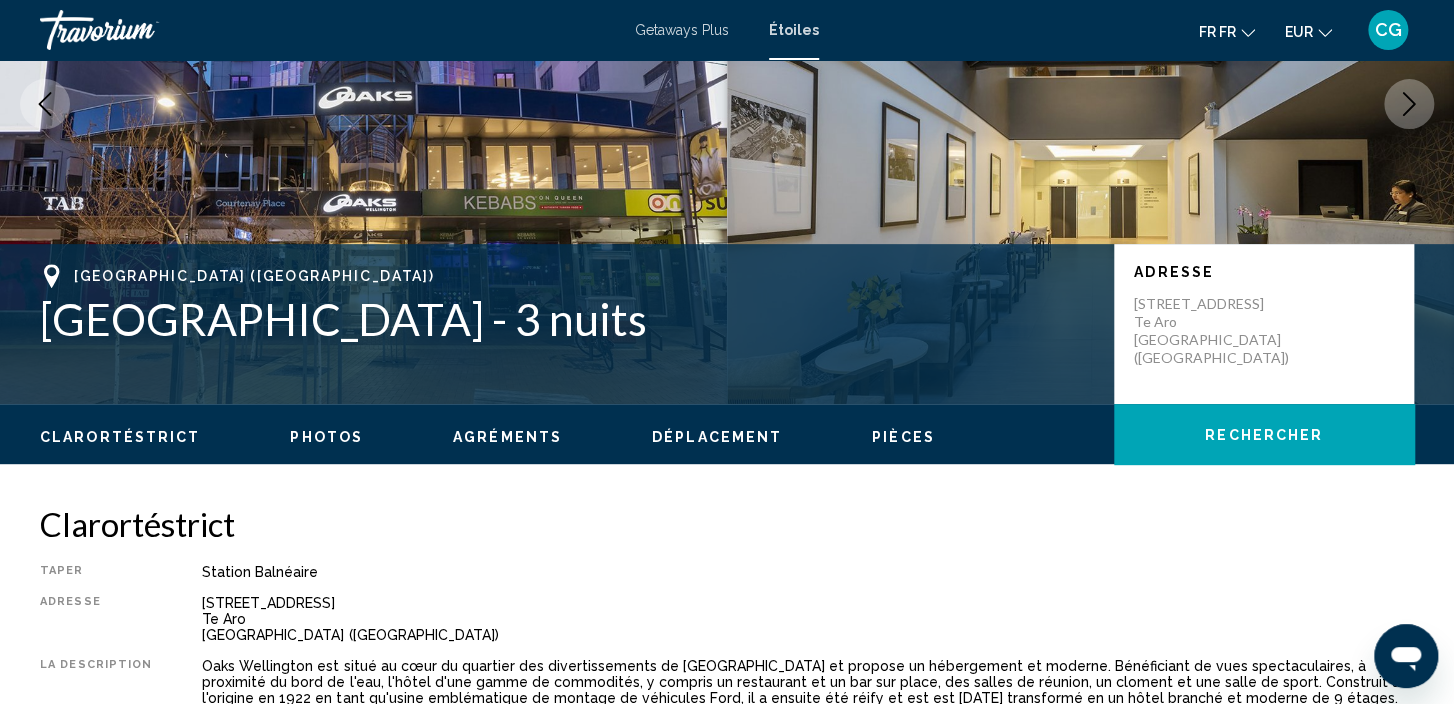 scroll, scrollTop: 0, scrollLeft: 0, axis: both 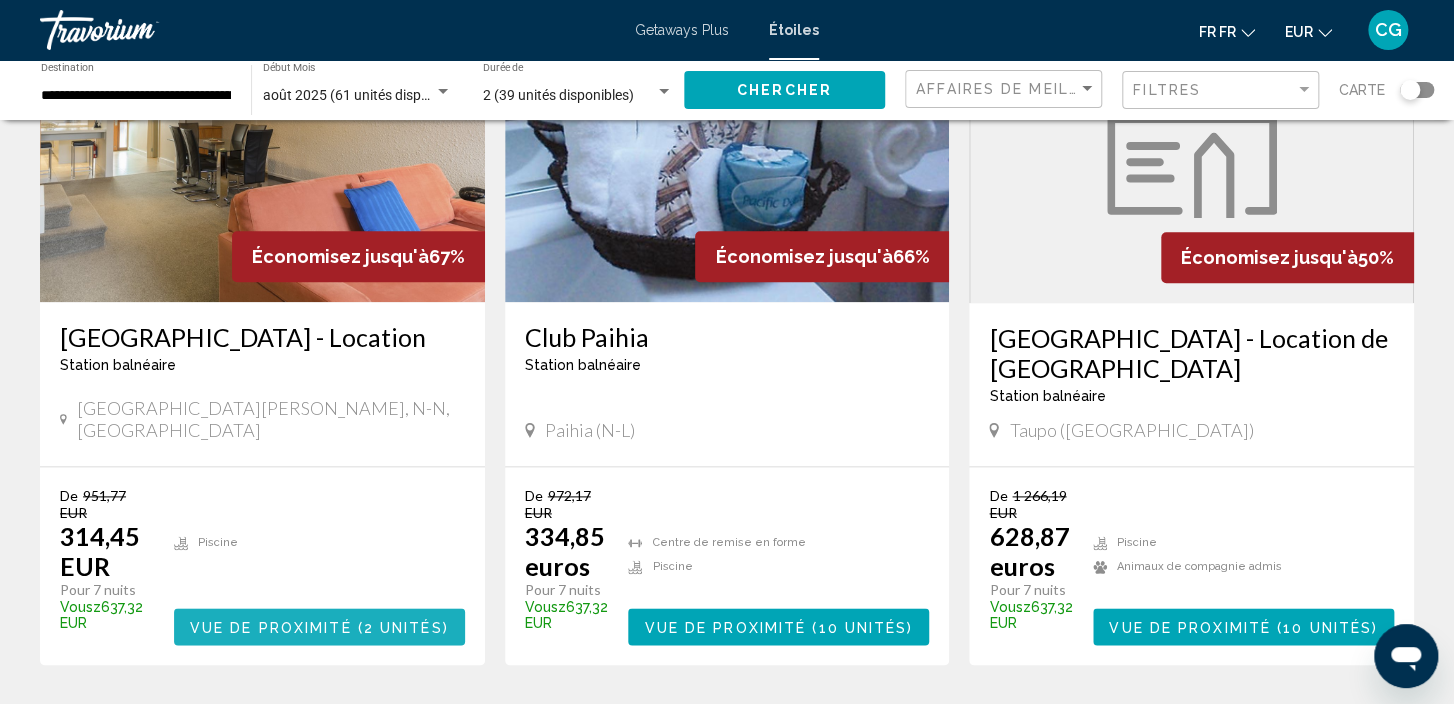 click on "(2 unités" at bounding box center [400, 627] 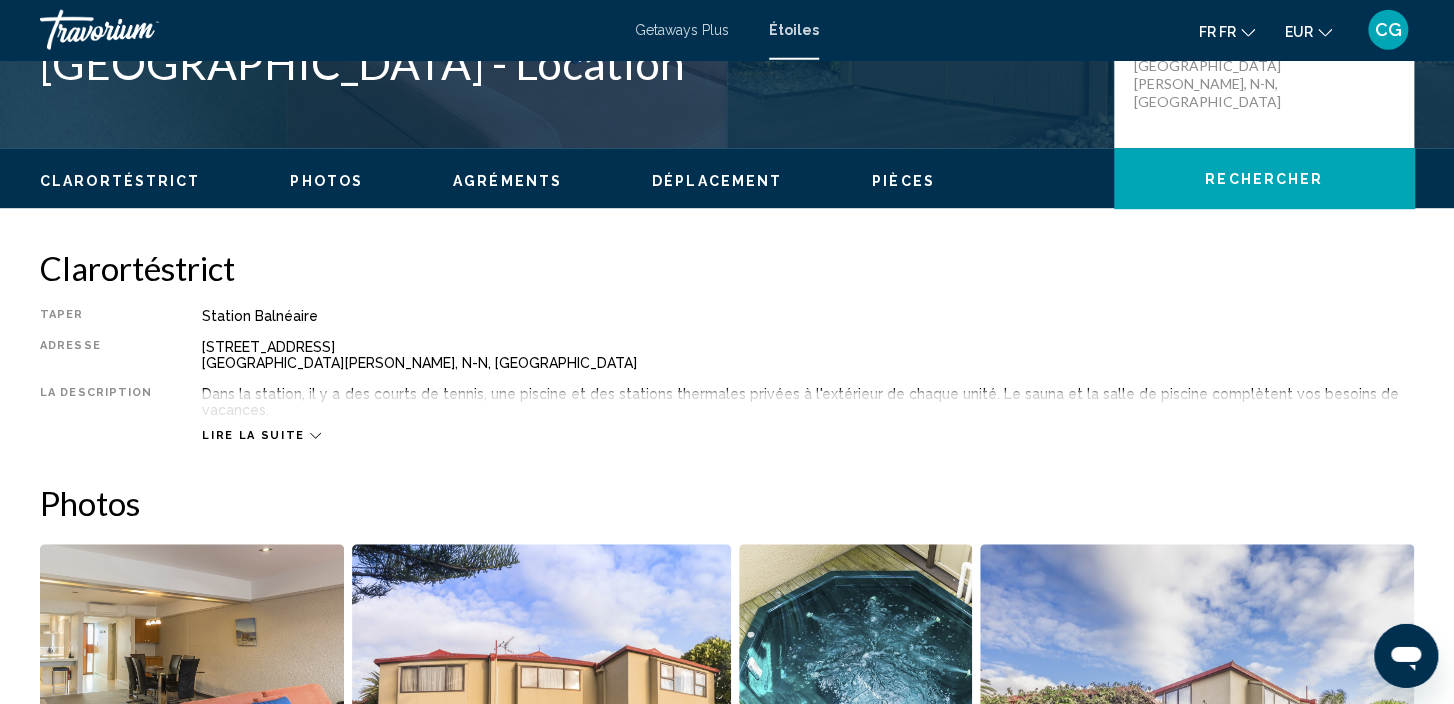scroll, scrollTop: 633, scrollLeft: 0, axis: vertical 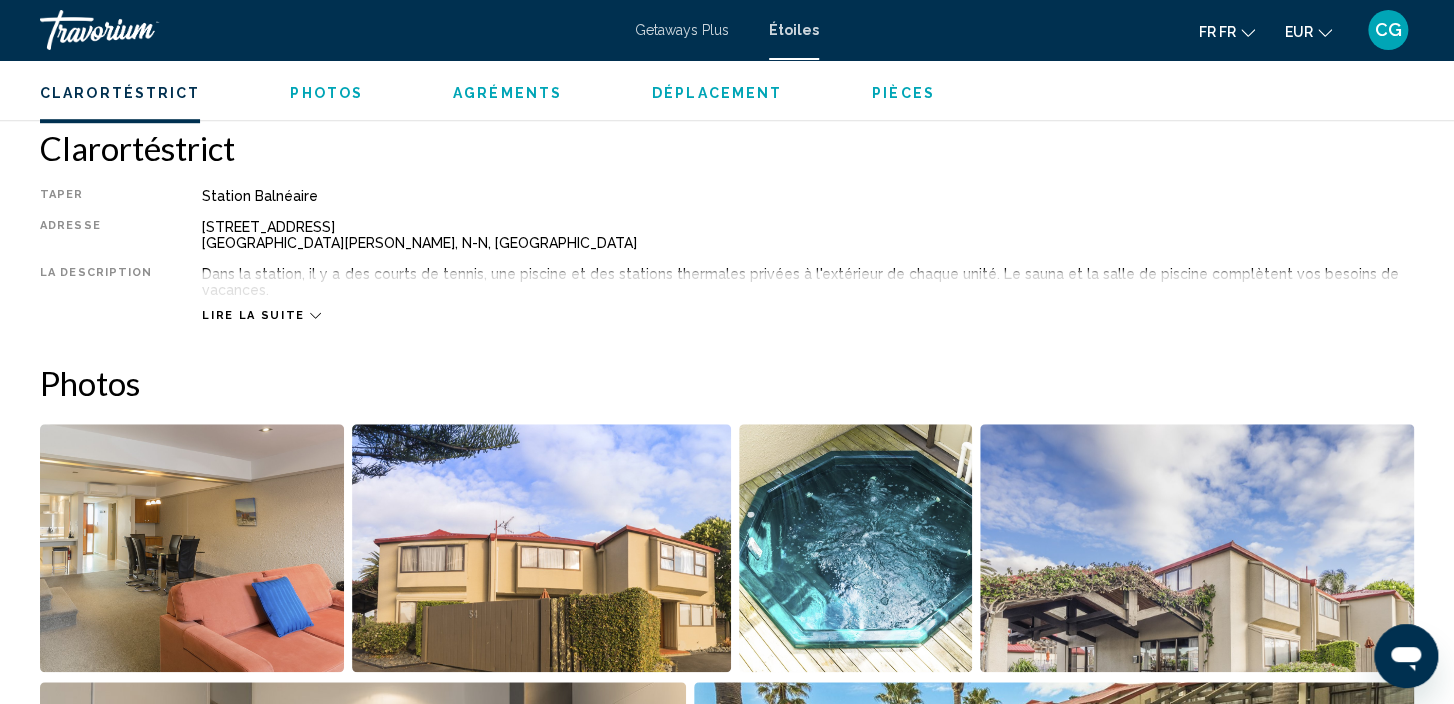 click 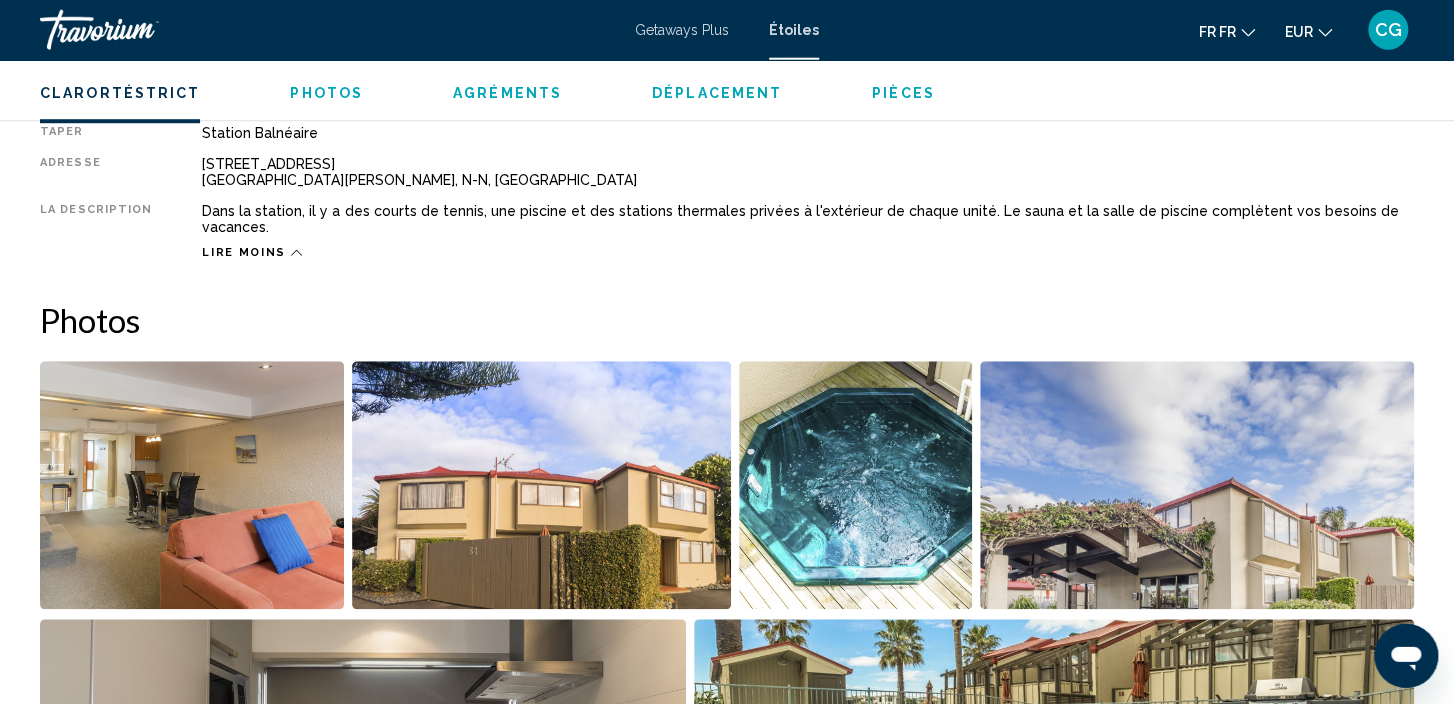 scroll, scrollTop: 739, scrollLeft: 0, axis: vertical 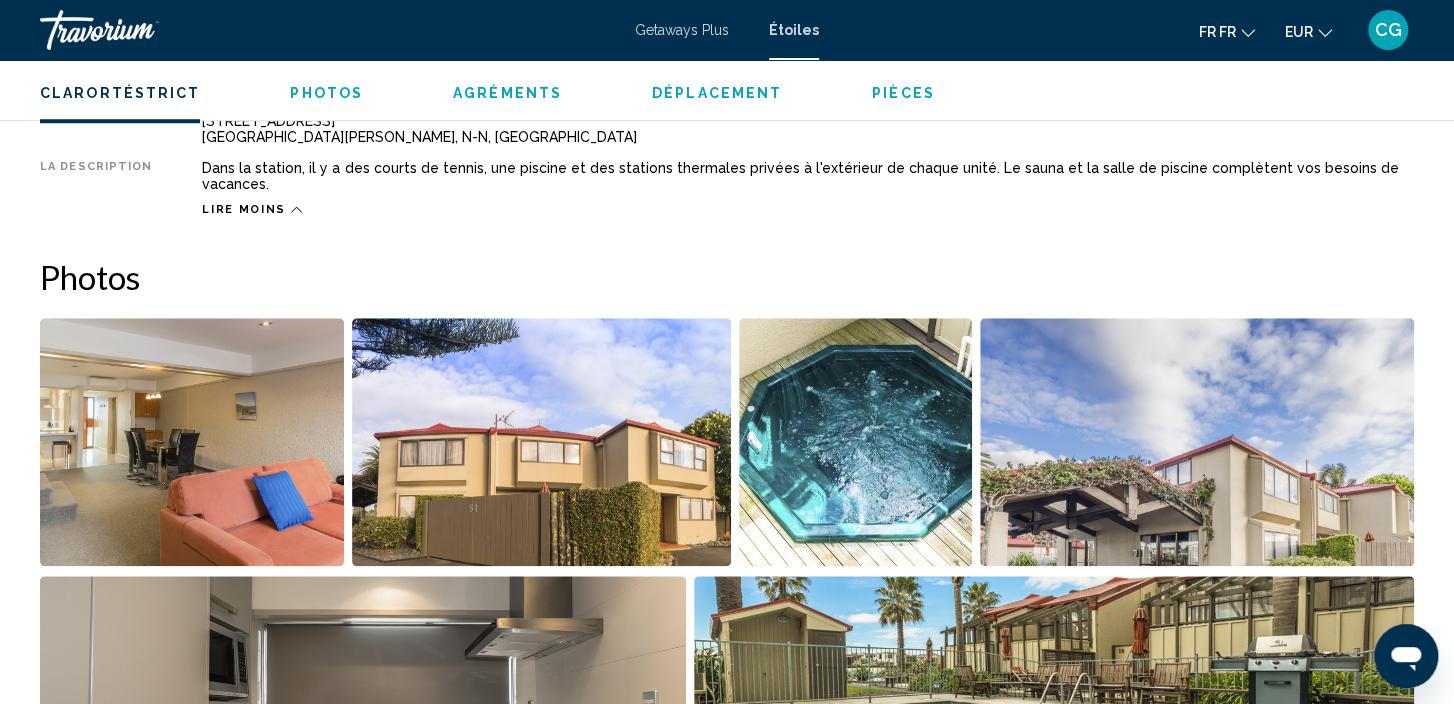 click at bounding box center (192, 442) 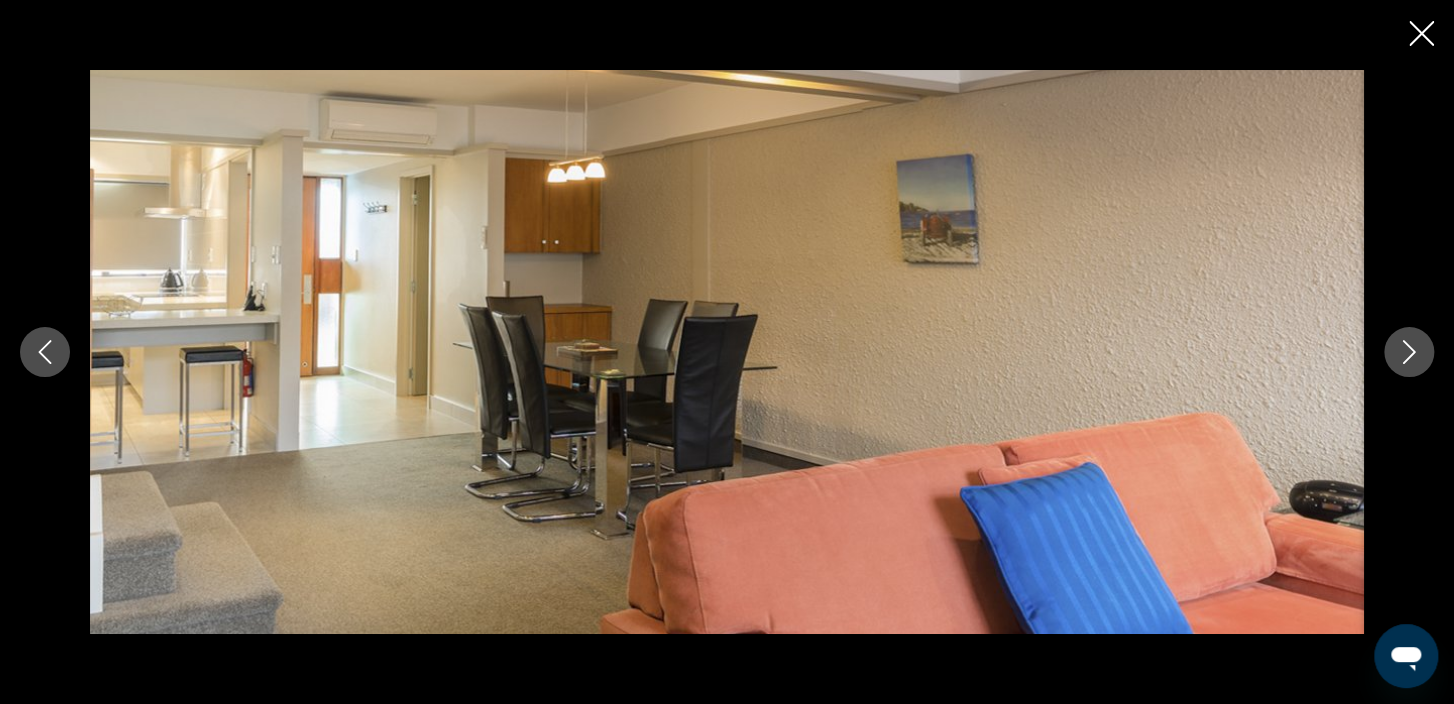 click 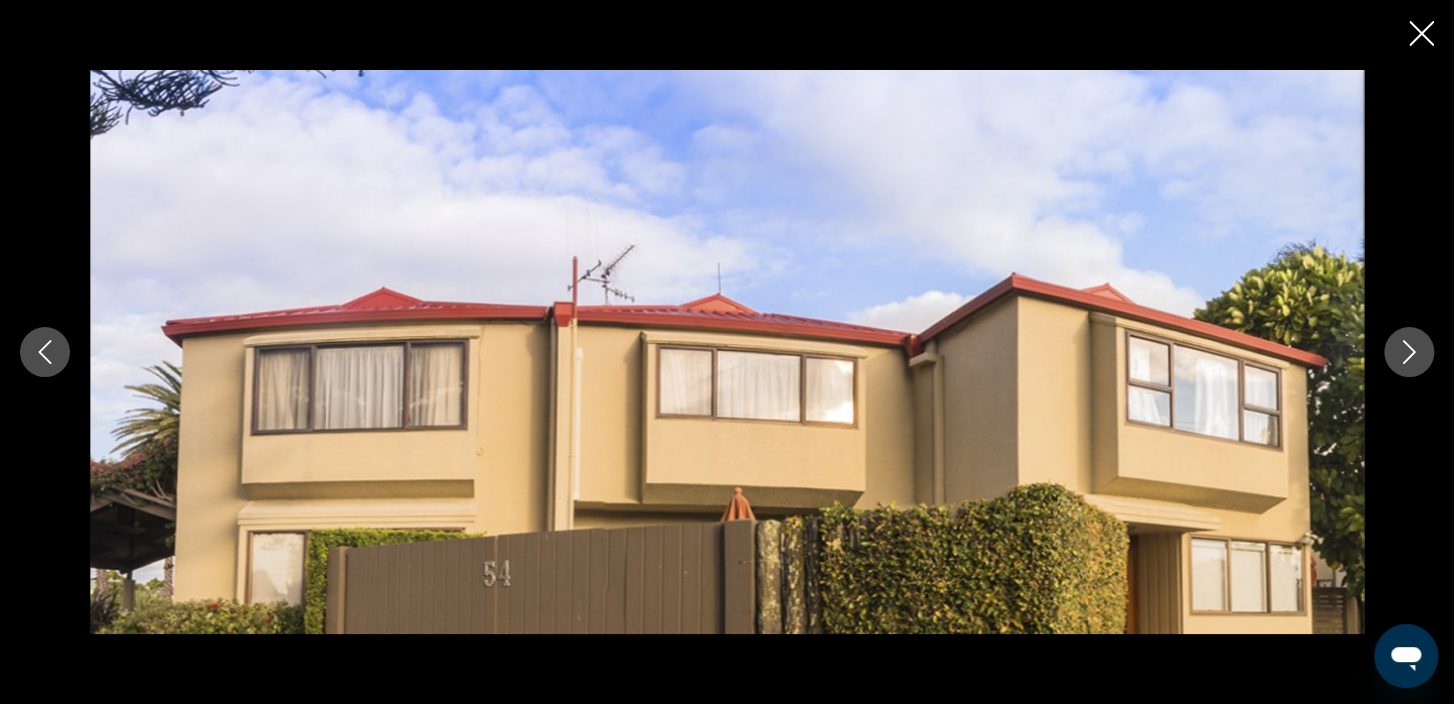 click 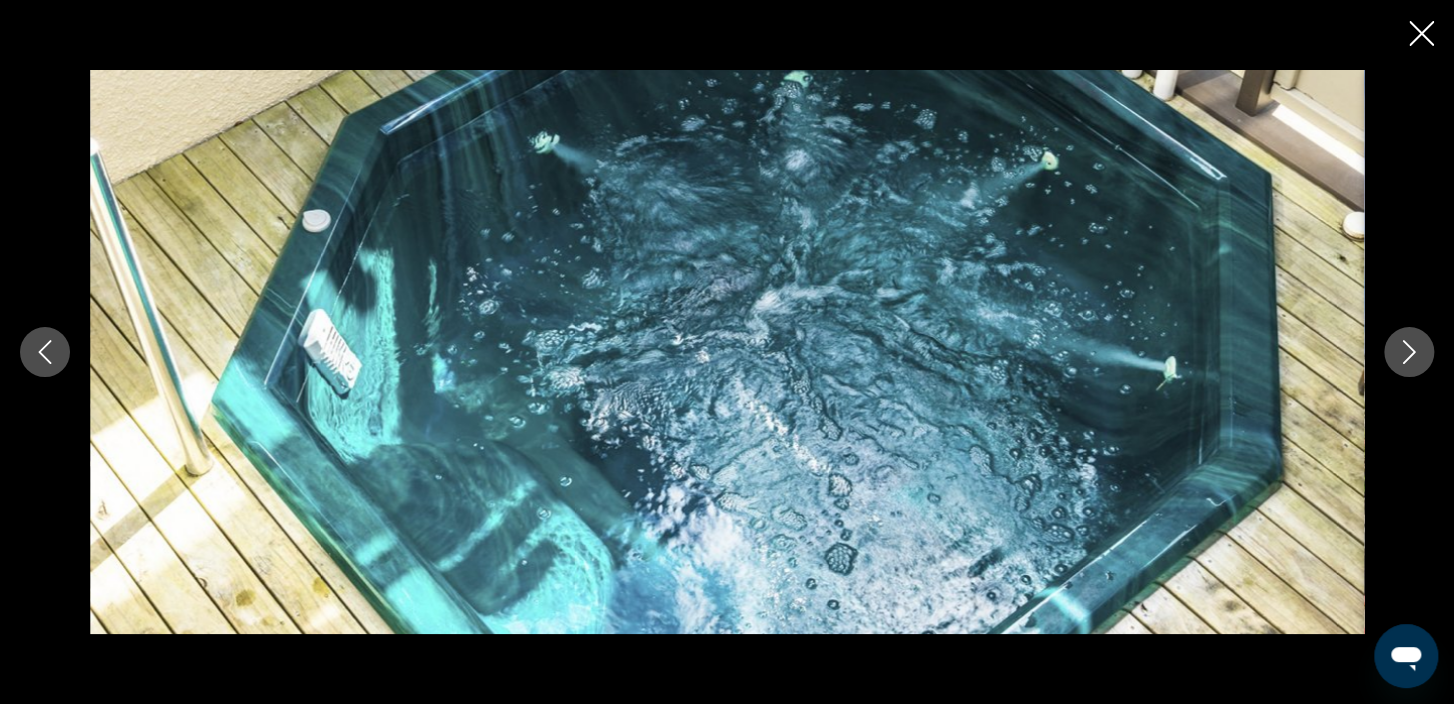 click 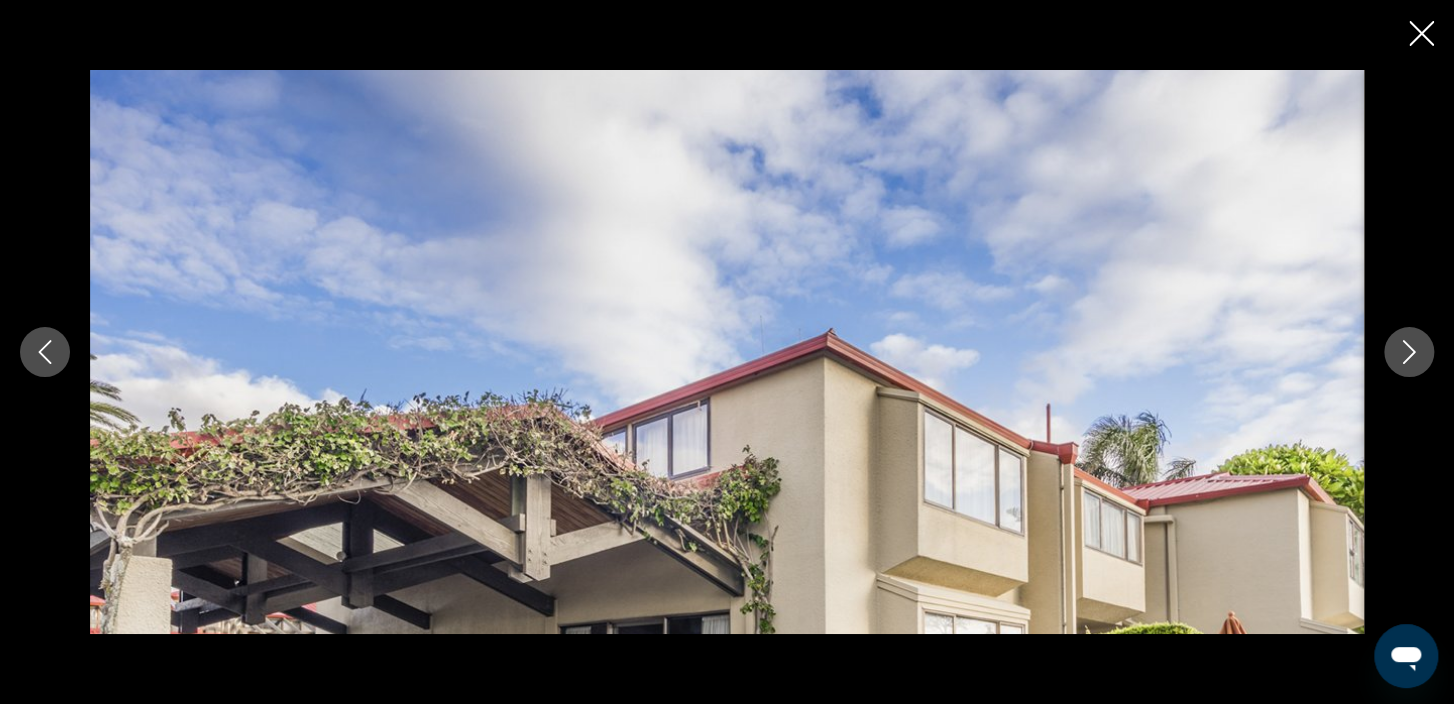 scroll, scrollTop: 950, scrollLeft: 0, axis: vertical 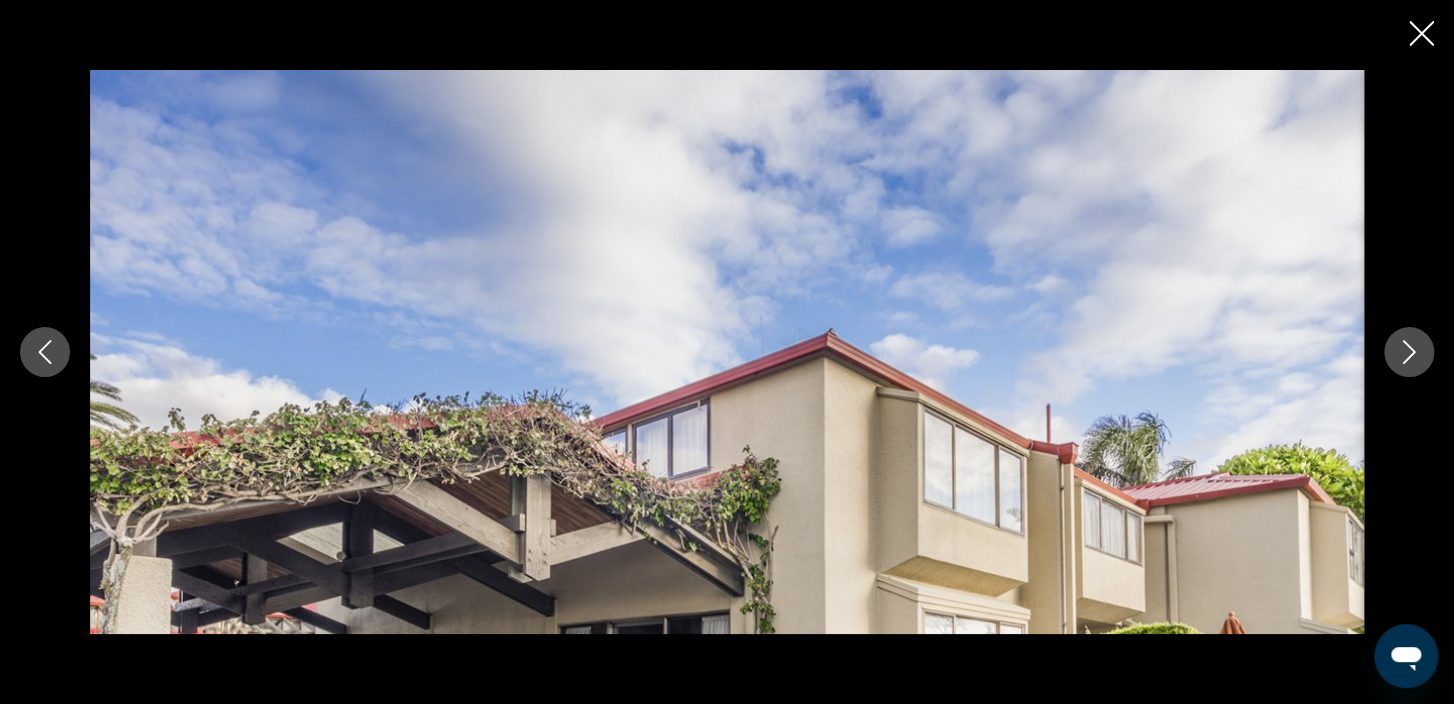 click 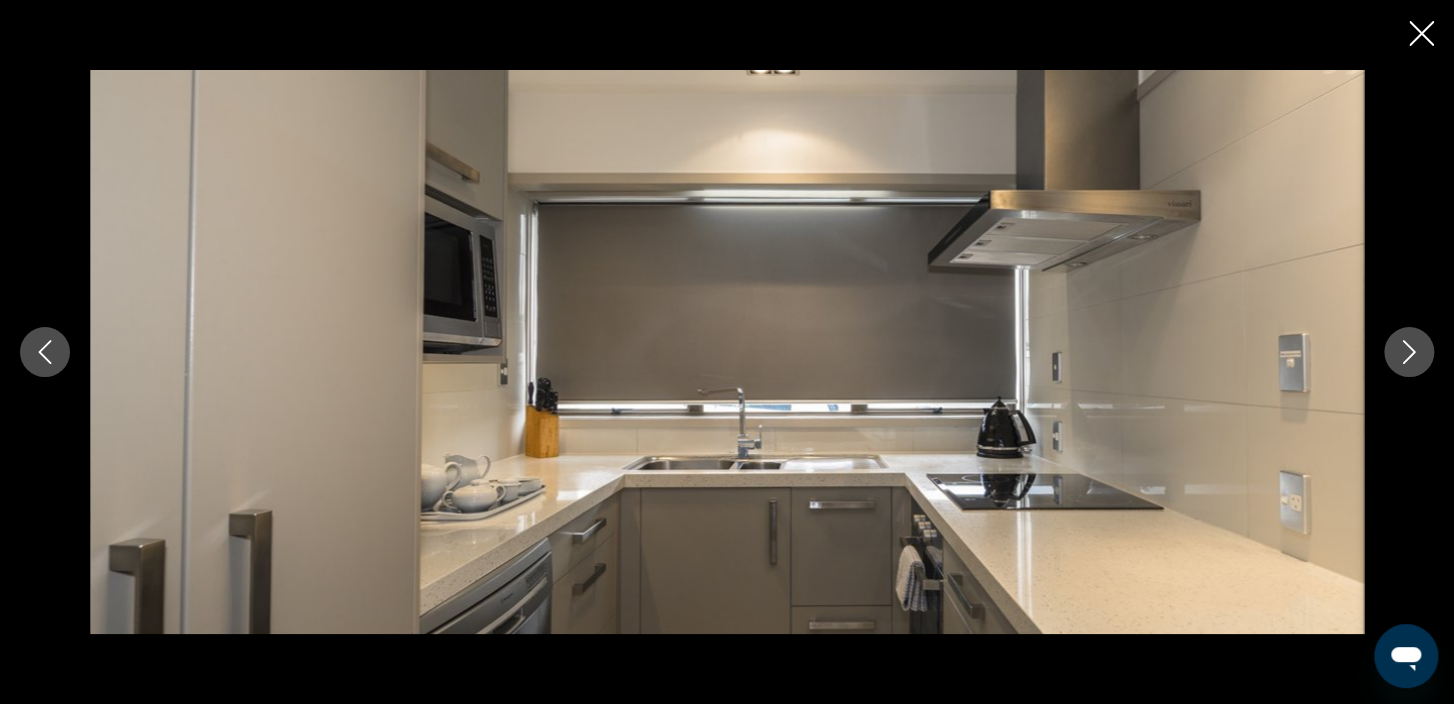 click 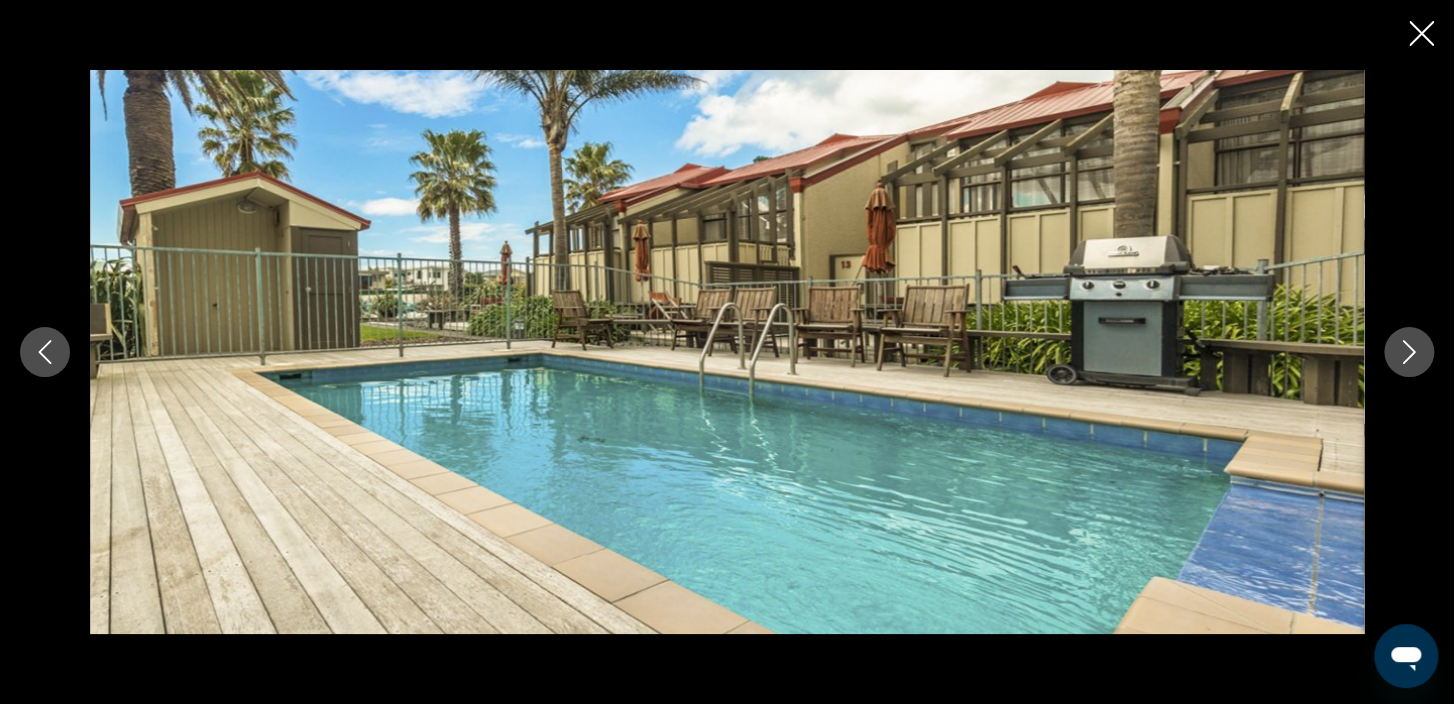 click 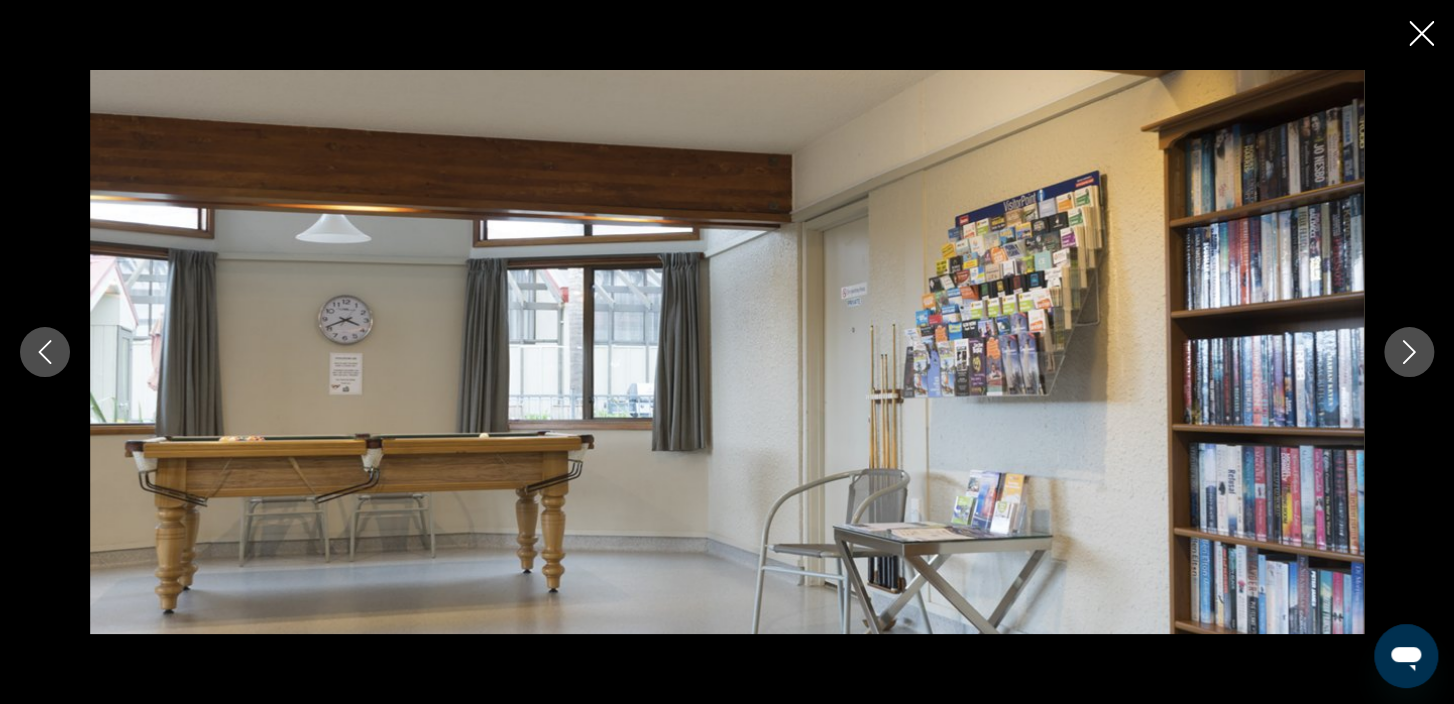 click 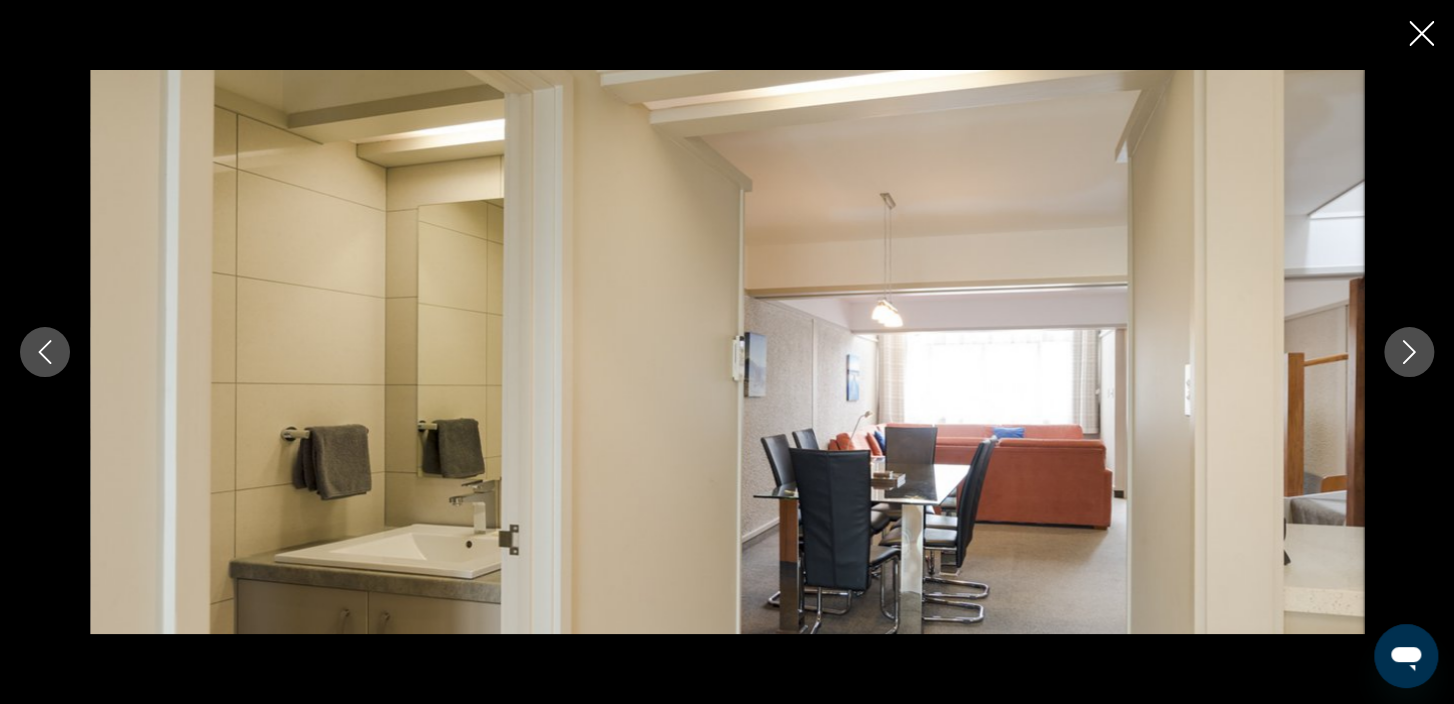 click 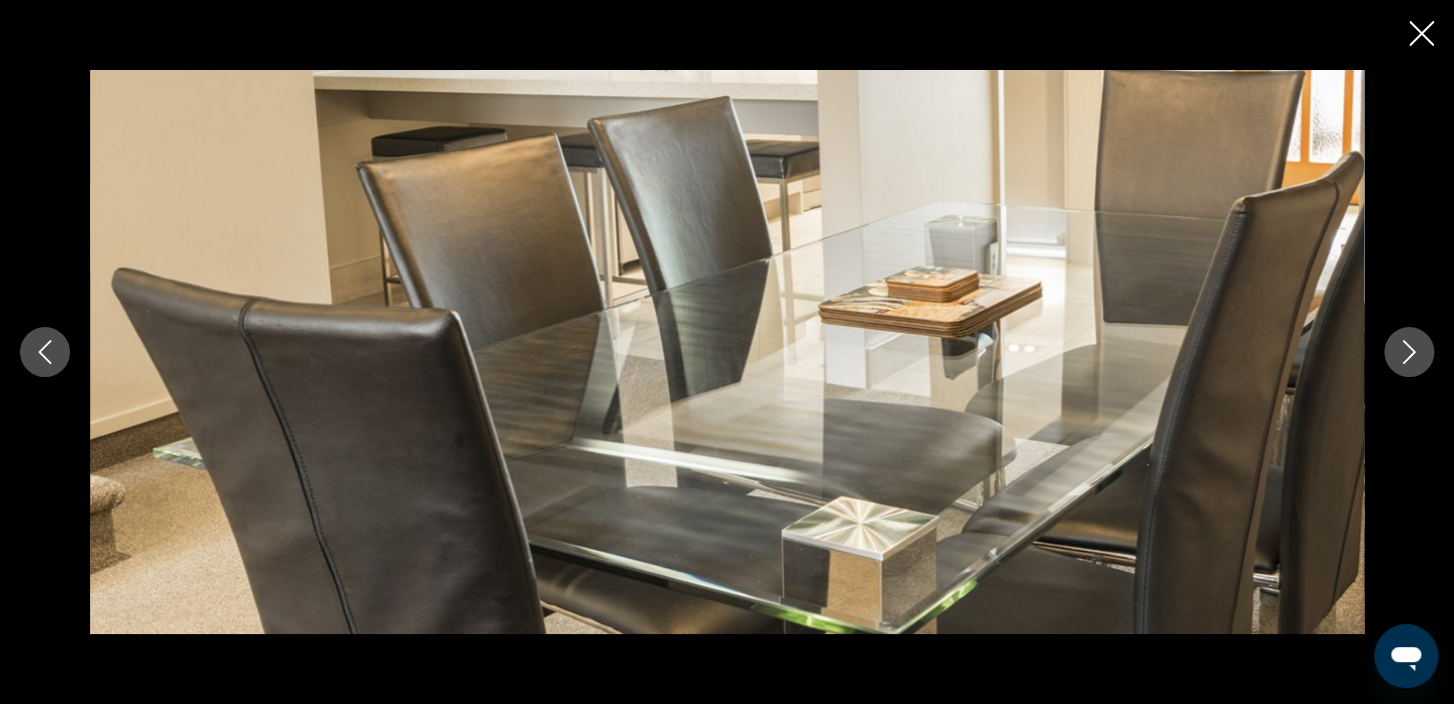 click 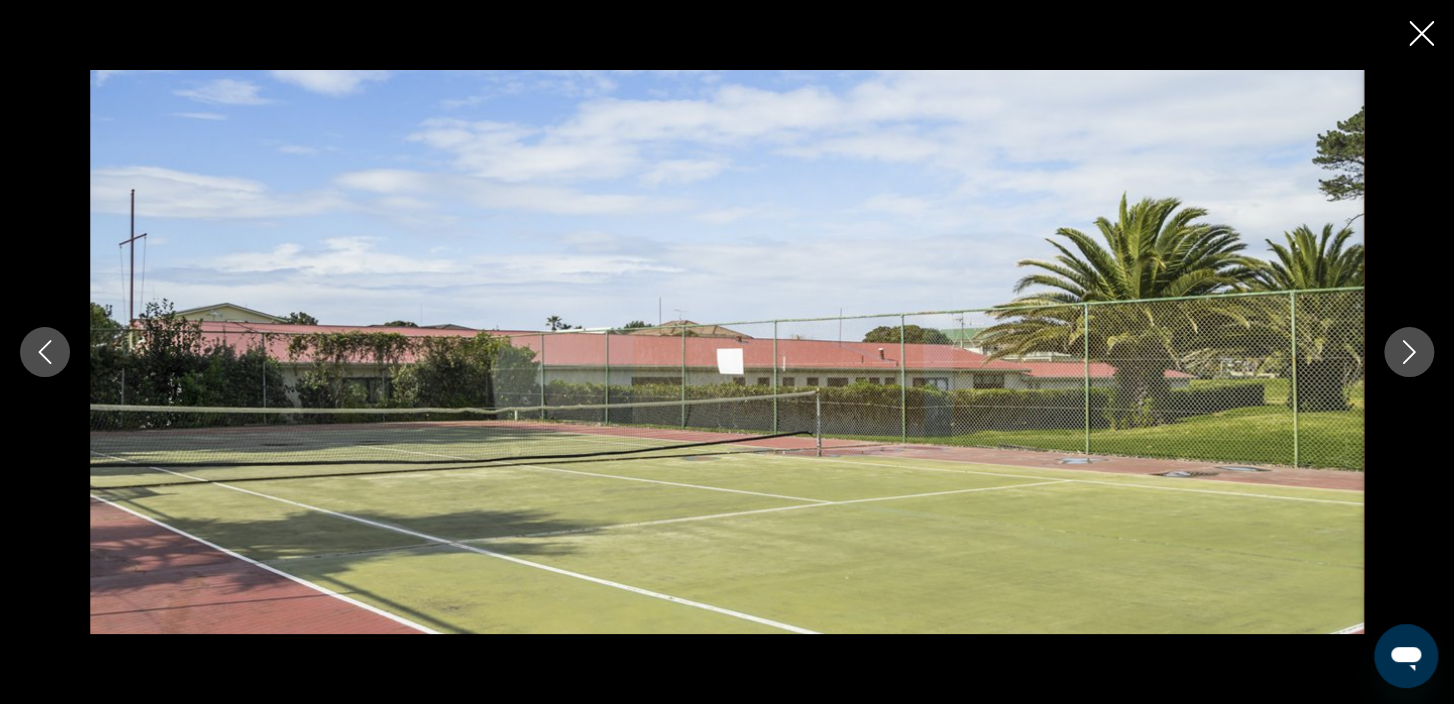 click 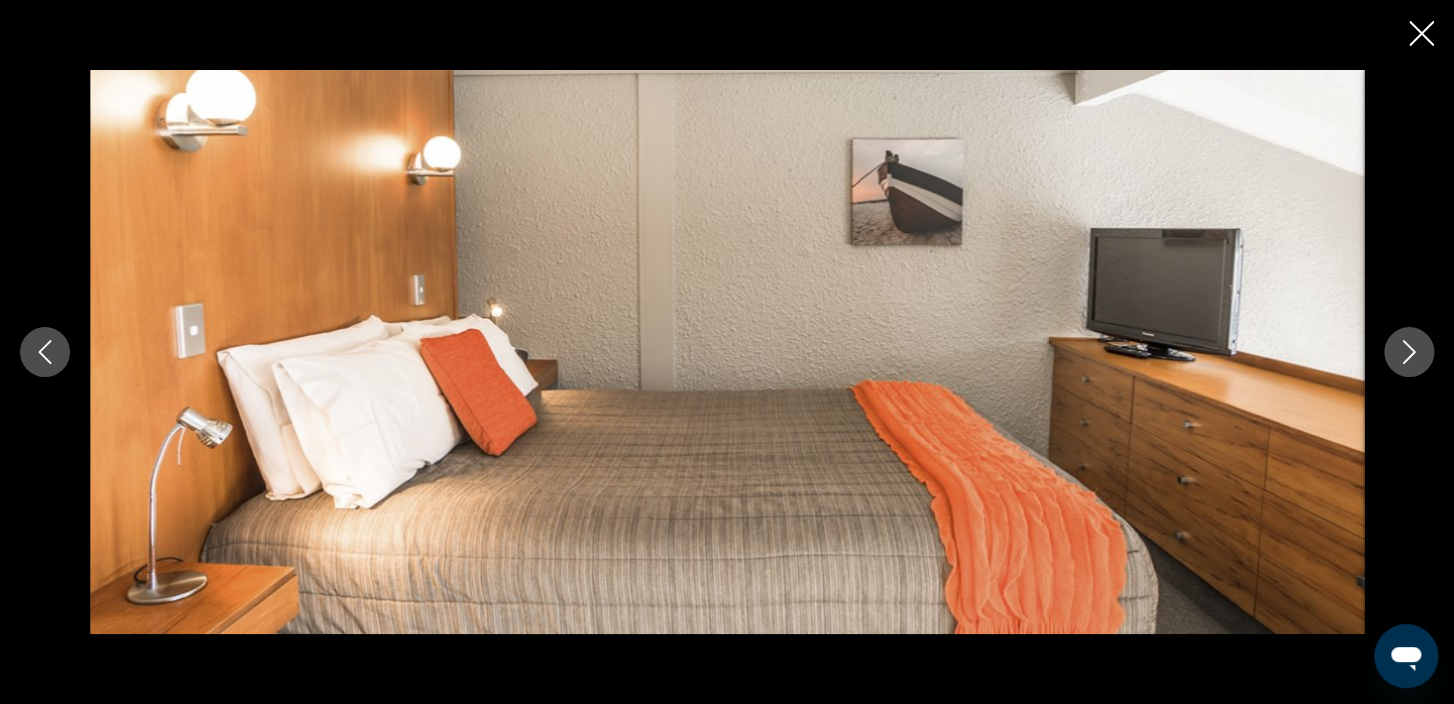 click 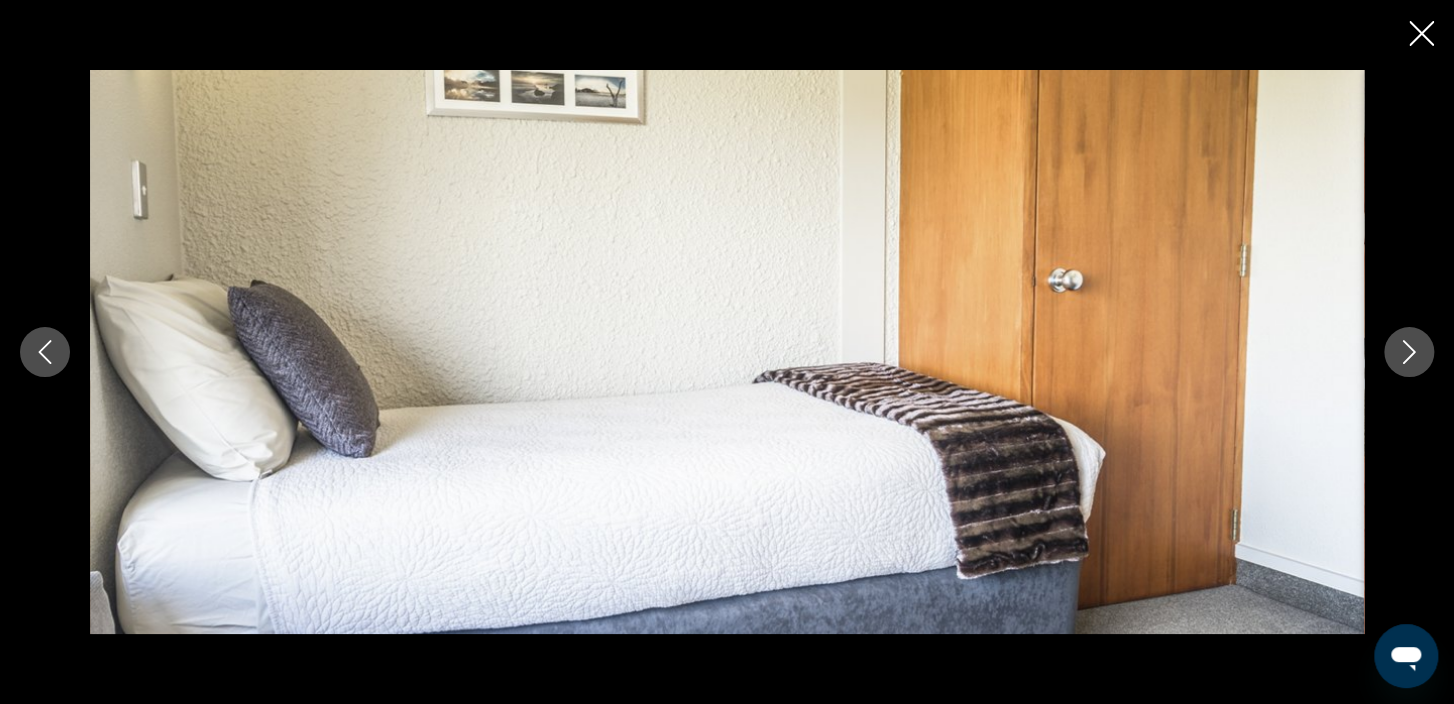 click 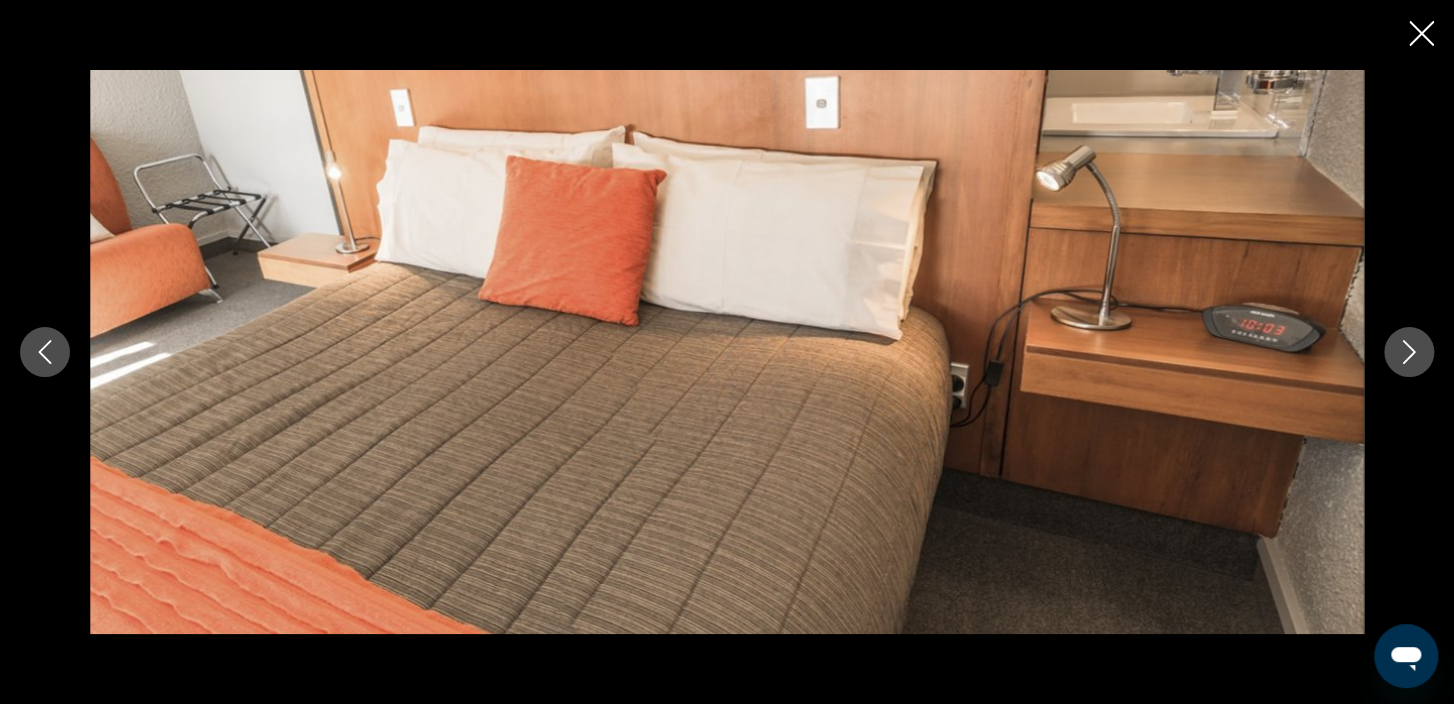 click 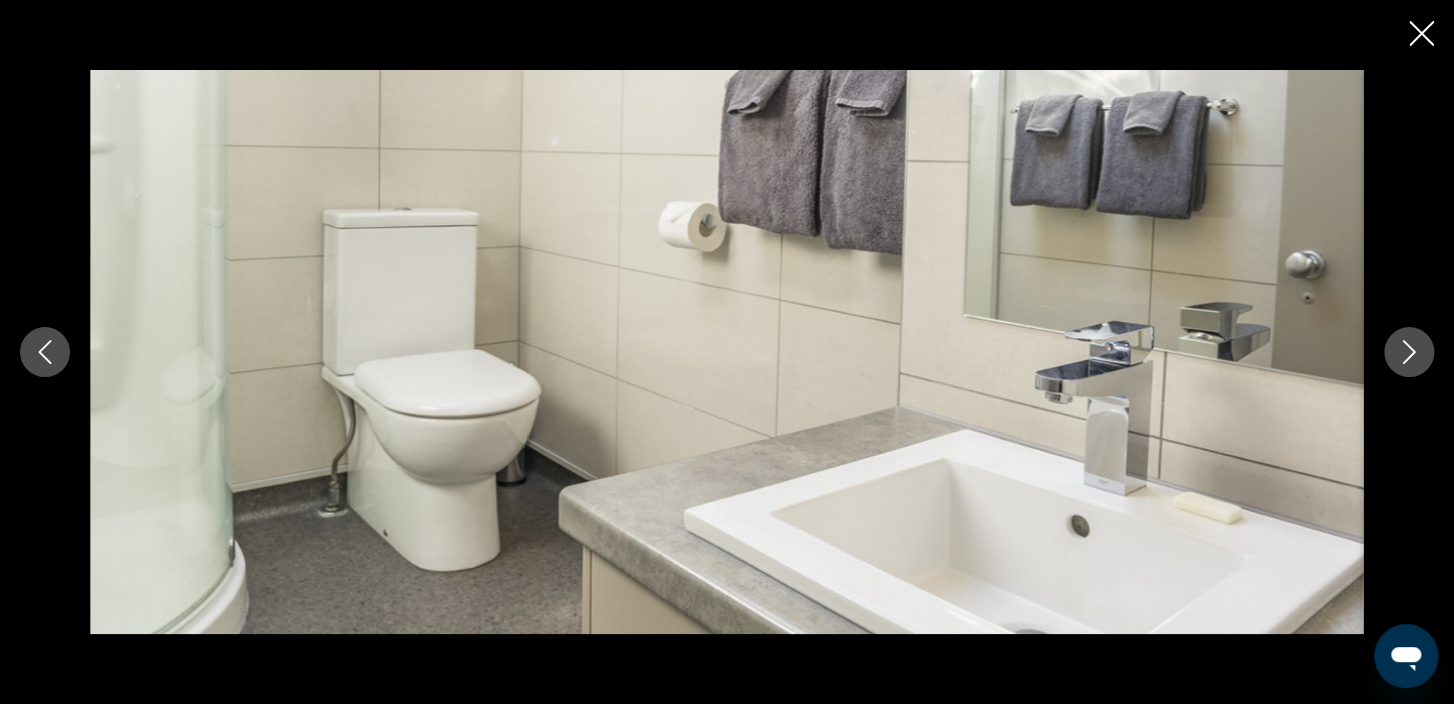 click 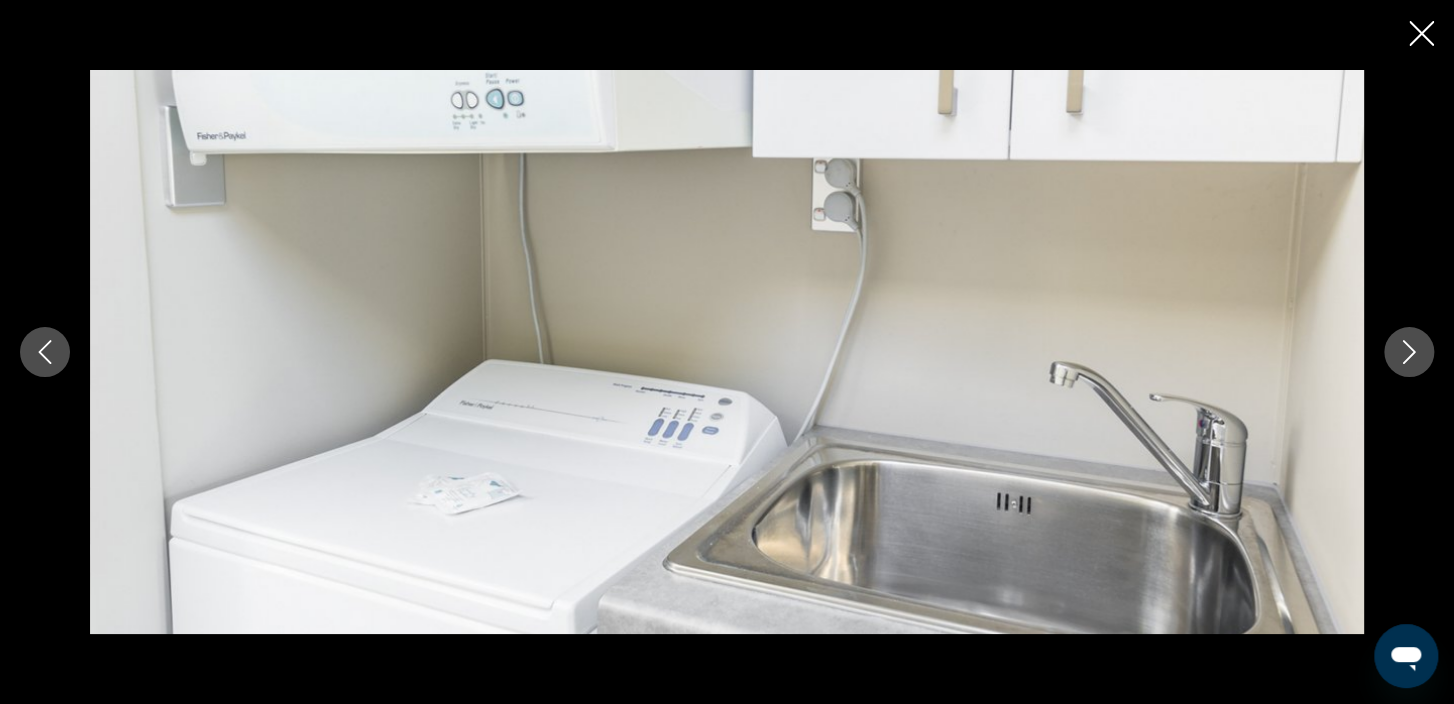 click 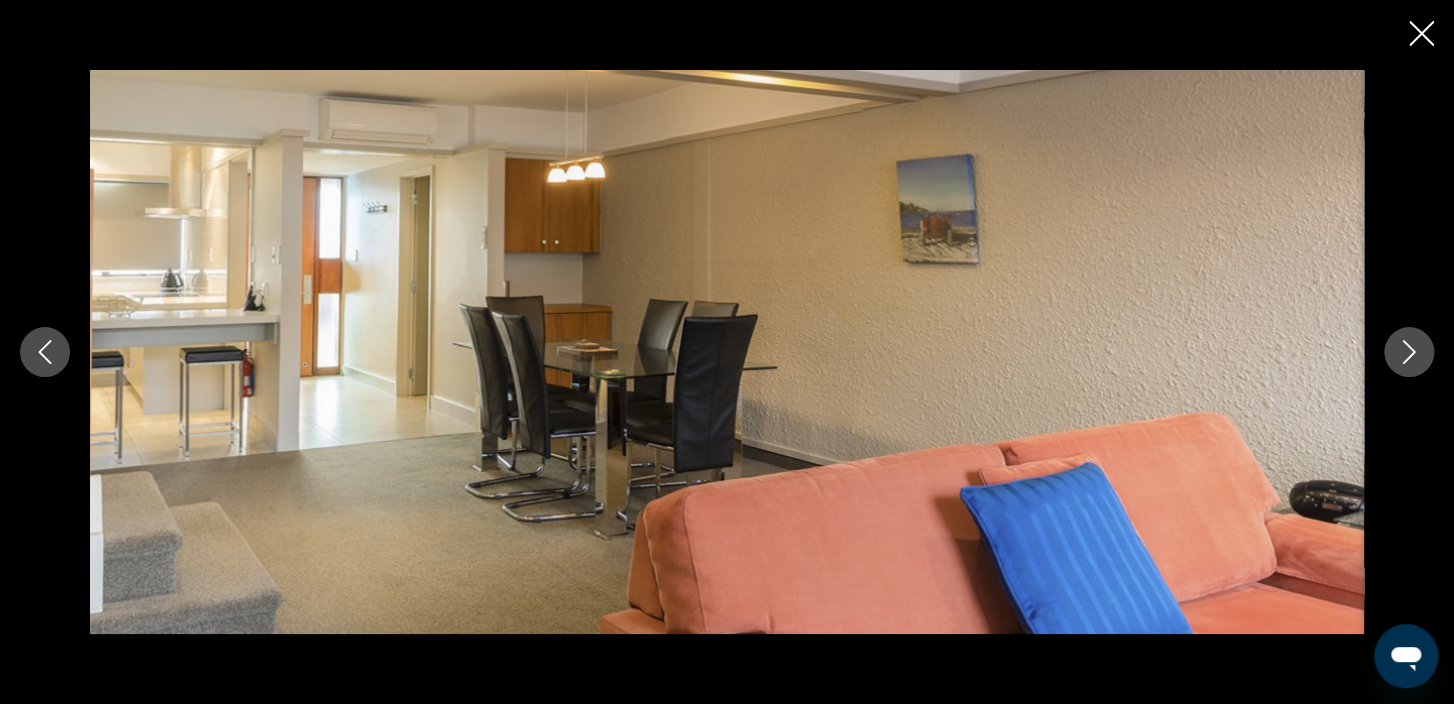 click 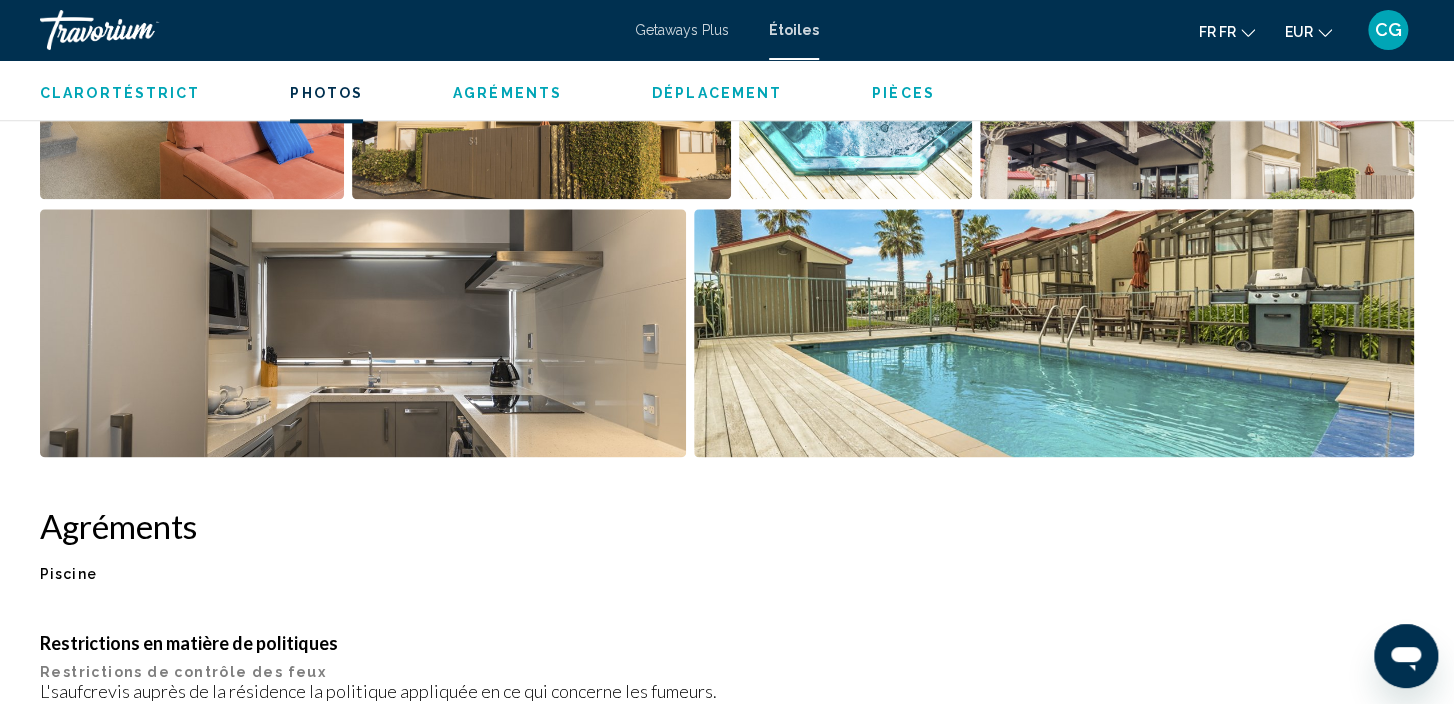 scroll, scrollTop: 1068, scrollLeft: 0, axis: vertical 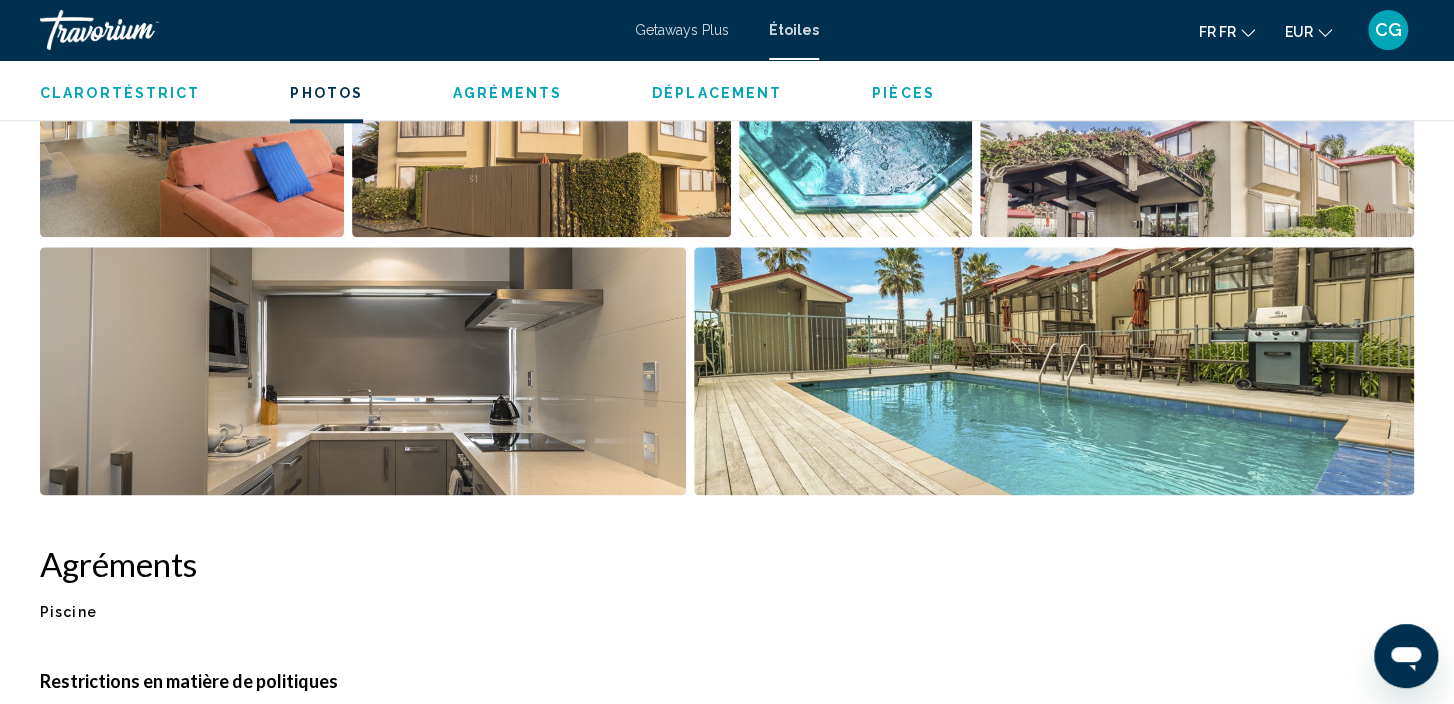 click on "Étoiles" at bounding box center (794, 30) 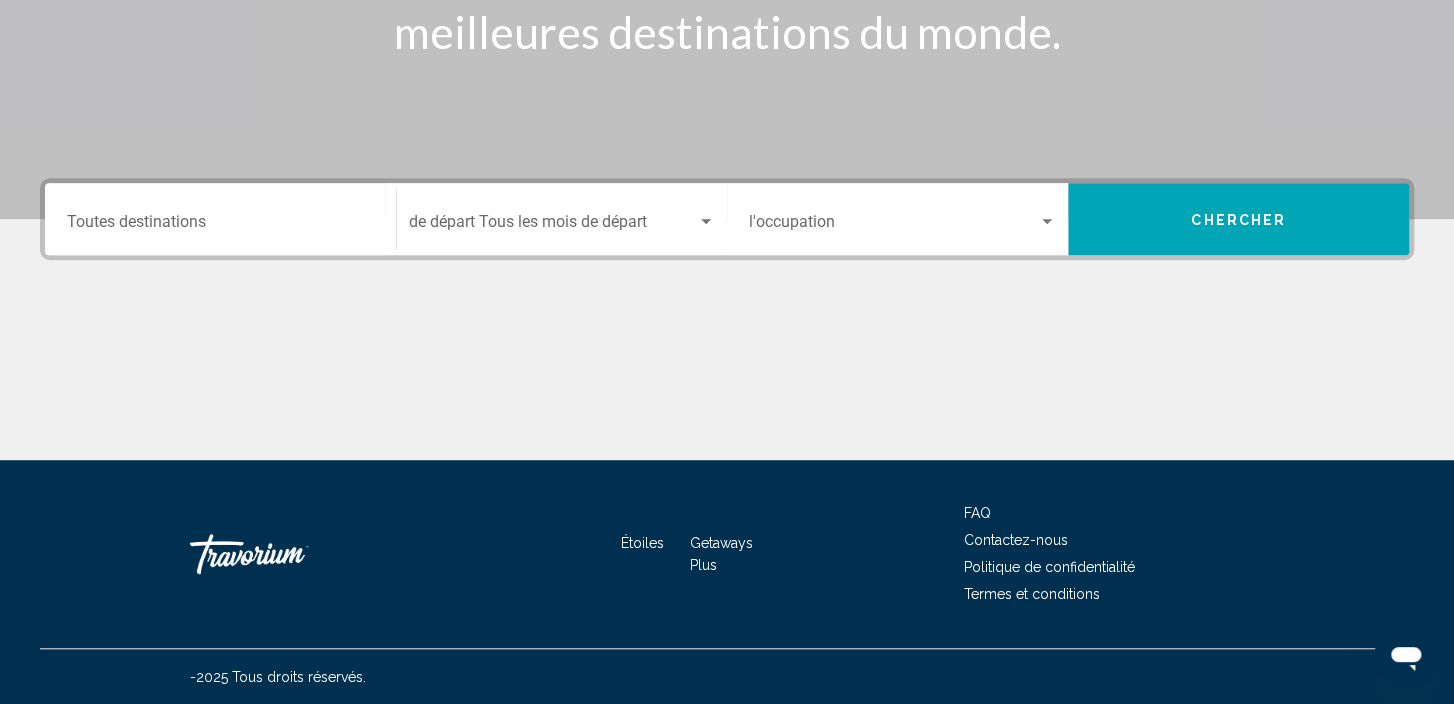 scroll, scrollTop: 0, scrollLeft: 0, axis: both 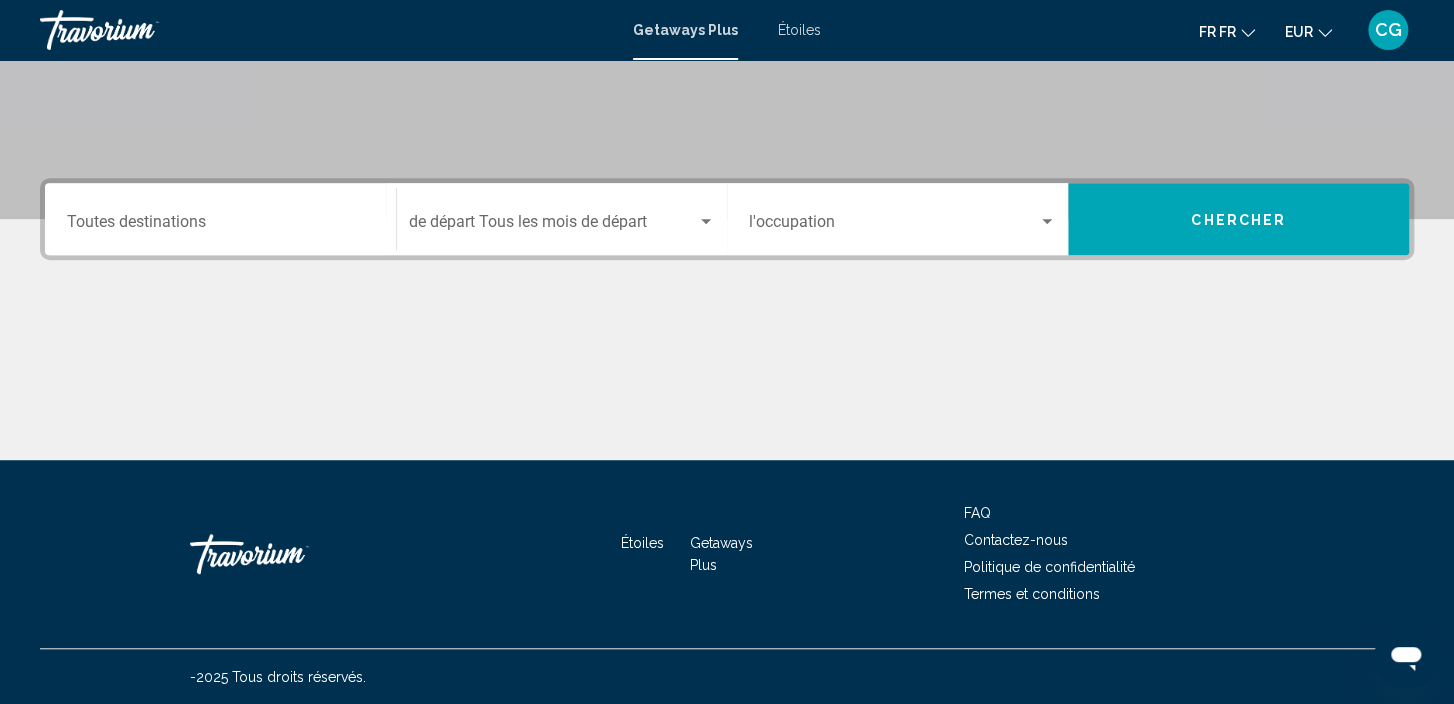 click at bounding box center [290, 554] 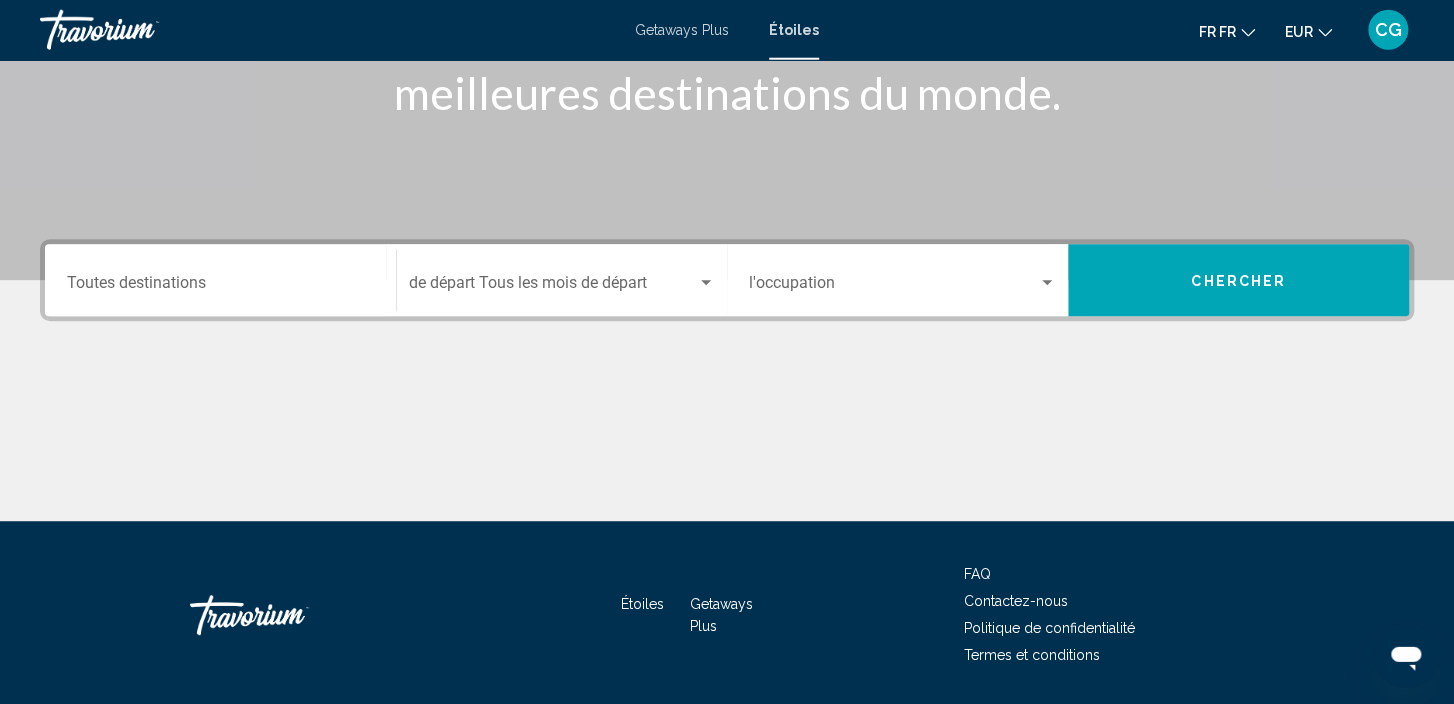 scroll, scrollTop: 381, scrollLeft: 0, axis: vertical 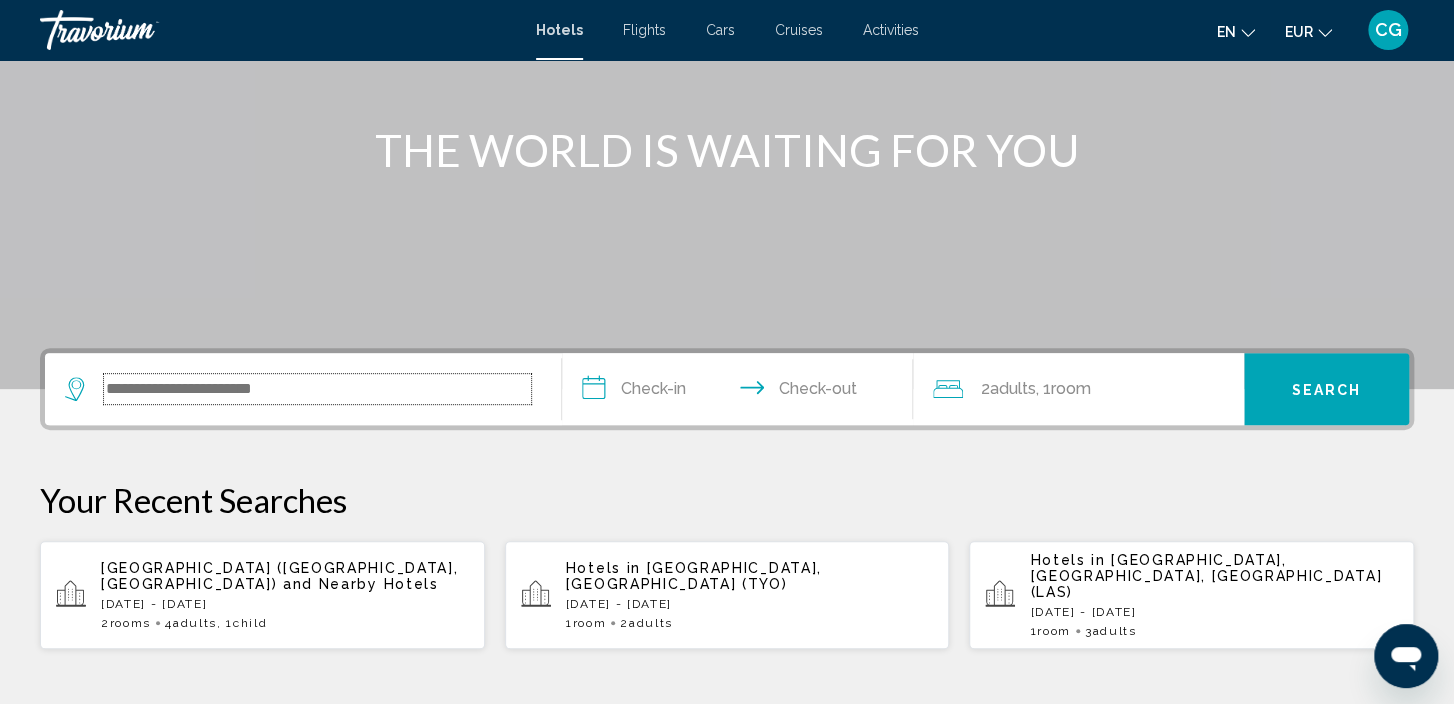 click at bounding box center [317, 389] 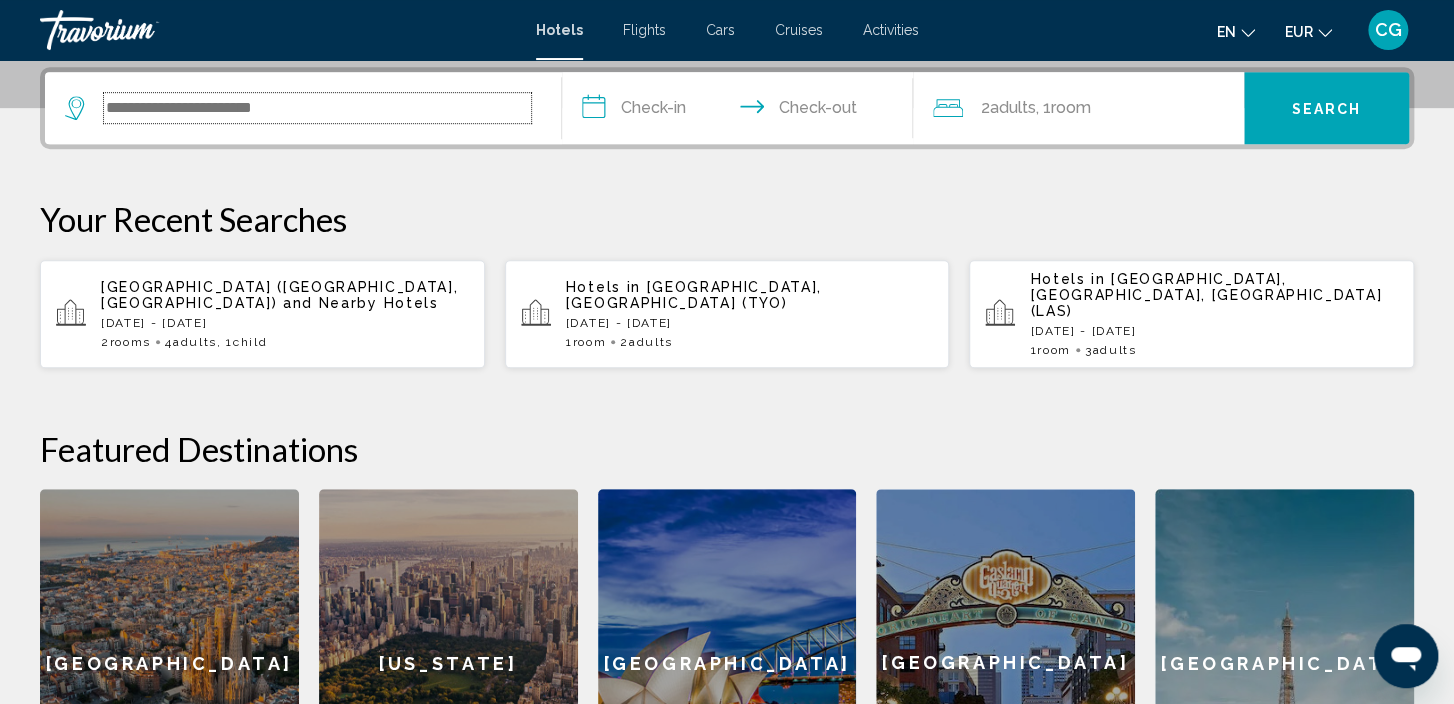 scroll, scrollTop: 493, scrollLeft: 0, axis: vertical 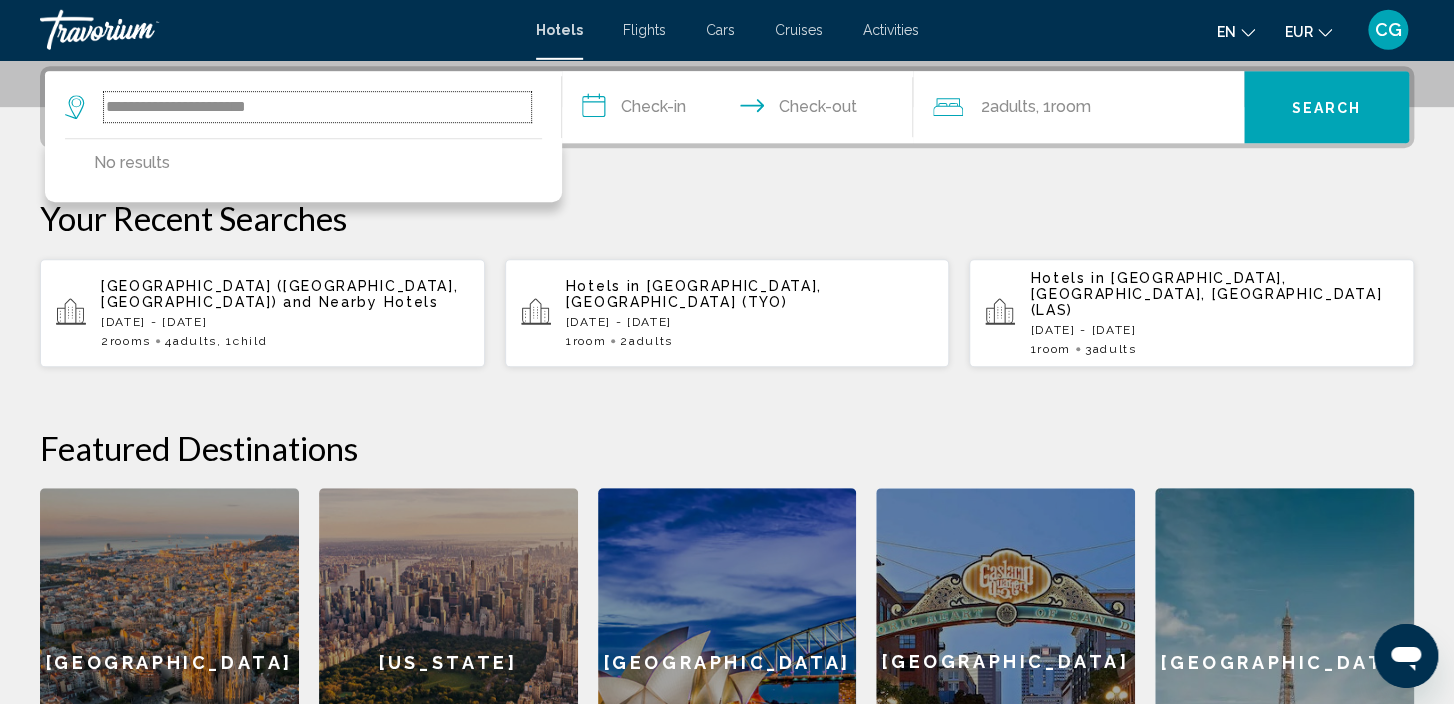 type on "**********" 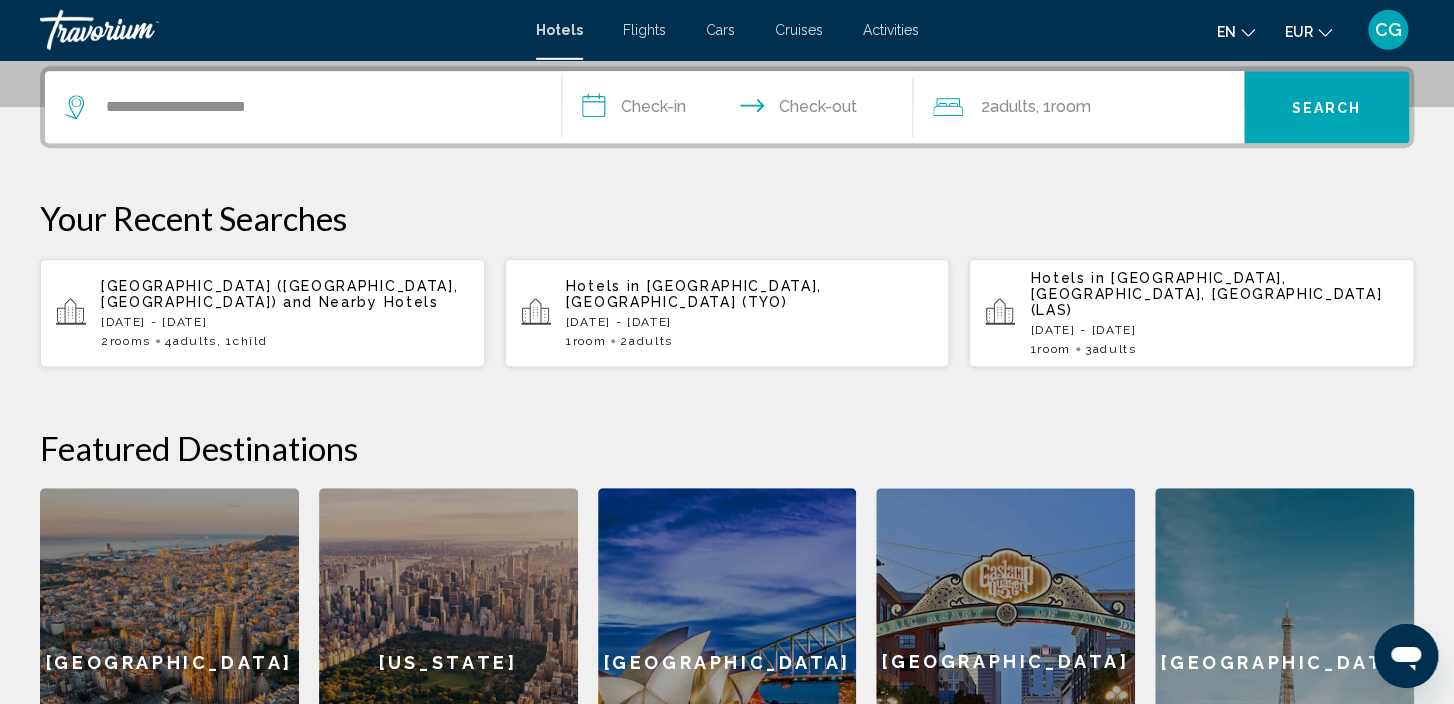 click on "**********" at bounding box center (741, 110) 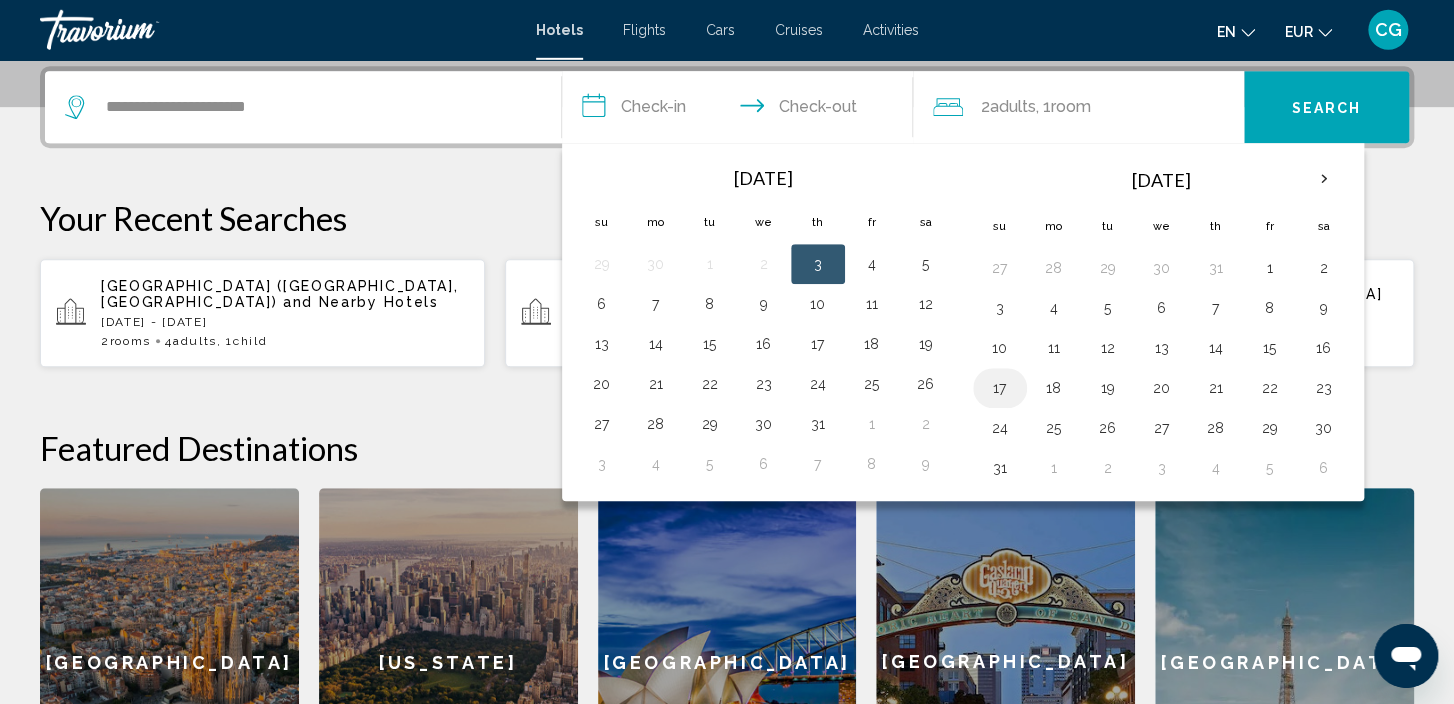 click on "17" at bounding box center [1000, 388] 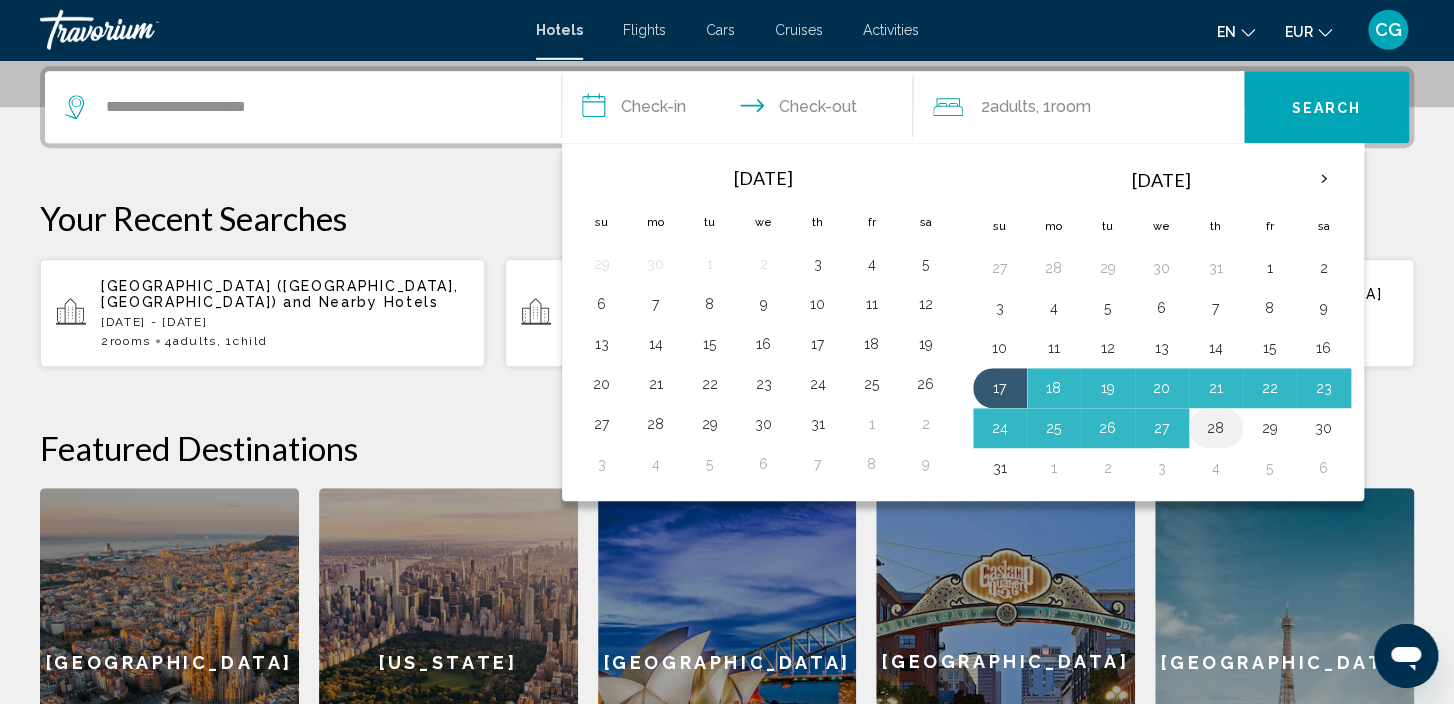click on "28" at bounding box center [1216, 428] 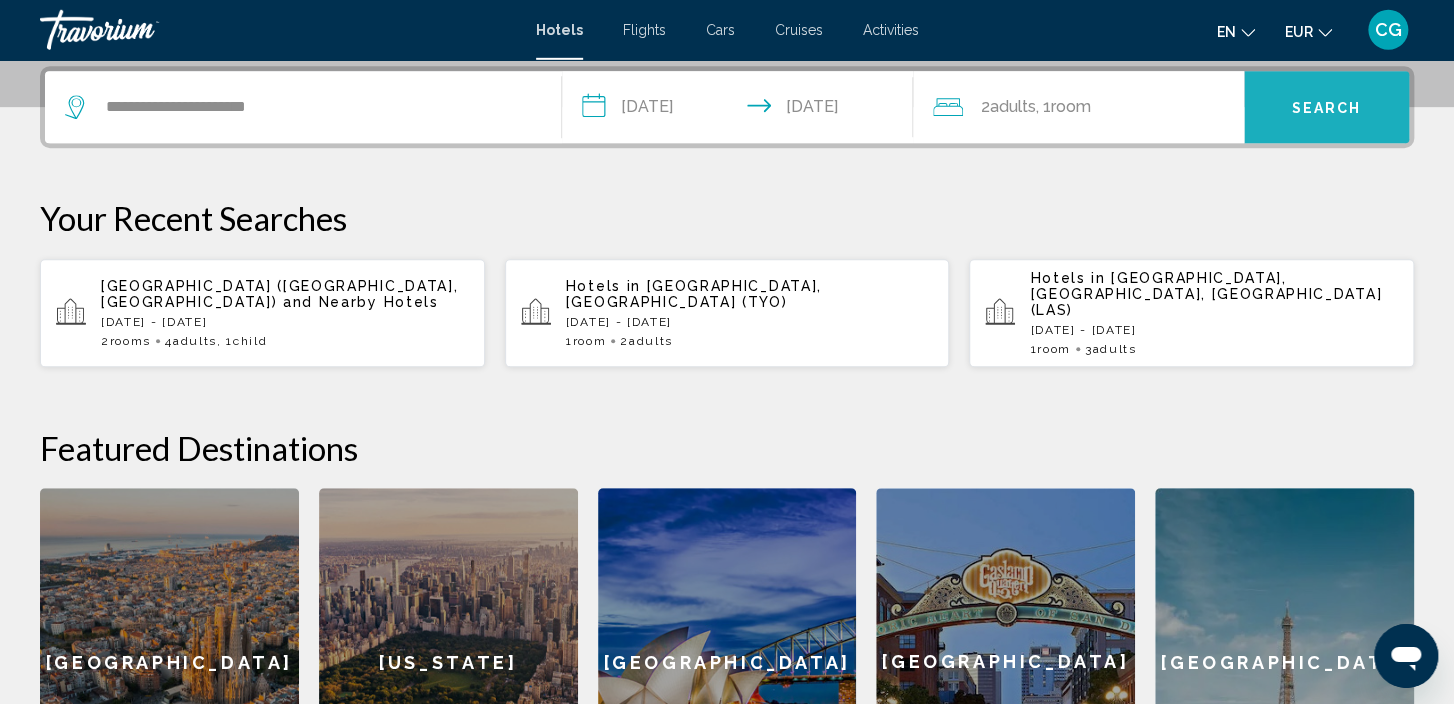 click on "Search" at bounding box center [1326, 108] 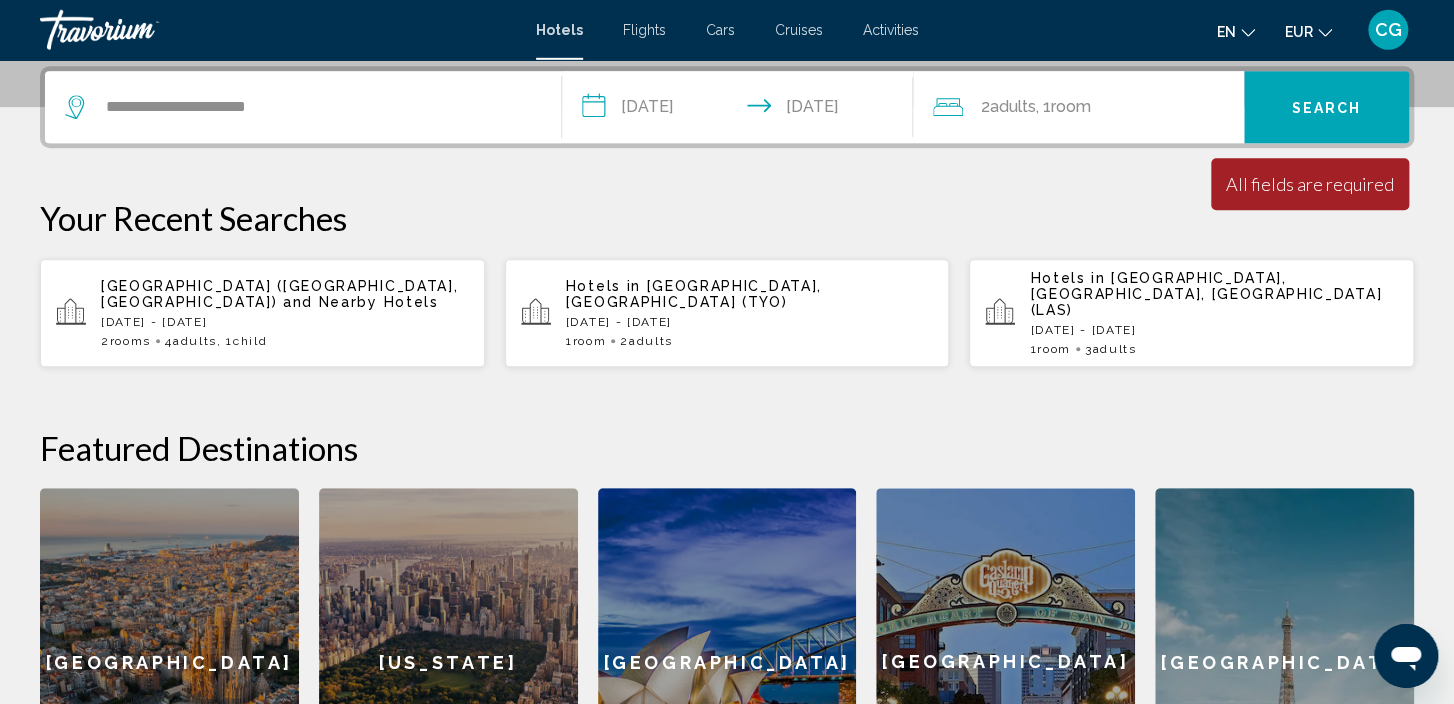 click on "Search" at bounding box center (1327, 107) 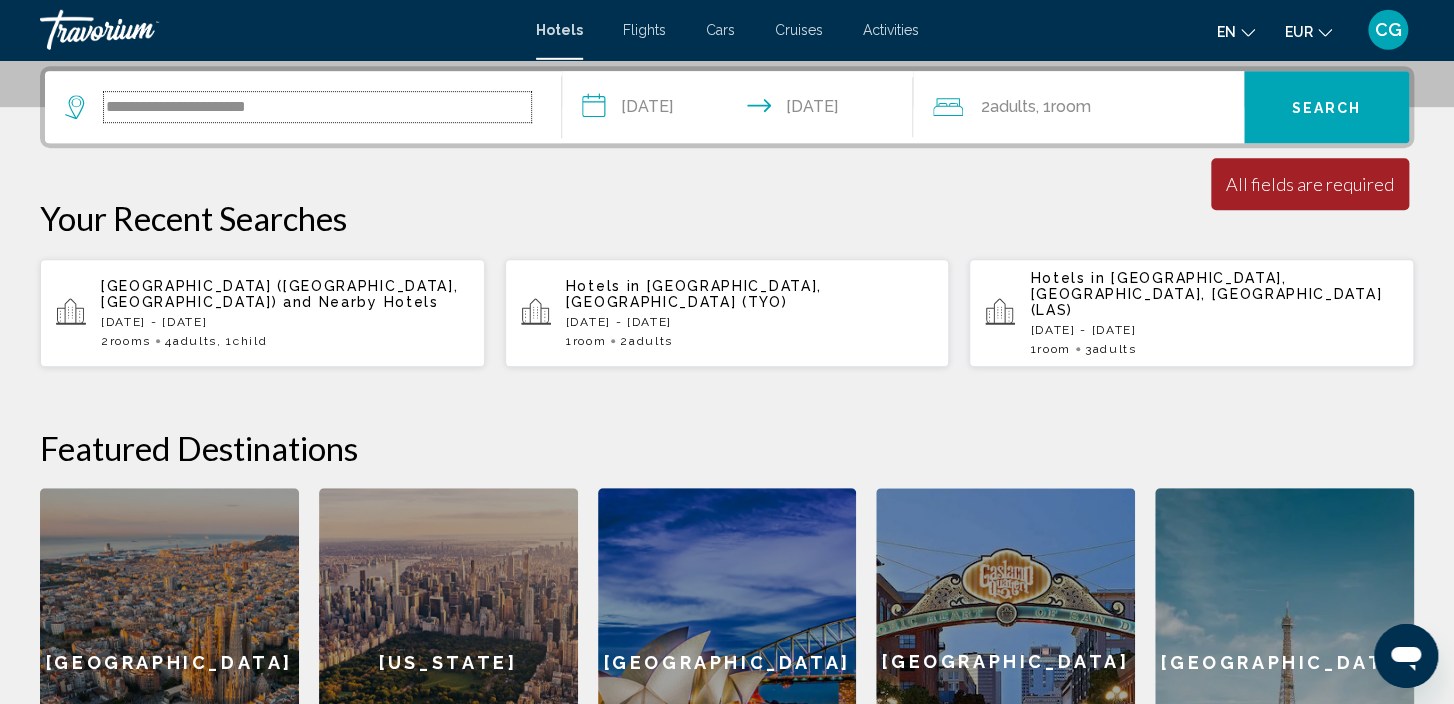 click on "**********" at bounding box center [317, 107] 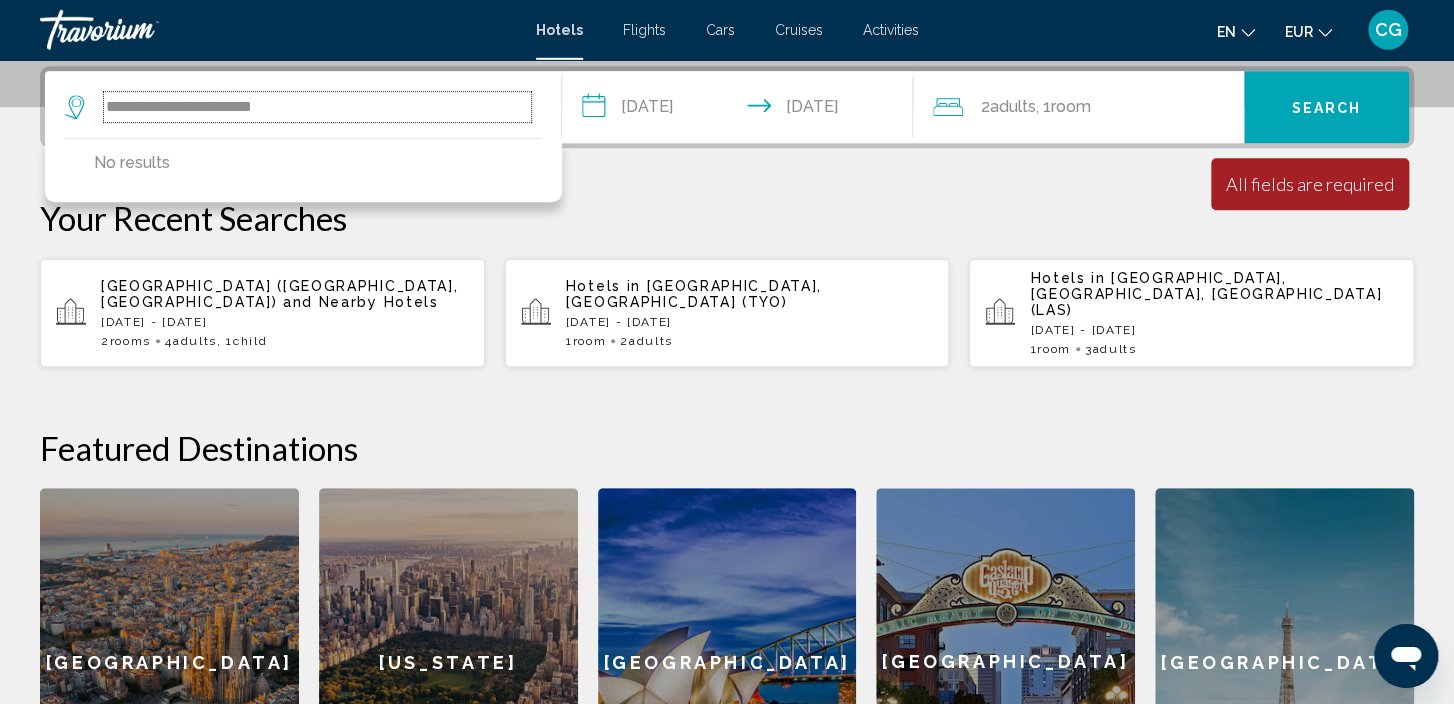 click on "**********" at bounding box center [317, 107] 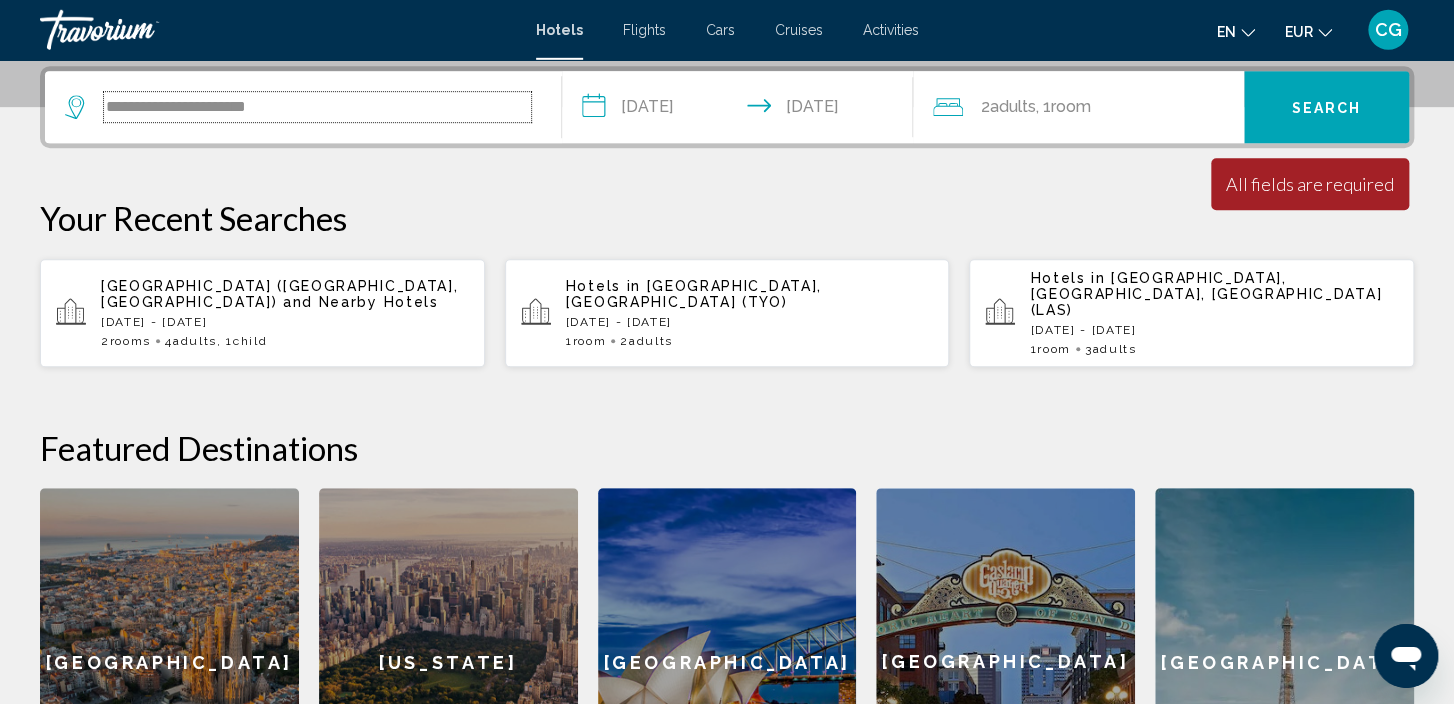 click on "**********" at bounding box center [317, 107] 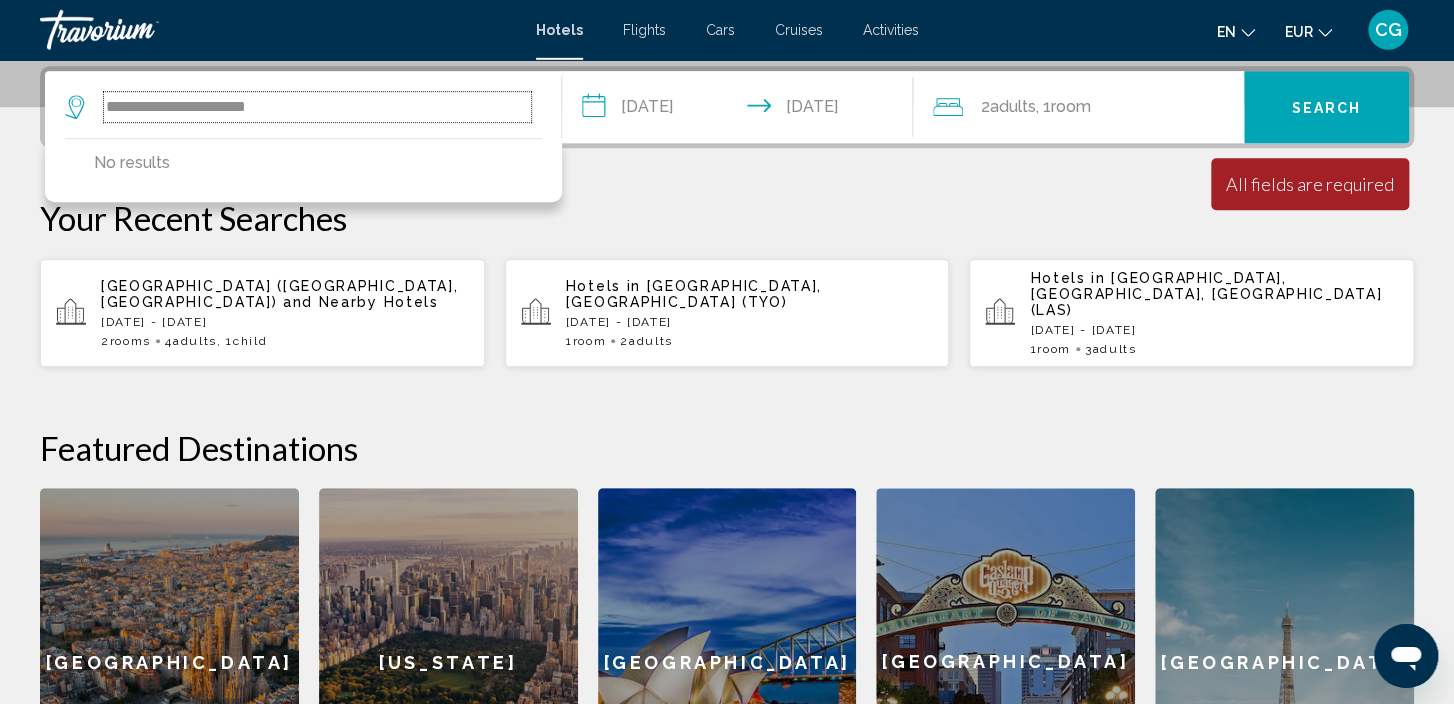 drag, startPoint x: 342, startPoint y: 115, endPoint x: 5, endPoint y: 78, distance: 339.0251 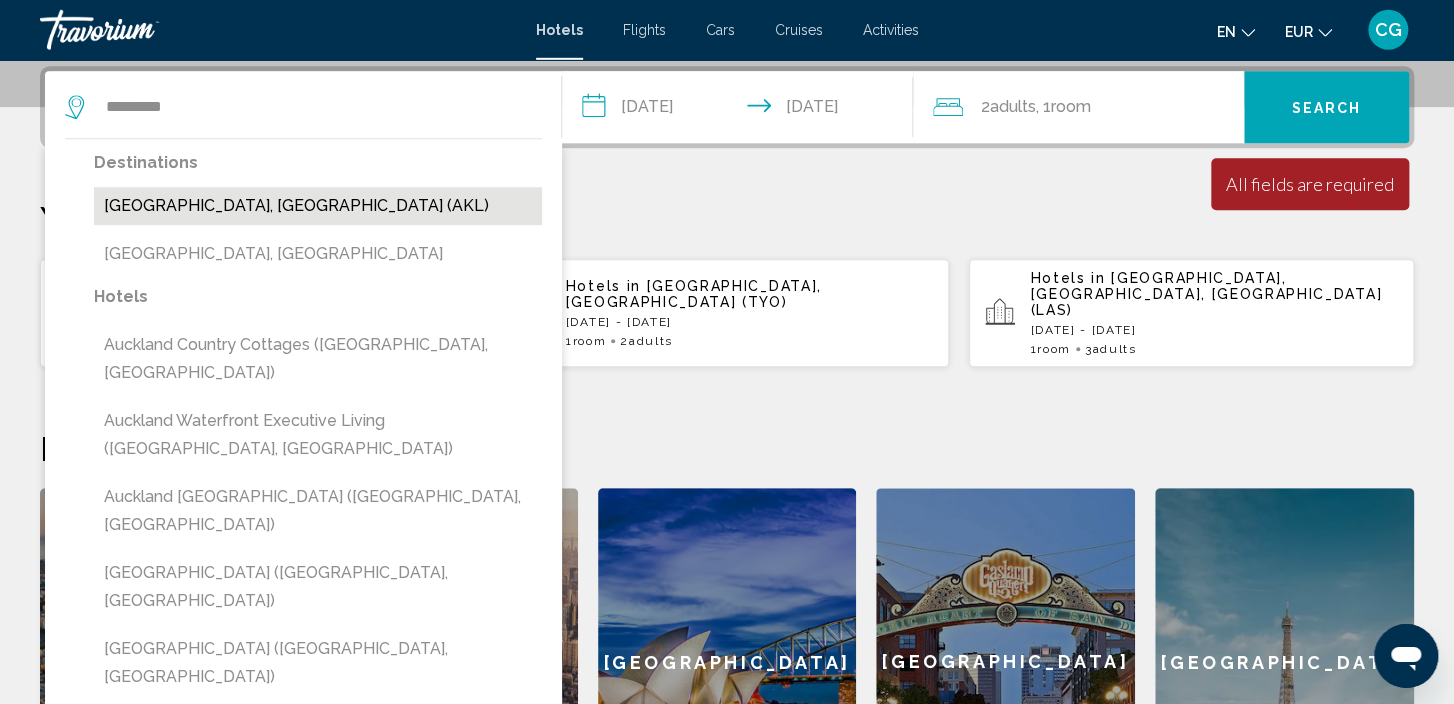 click on "[GEOGRAPHIC_DATA], [GEOGRAPHIC_DATA] (AKL)" at bounding box center [318, 206] 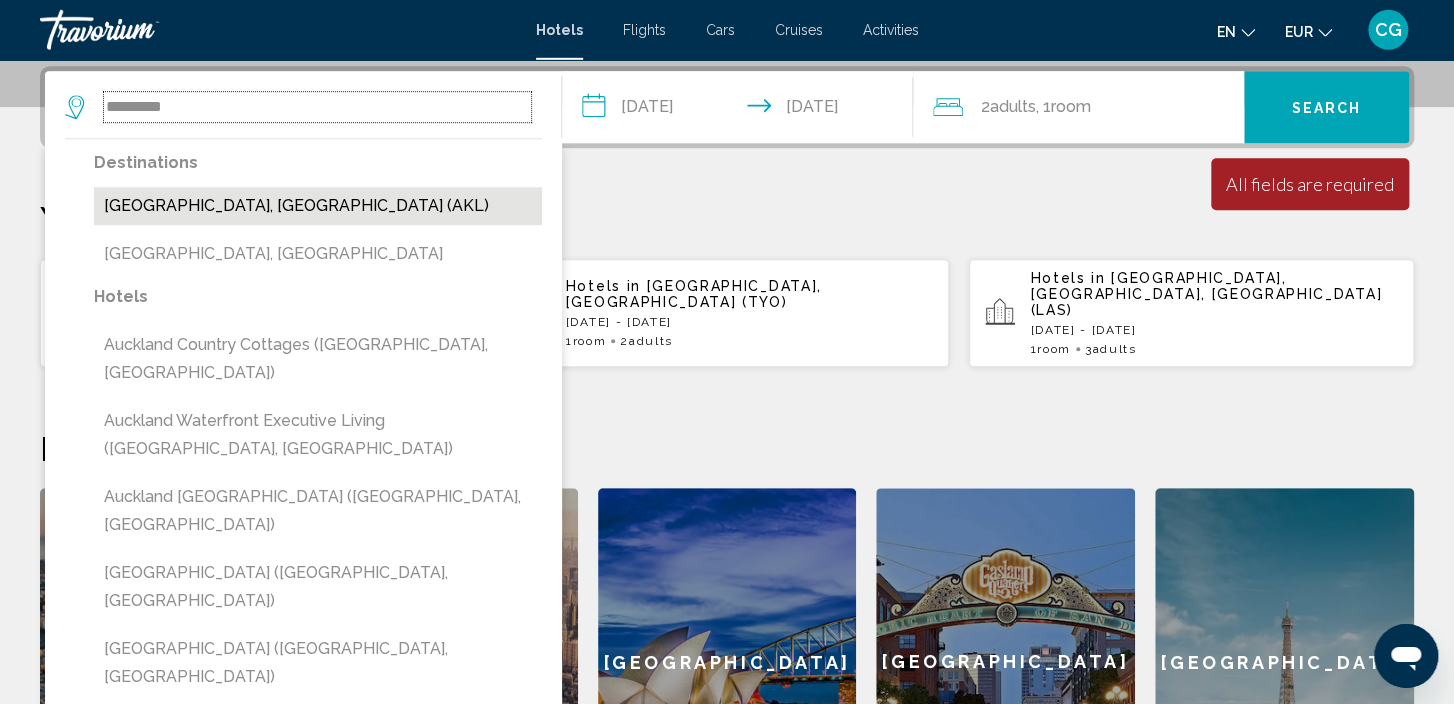 type on "**********" 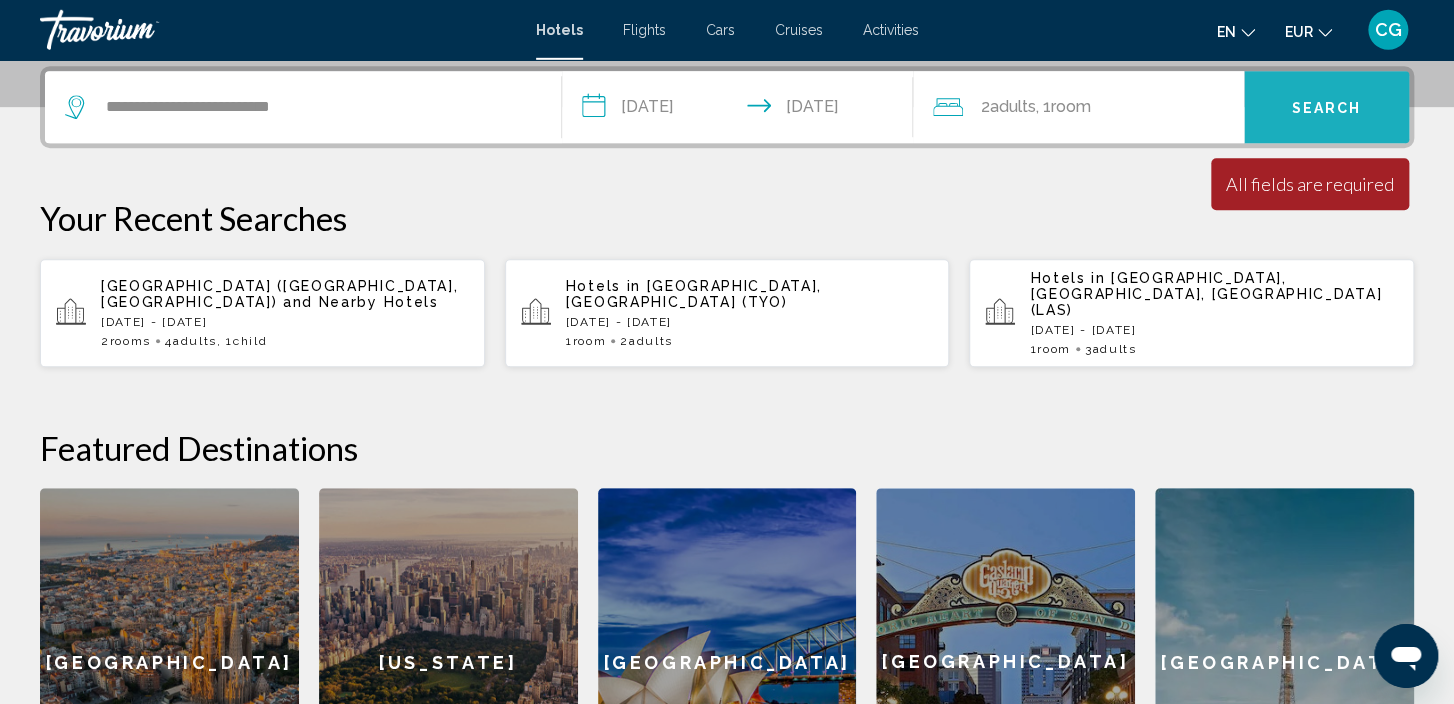click on "Search" at bounding box center [1327, 107] 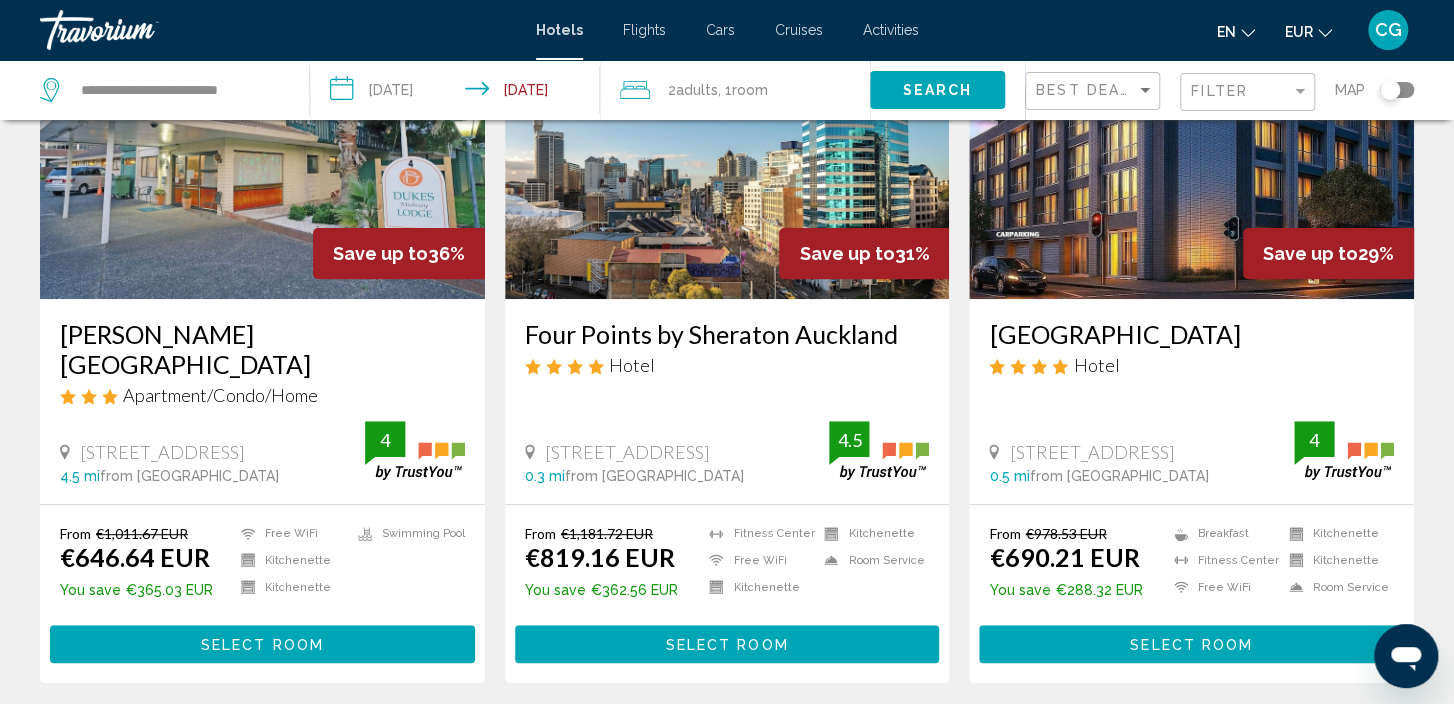 scroll, scrollTop: 0, scrollLeft: 0, axis: both 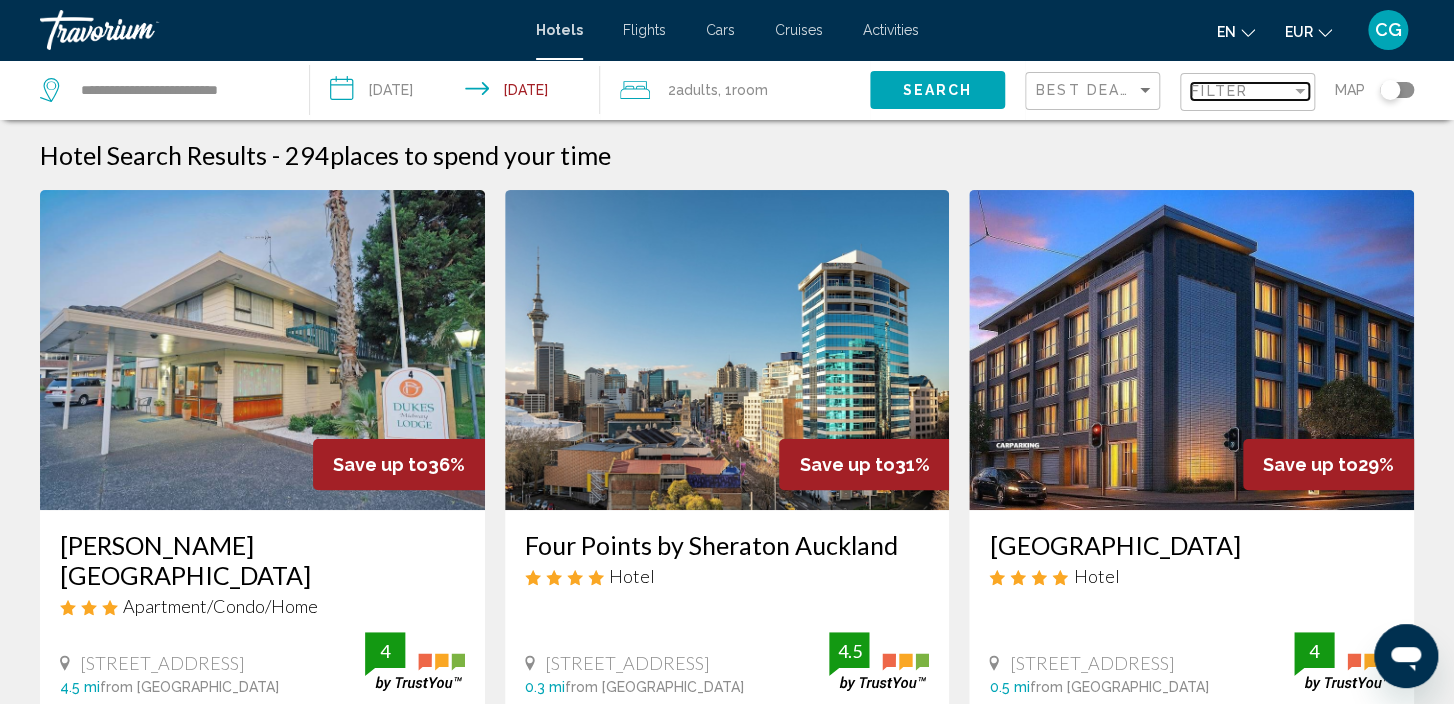 click at bounding box center [1300, 91] 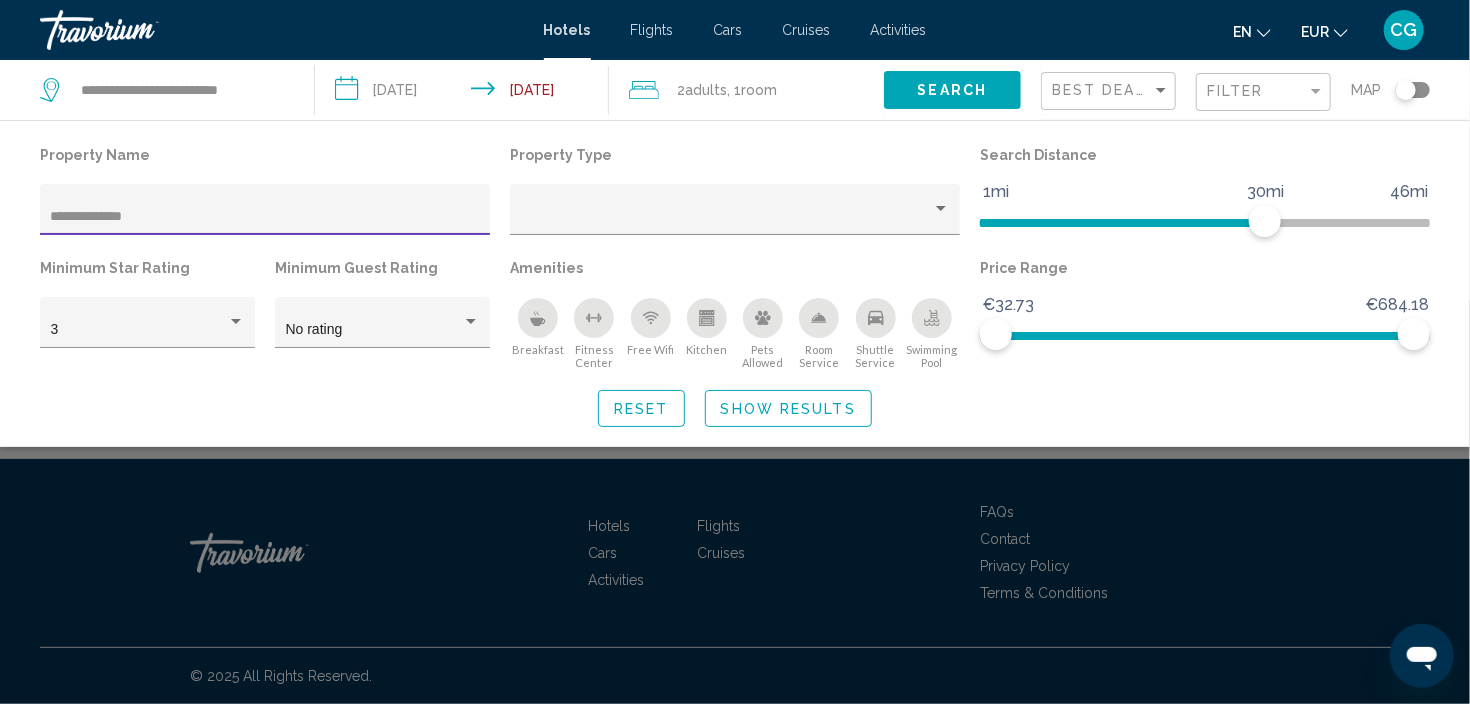 type on "**********" 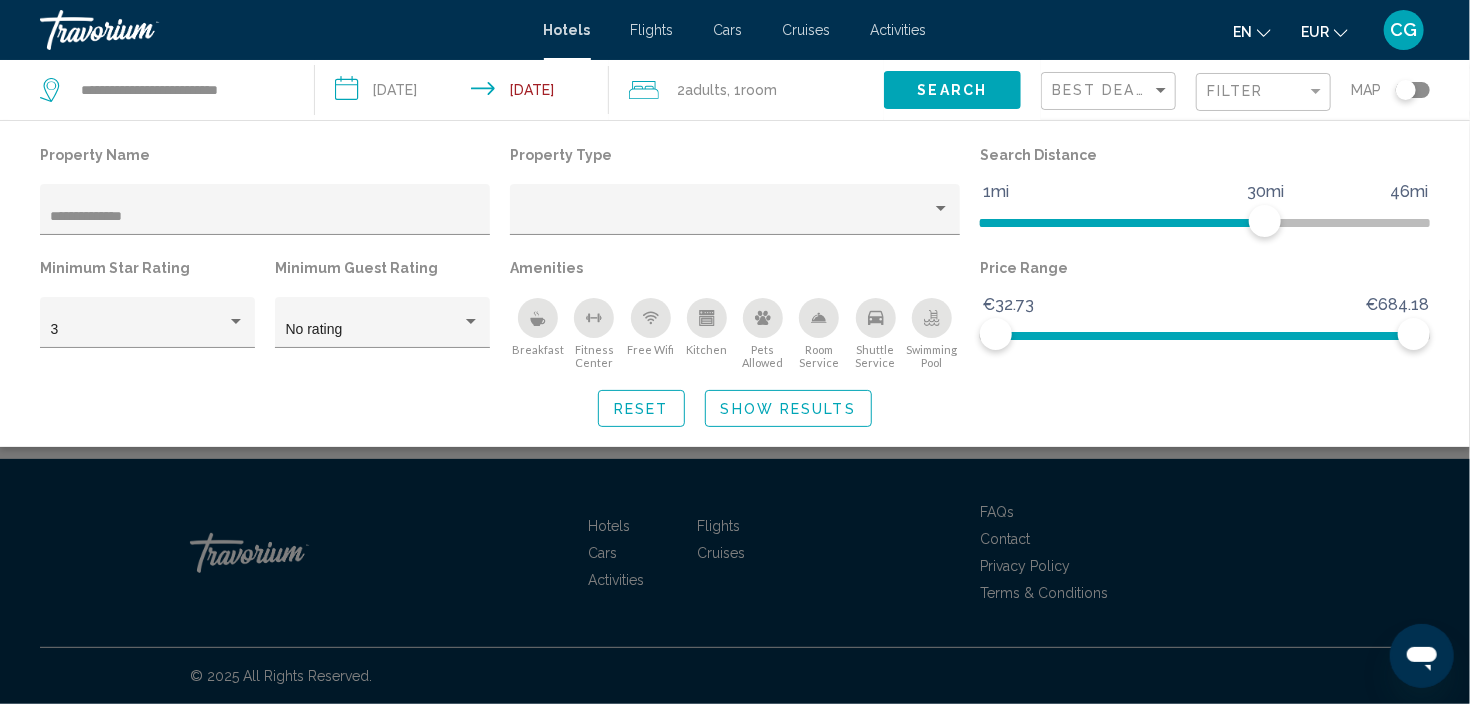 click on "Reset Show Results" 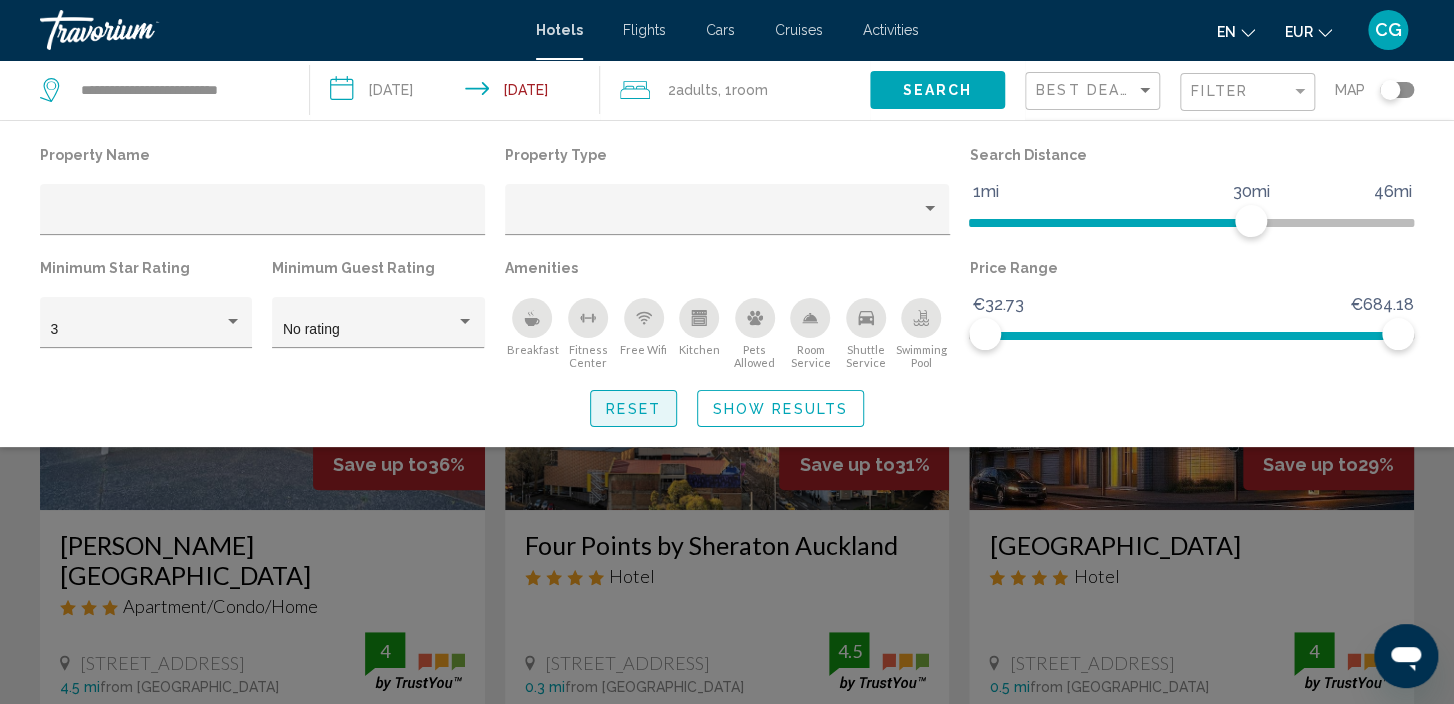 click on "Reset" 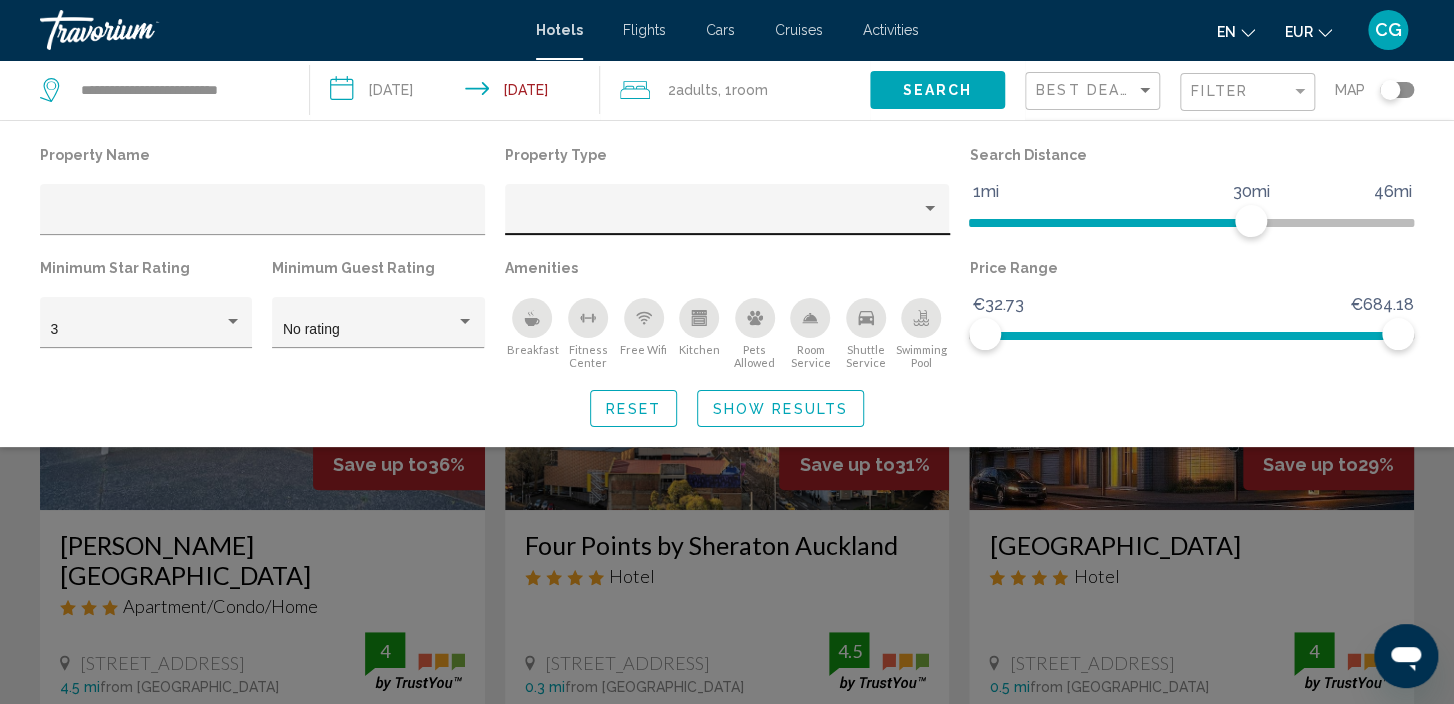 click at bounding box center (930, 208) 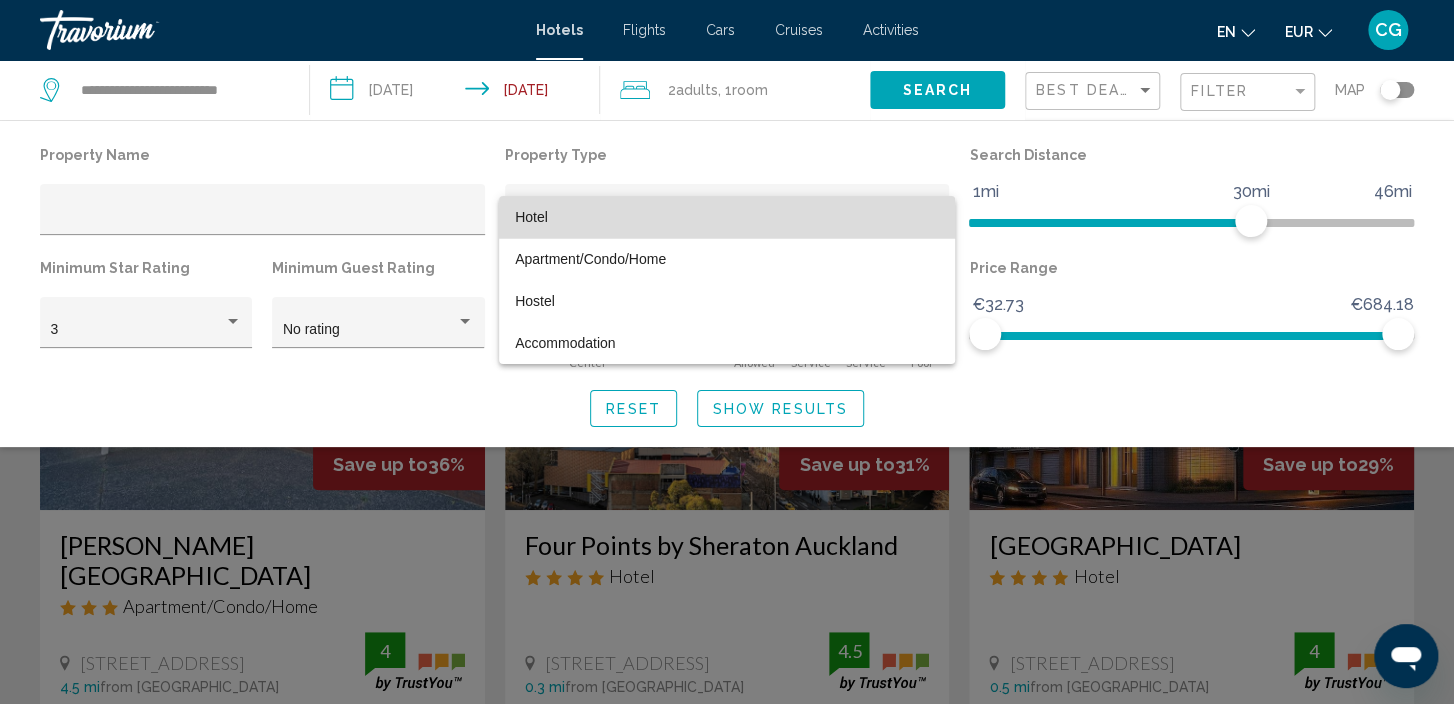 click on "Hotel" at bounding box center [727, 217] 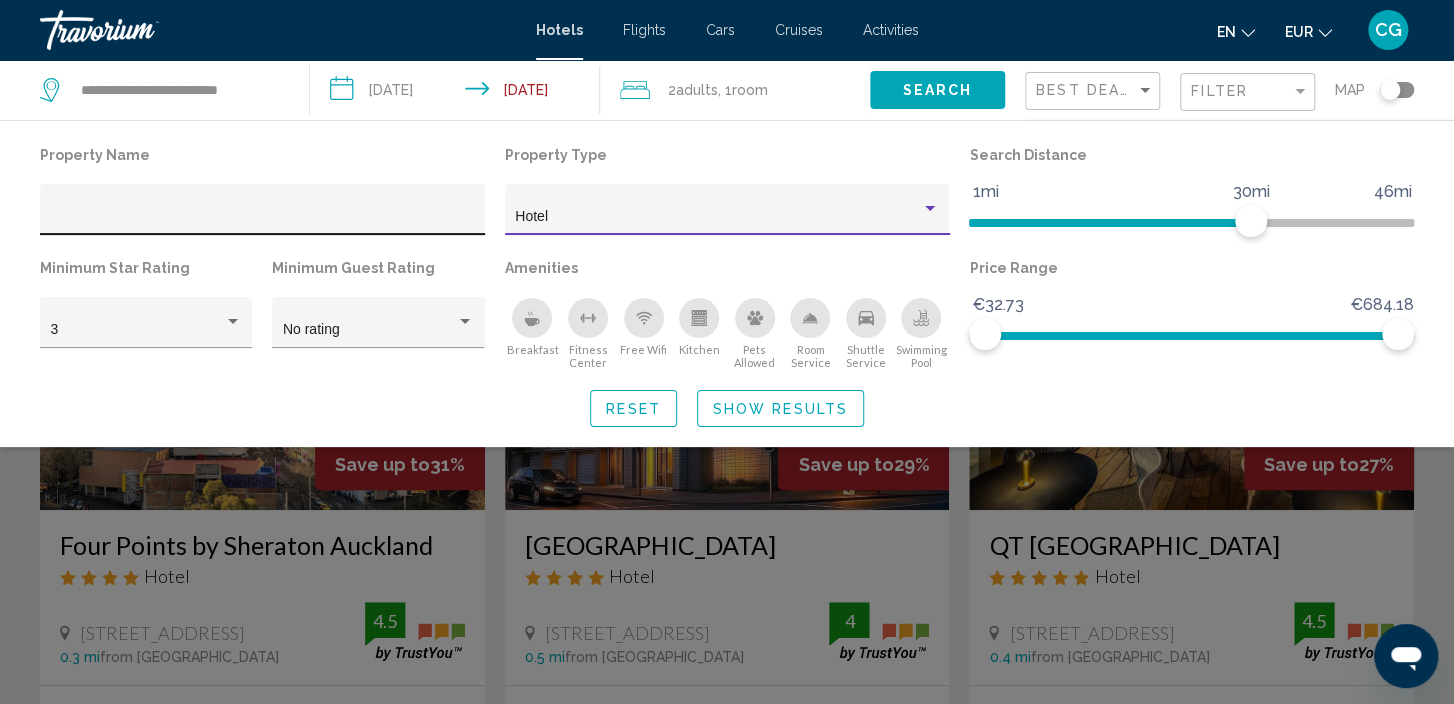 click at bounding box center [263, 217] 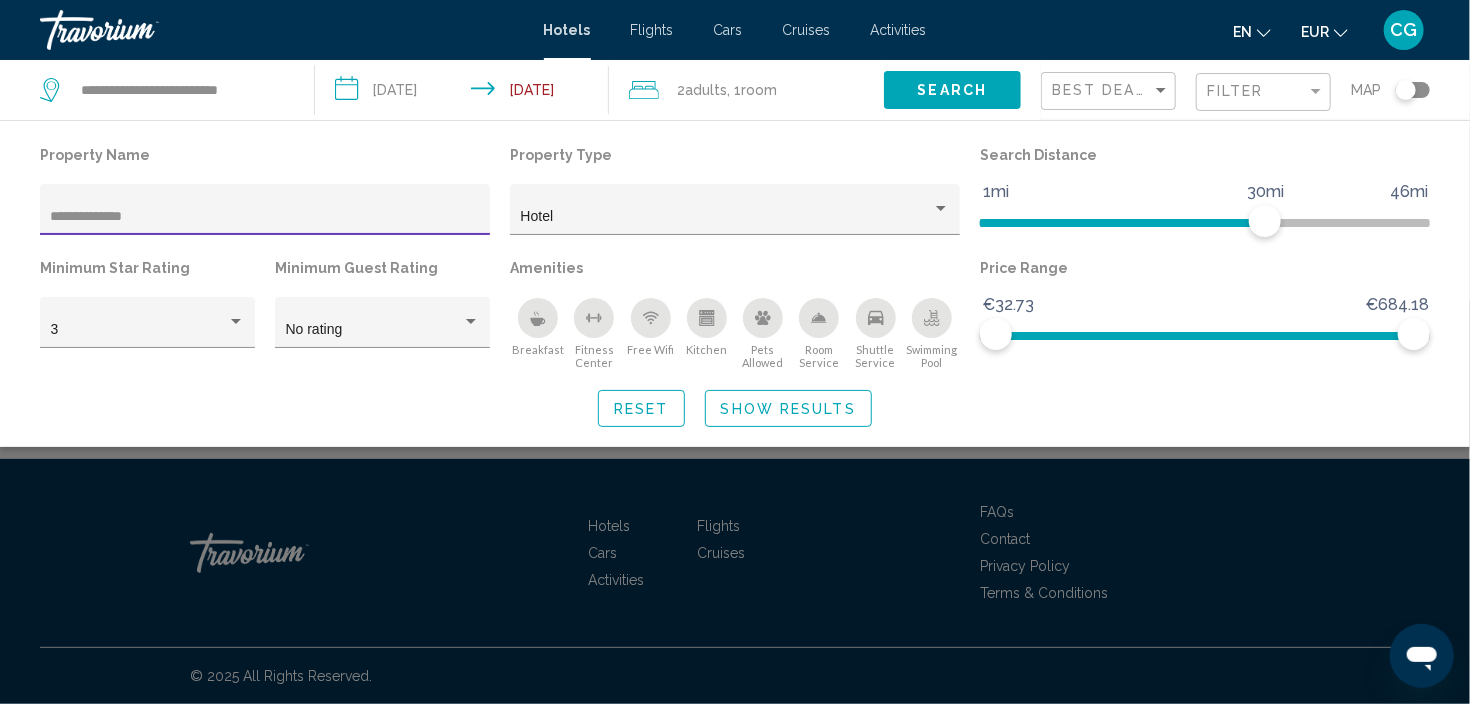 type on "**********" 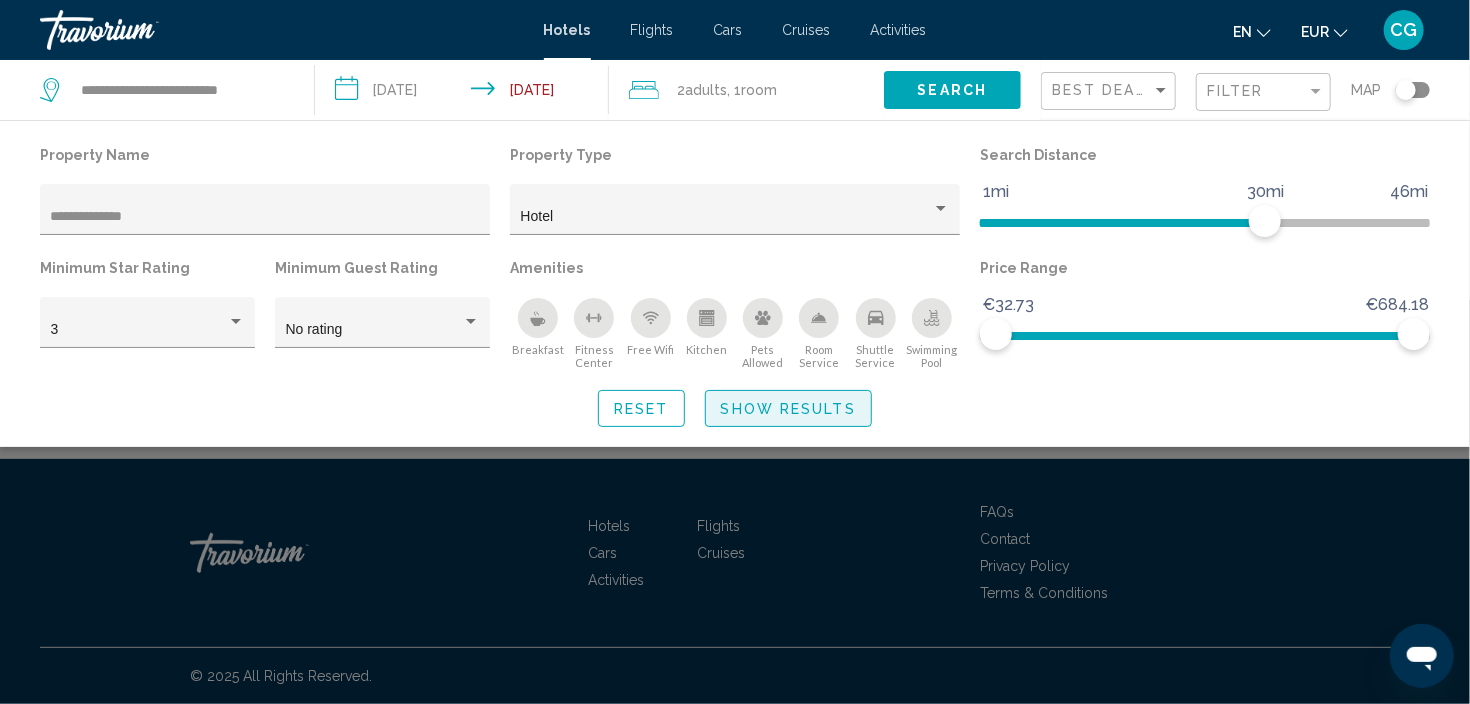 click on "Show Results" 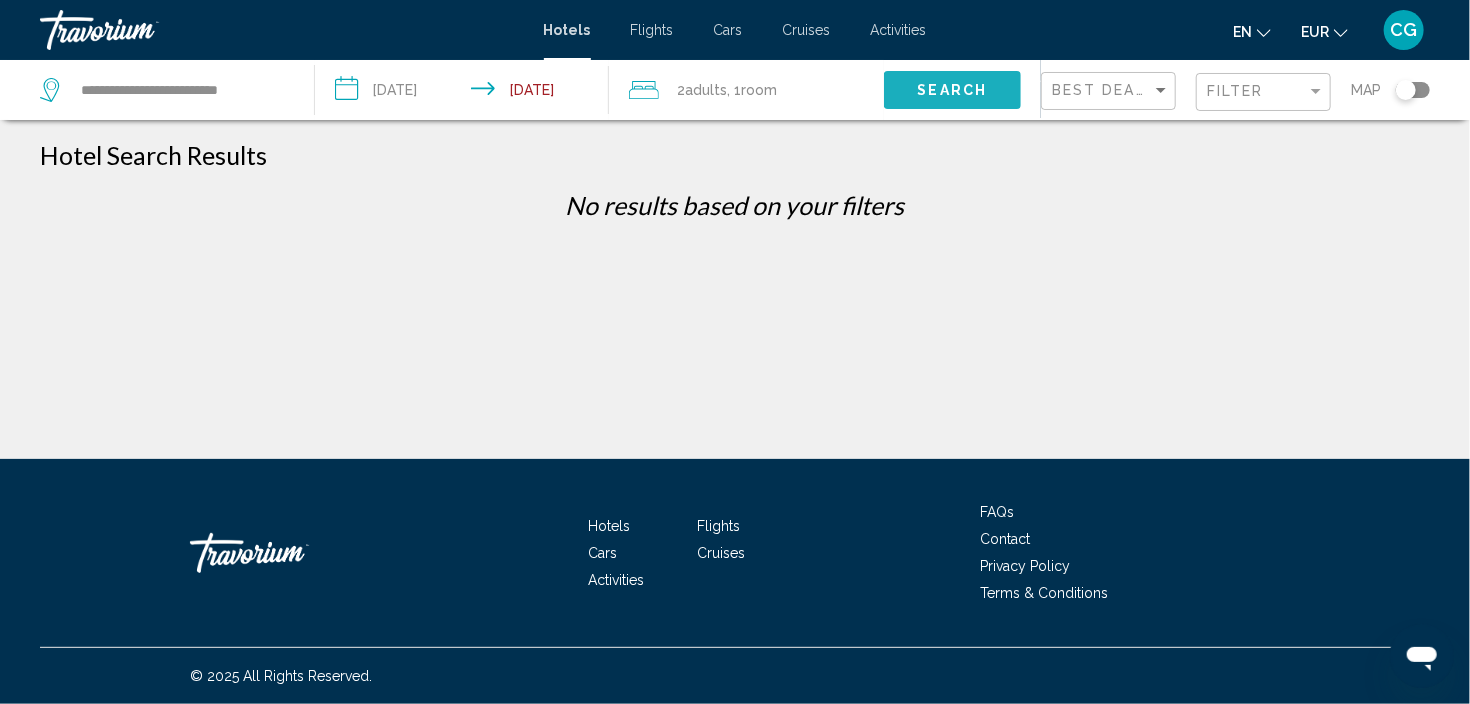 click on "Search" 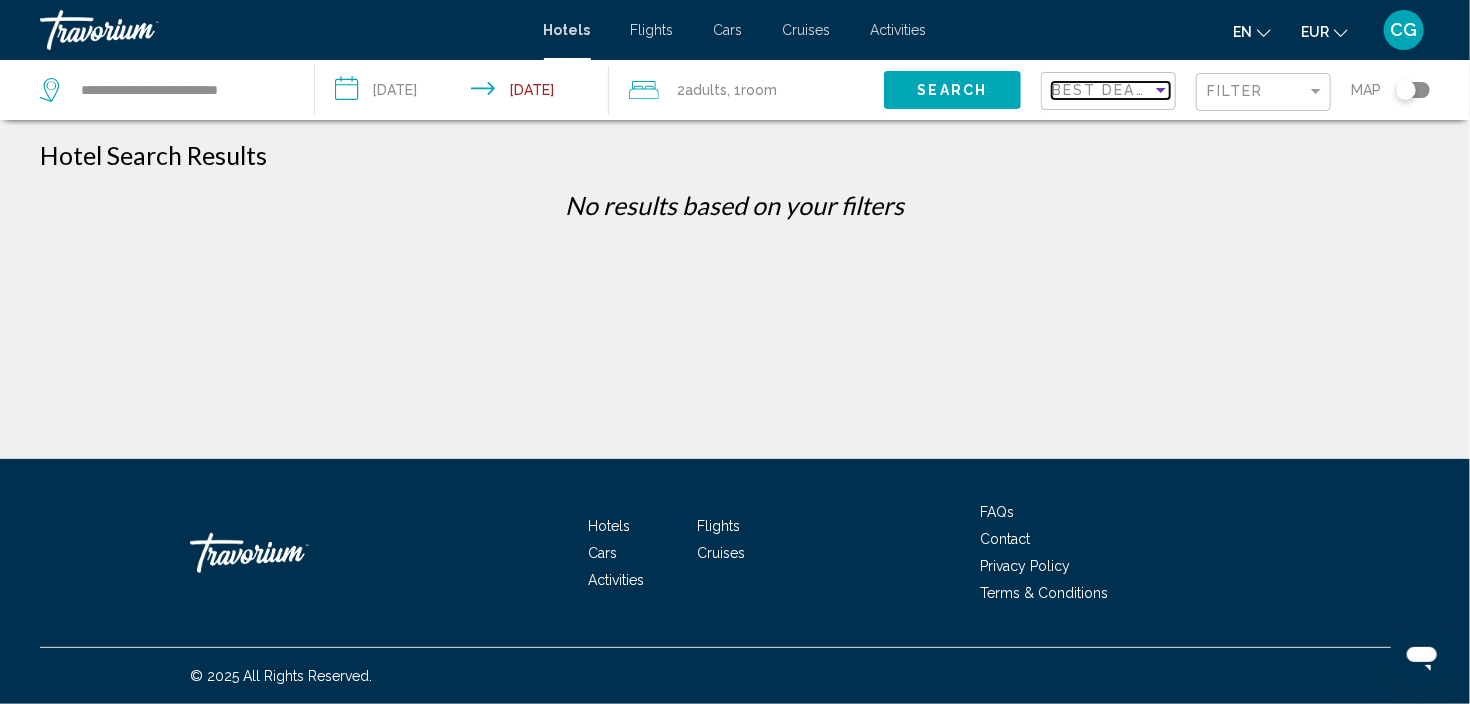 click at bounding box center (1161, 90) 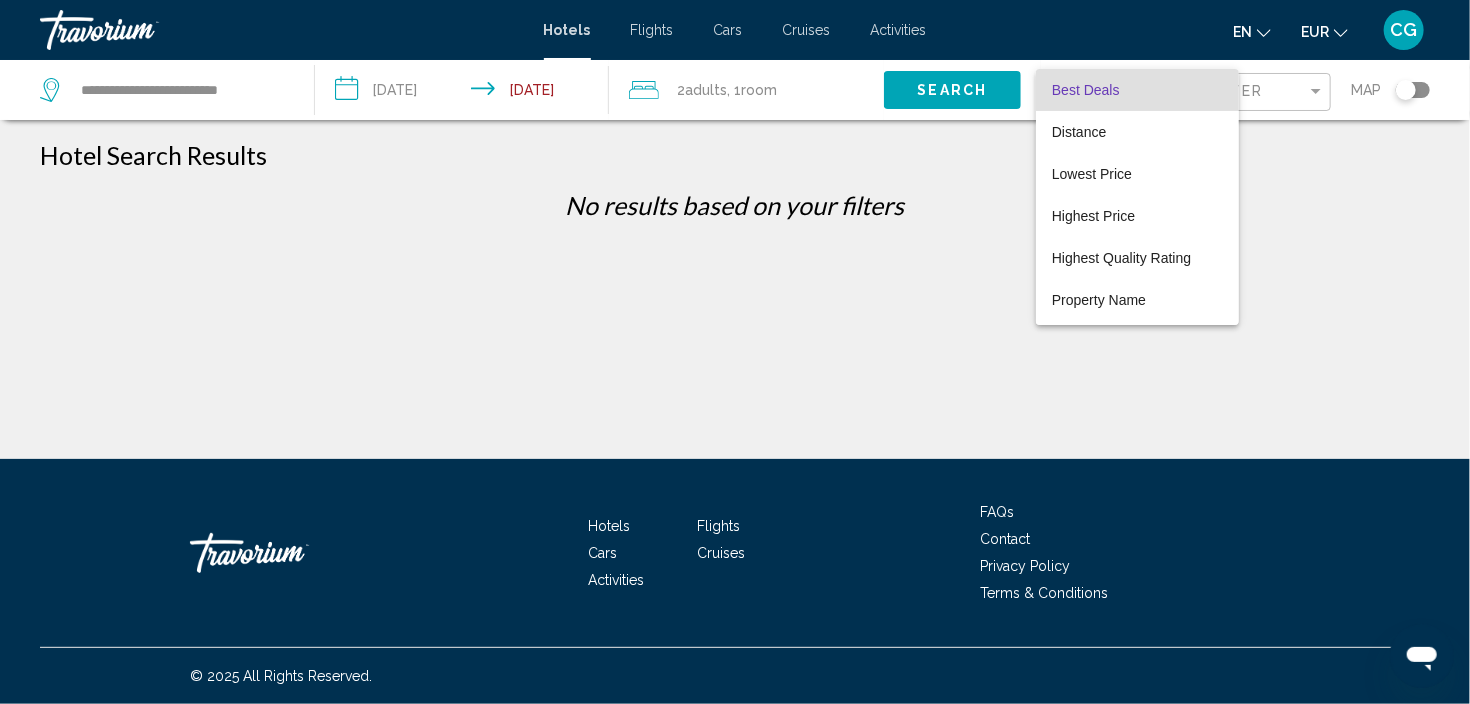 click at bounding box center (735, 352) 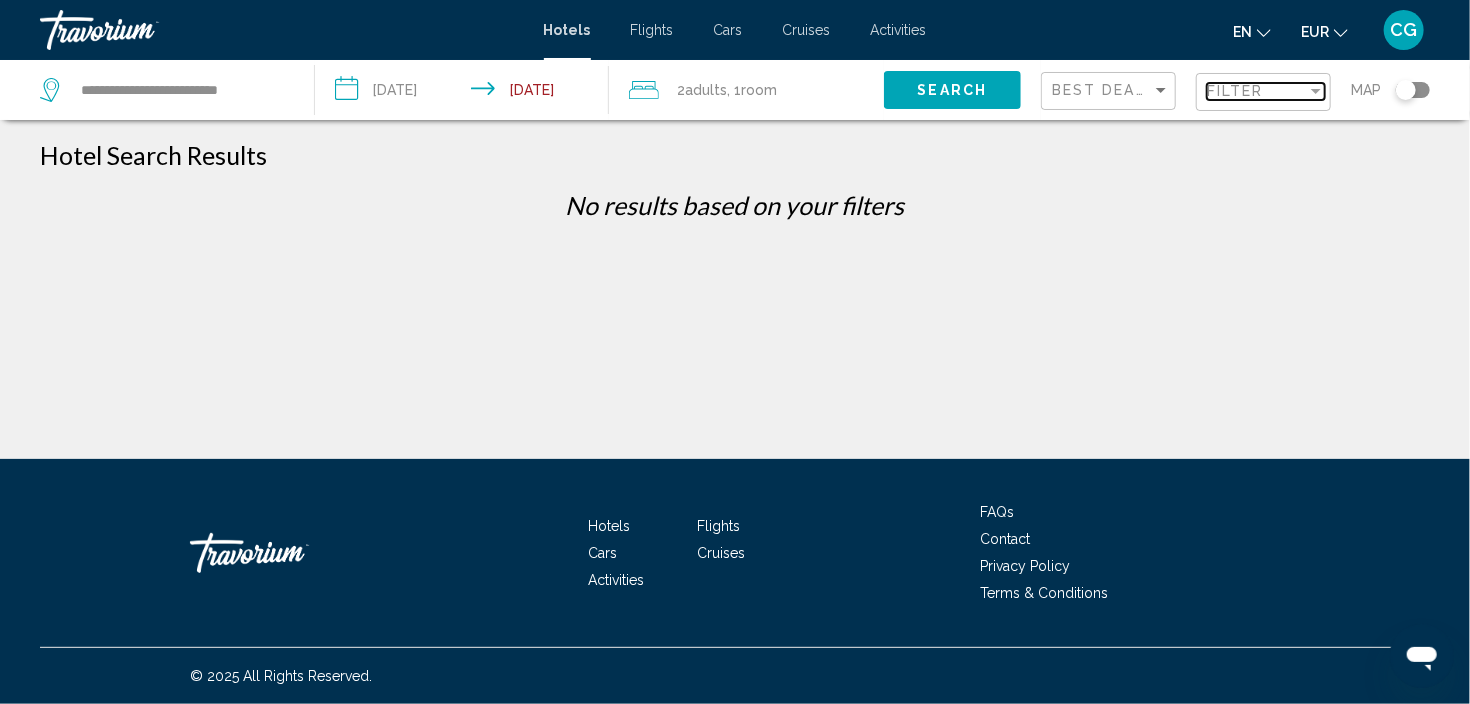 click at bounding box center (1316, 91) 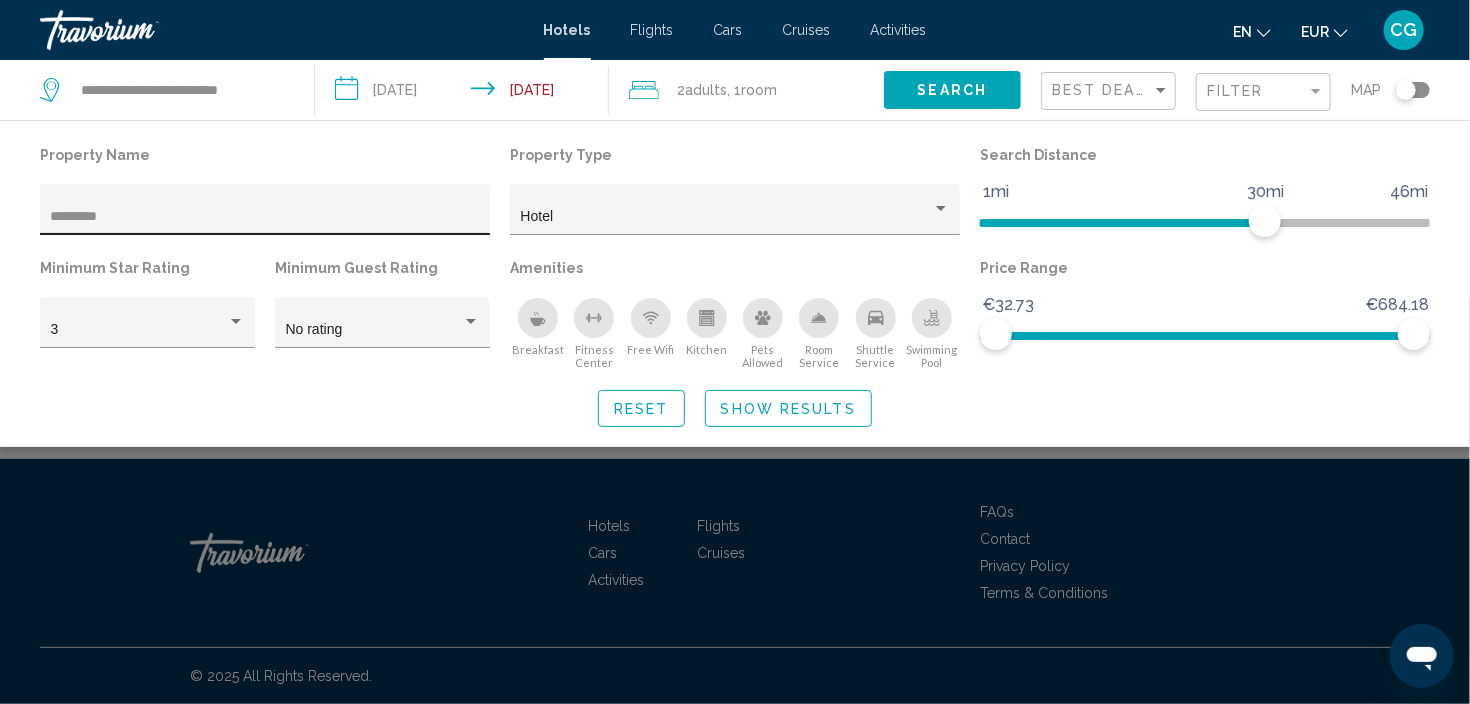 drag, startPoint x: 381, startPoint y: 202, endPoint x: -49, endPoint y: 210, distance: 430.0744 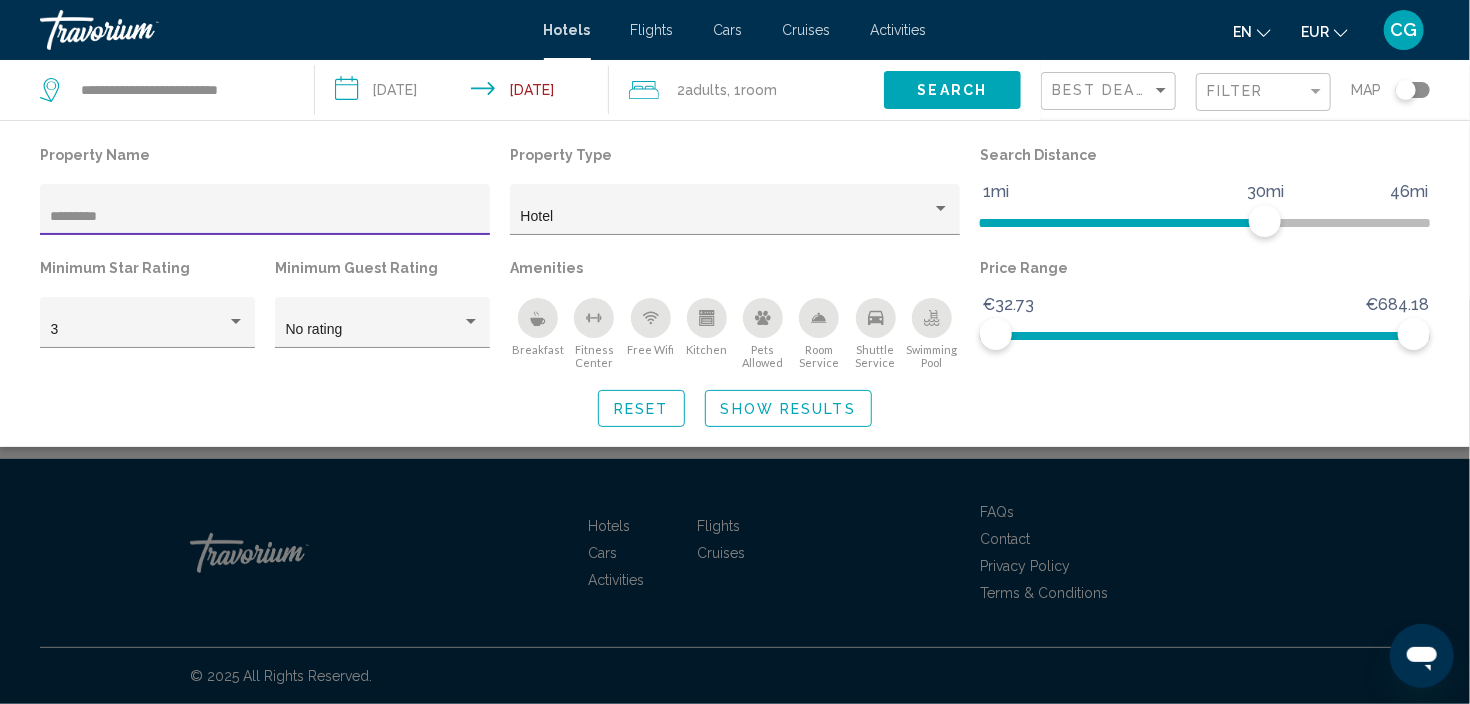 drag, startPoint x: 124, startPoint y: 216, endPoint x: 39, endPoint y: 214, distance: 85.02353 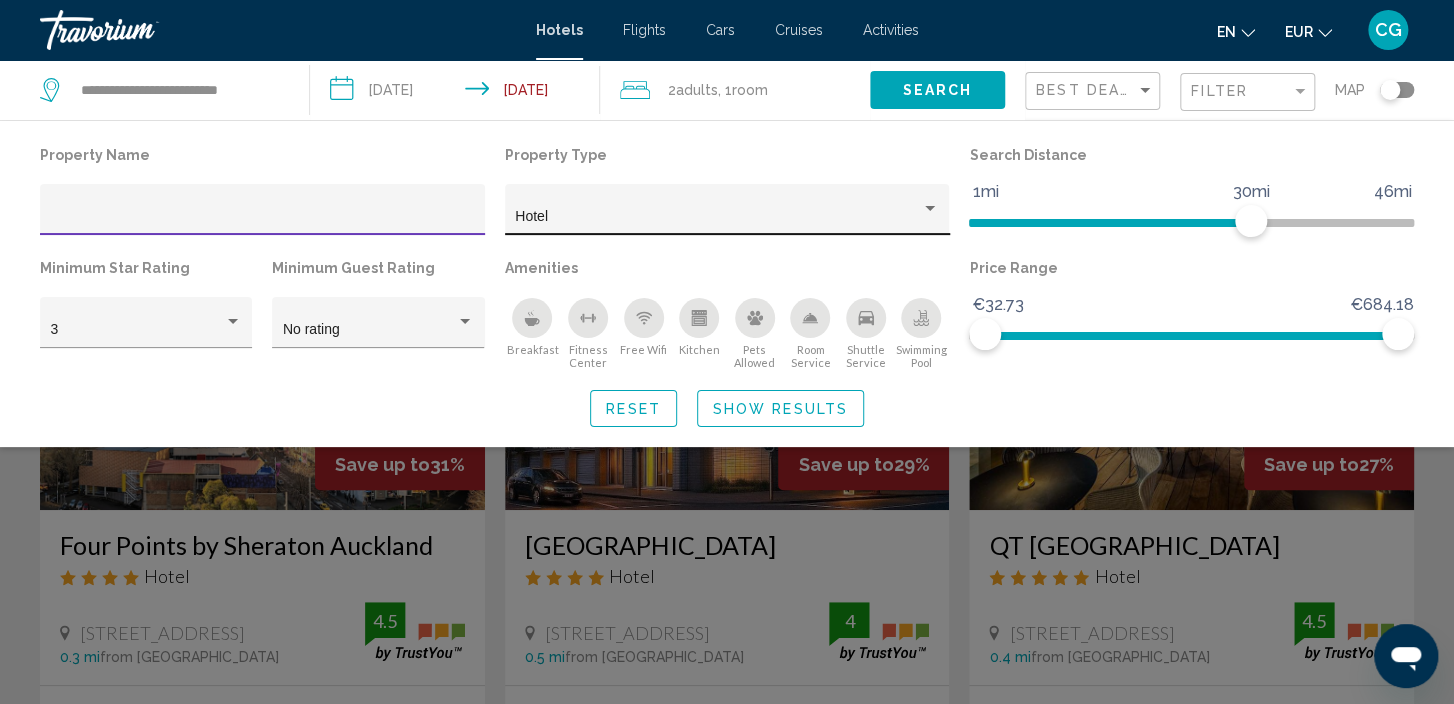type 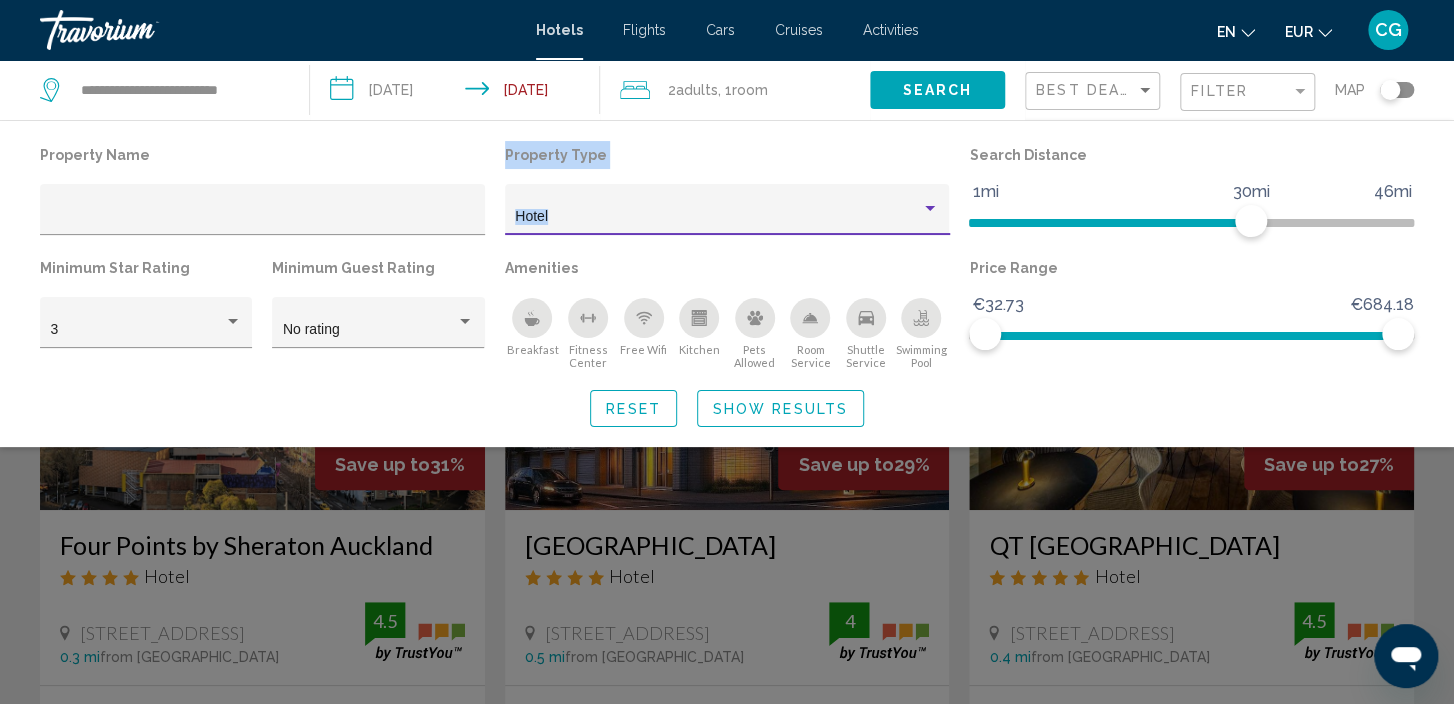 drag, startPoint x: 638, startPoint y: 214, endPoint x: 424, endPoint y: 196, distance: 214.75568 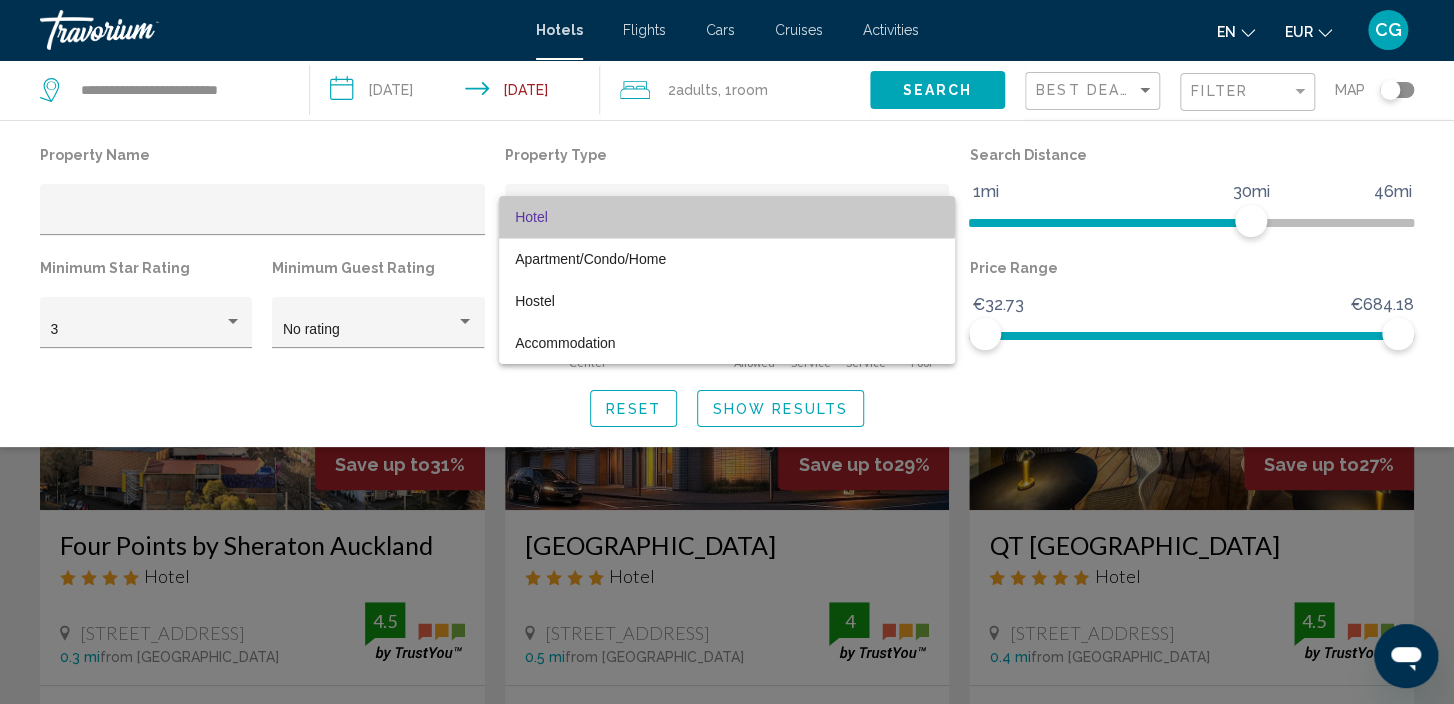 click on "Hotel" at bounding box center [727, 217] 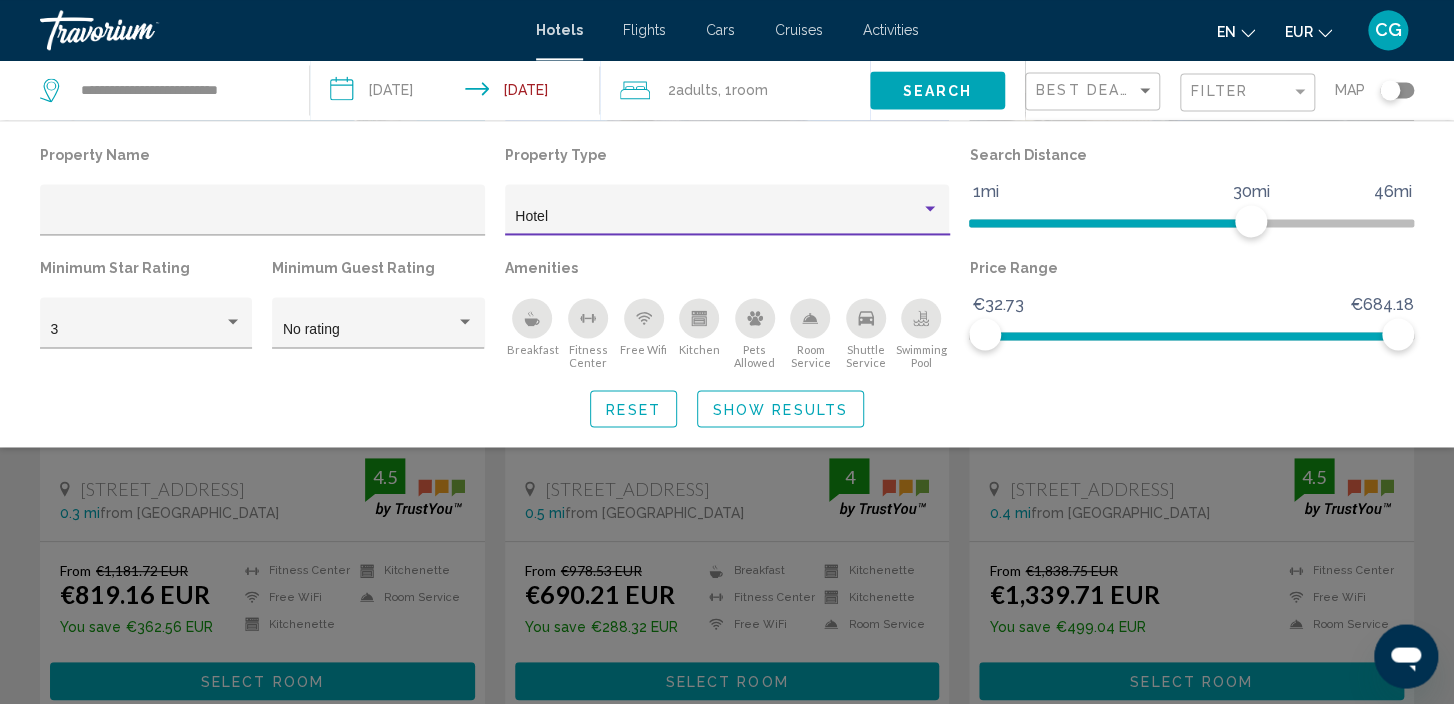 scroll, scrollTop: 105, scrollLeft: 0, axis: vertical 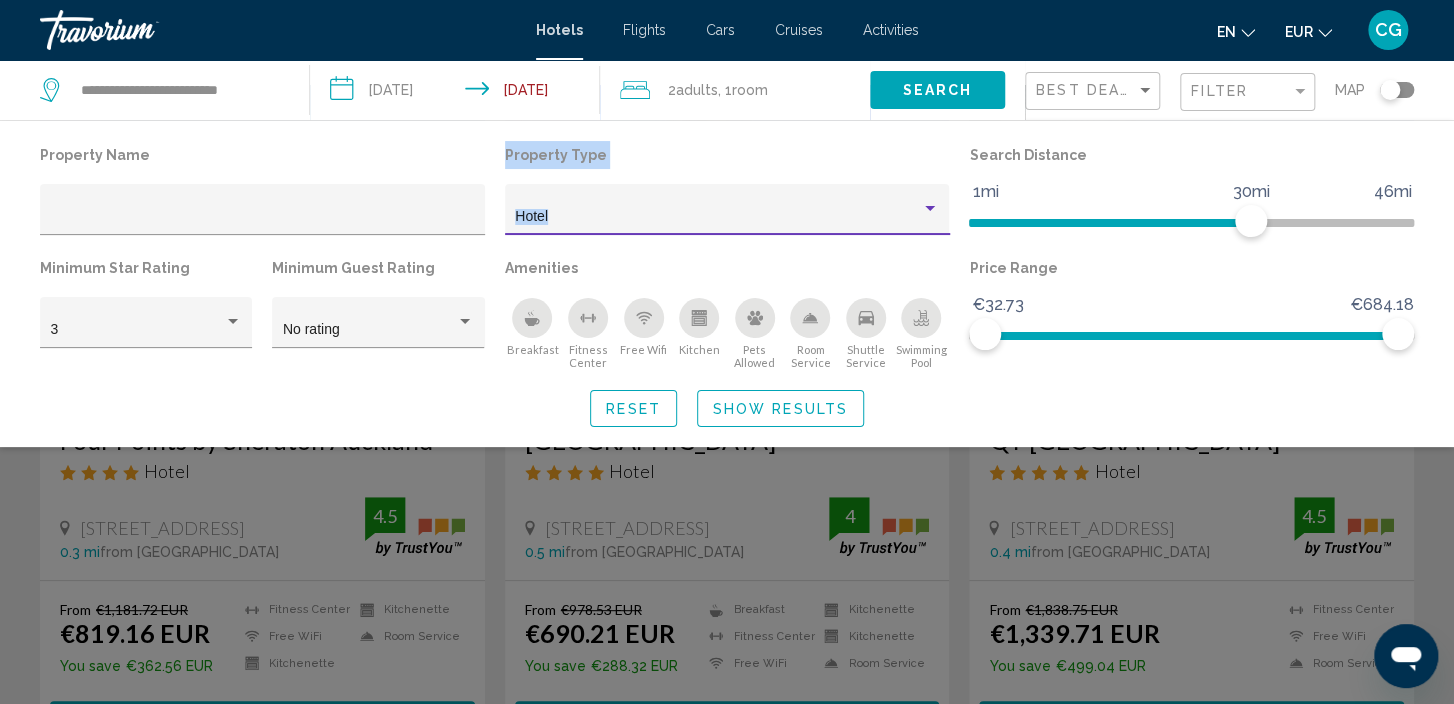 drag, startPoint x: 618, startPoint y: 222, endPoint x: 486, endPoint y: 204, distance: 133.22162 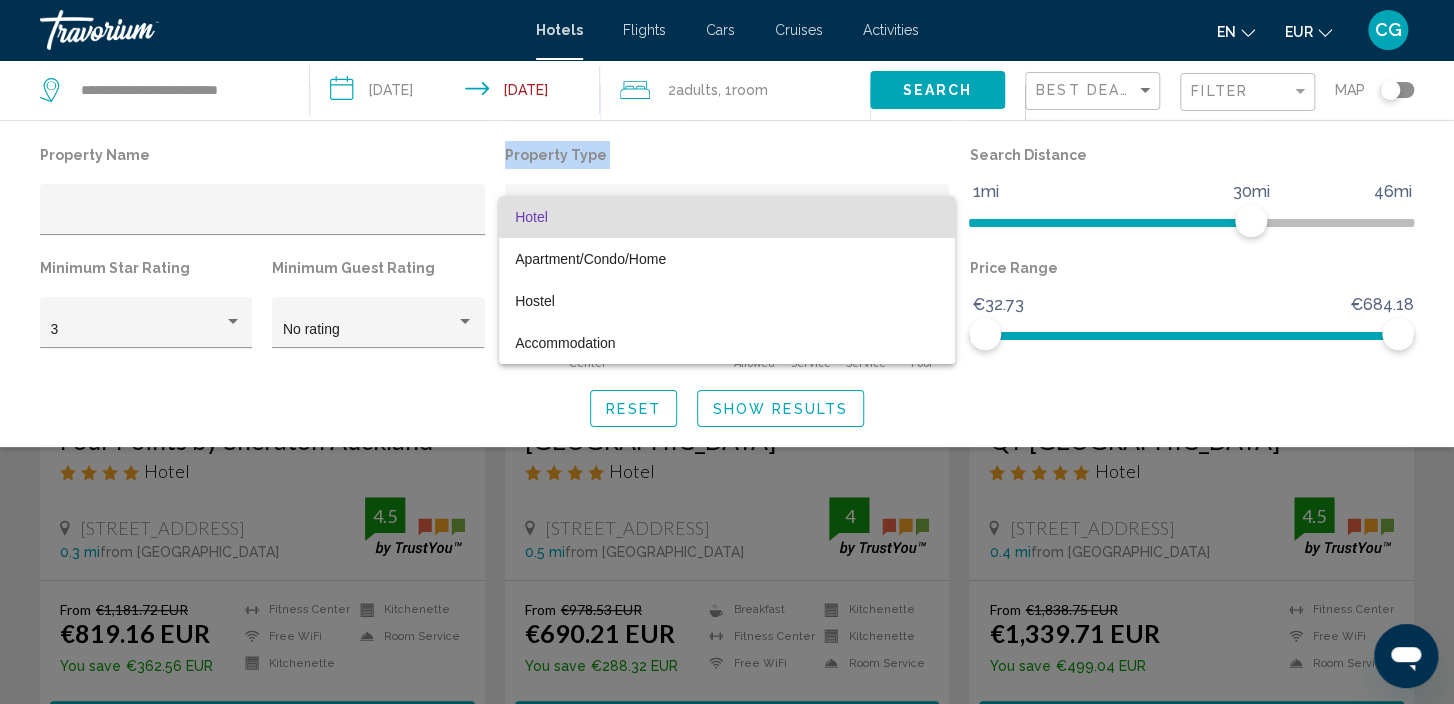 scroll, scrollTop: 0, scrollLeft: 0, axis: both 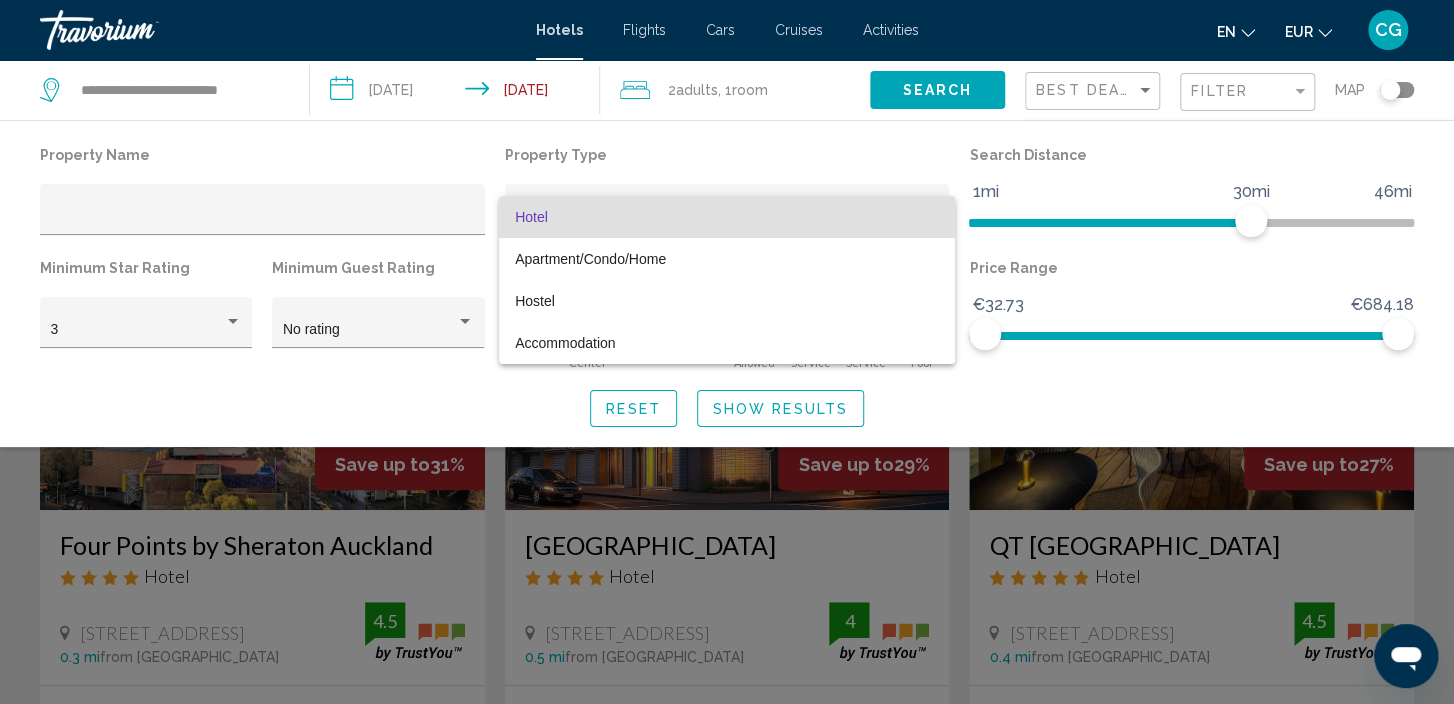 click at bounding box center (727, 352) 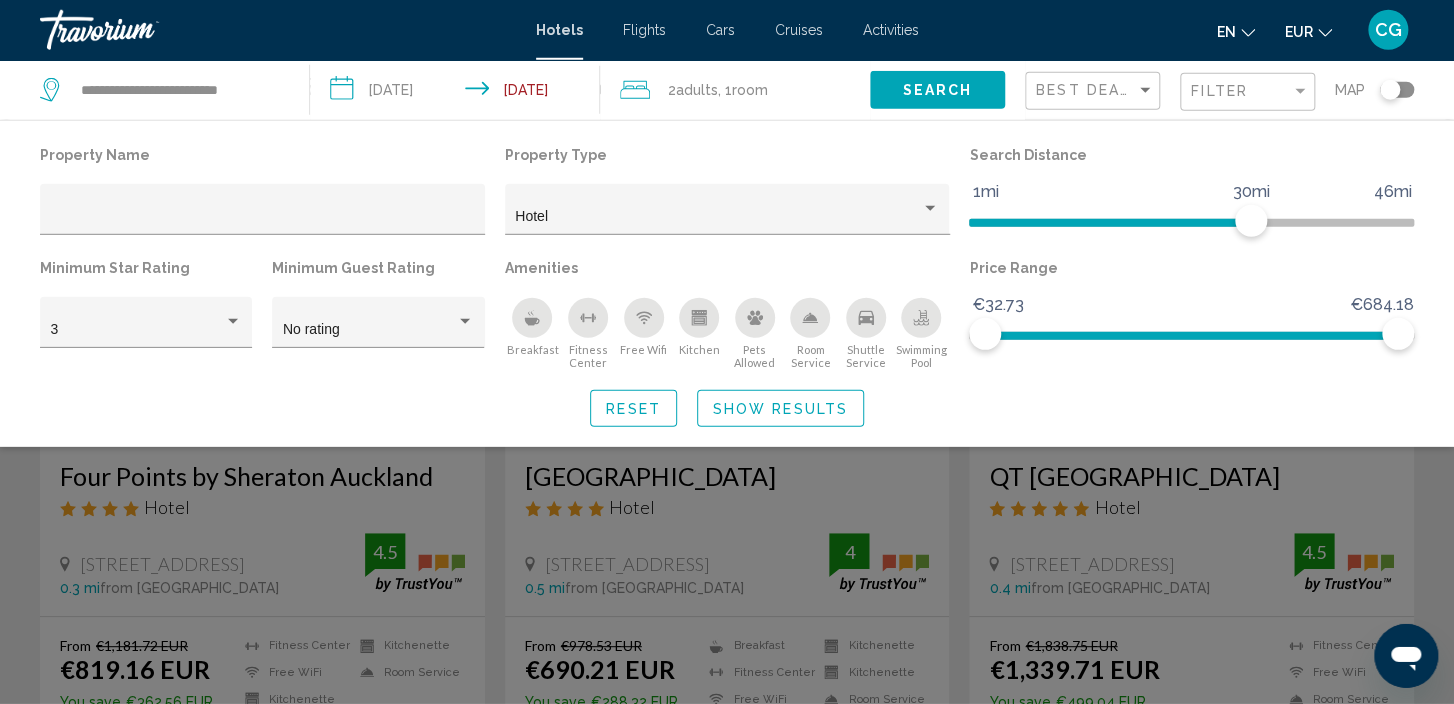 scroll, scrollTop: 0, scrollLeft: 0, axis: both 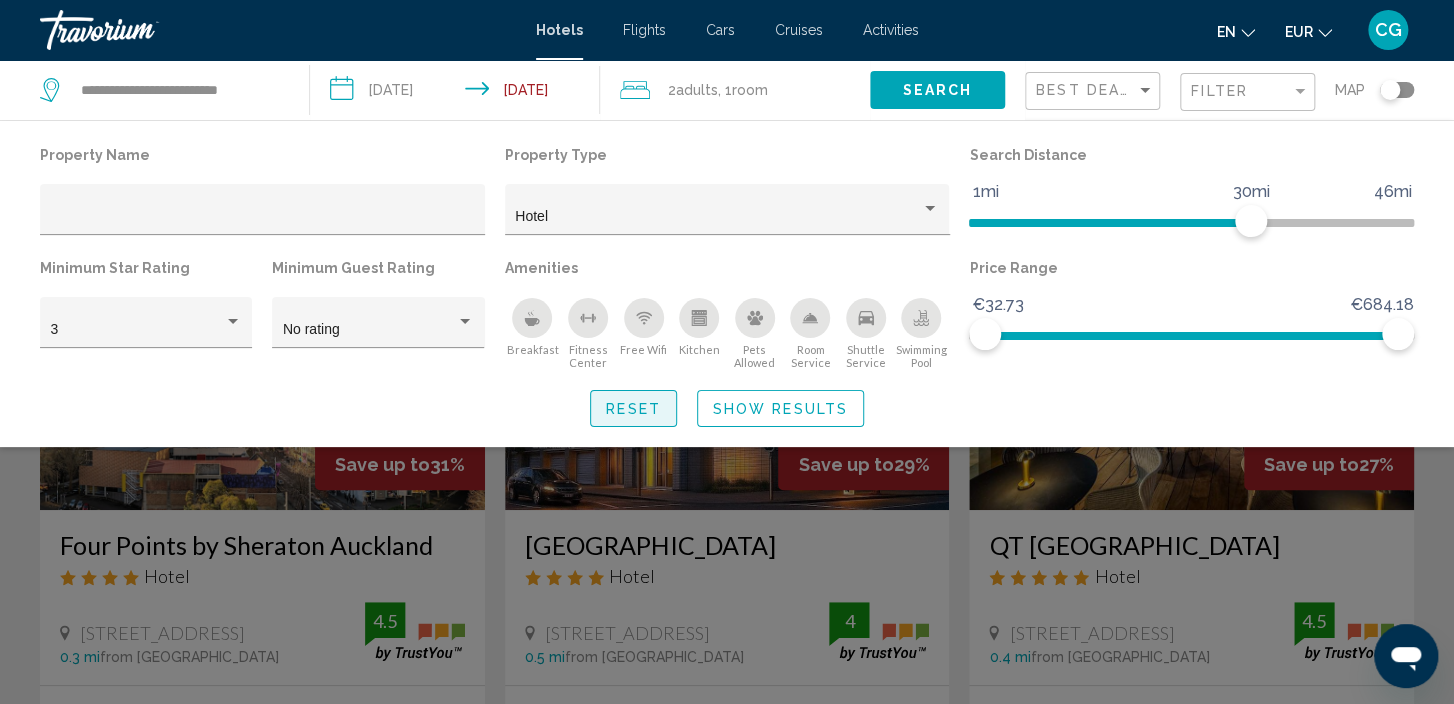 click on "Reset" 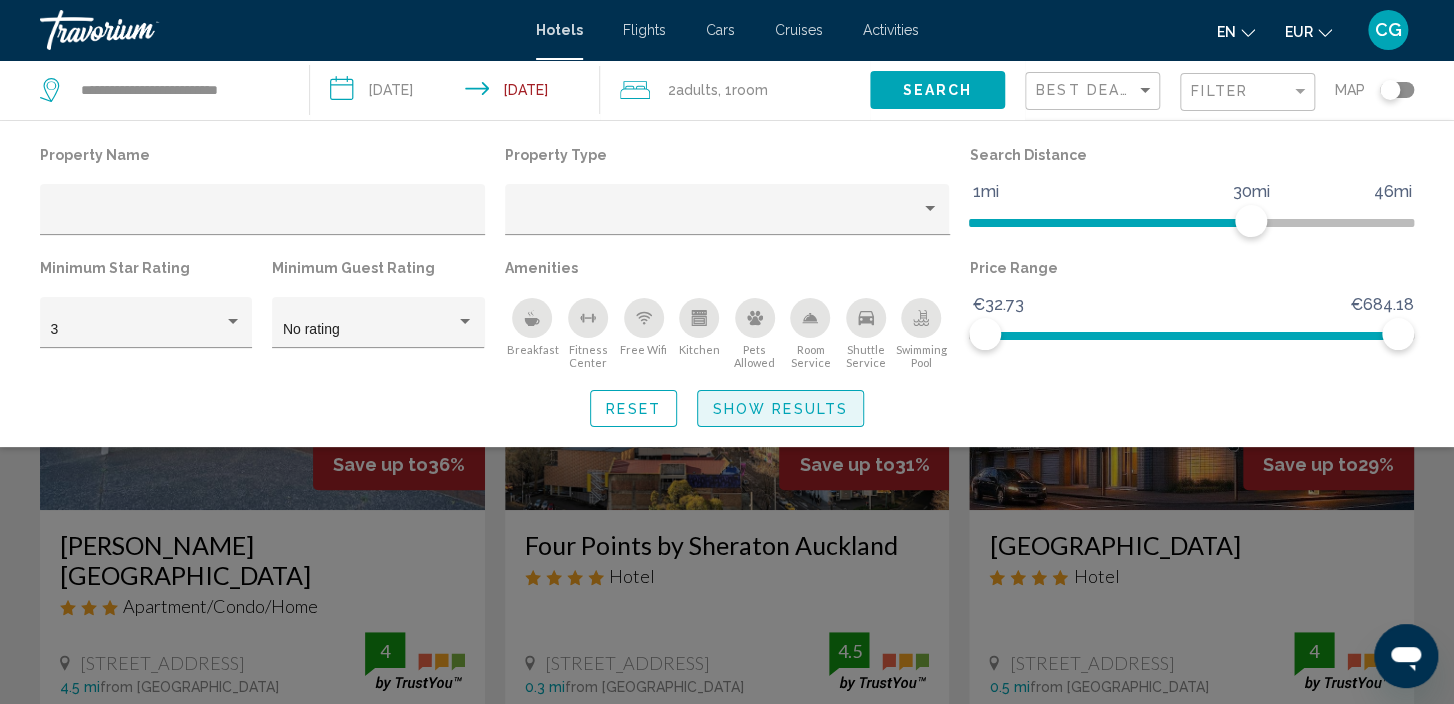 click on "Show Results" 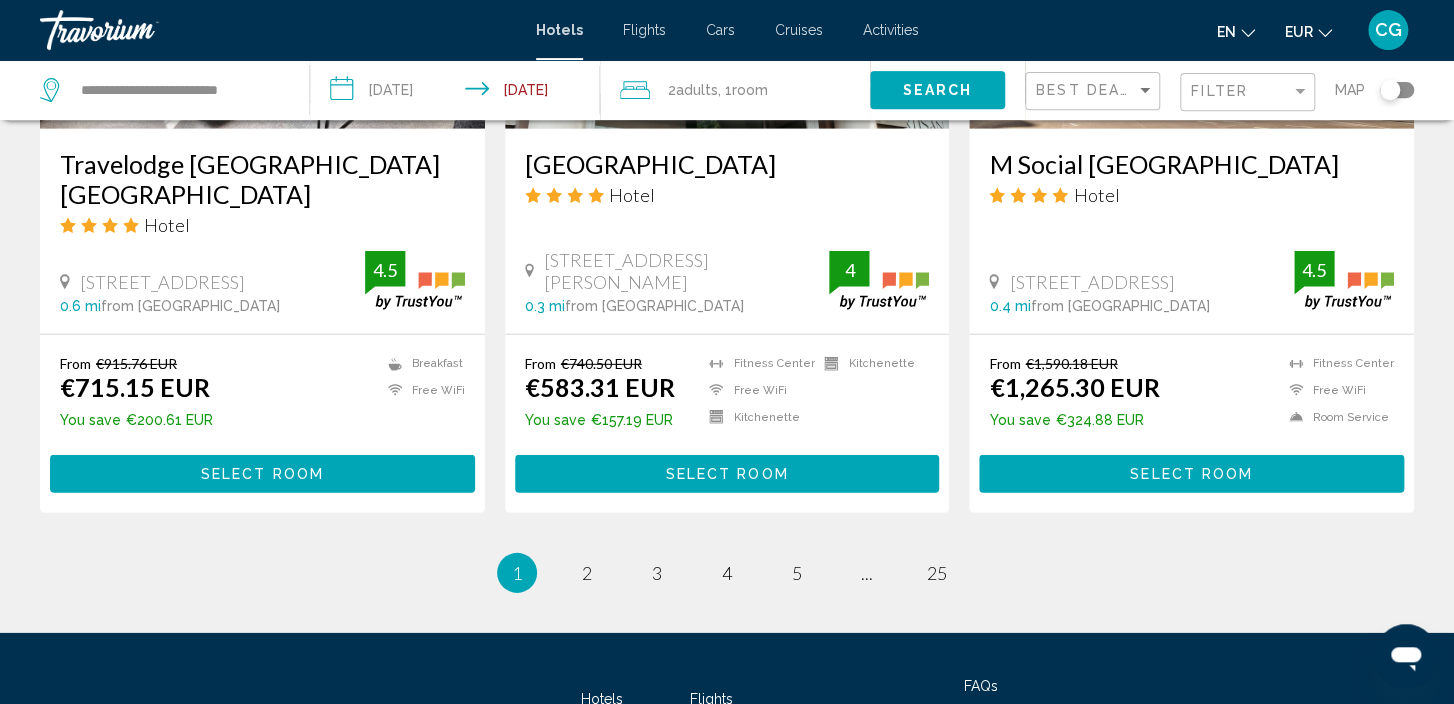 scroll, scrollTop: 2640, scrollLeft: 0, axis: vertical 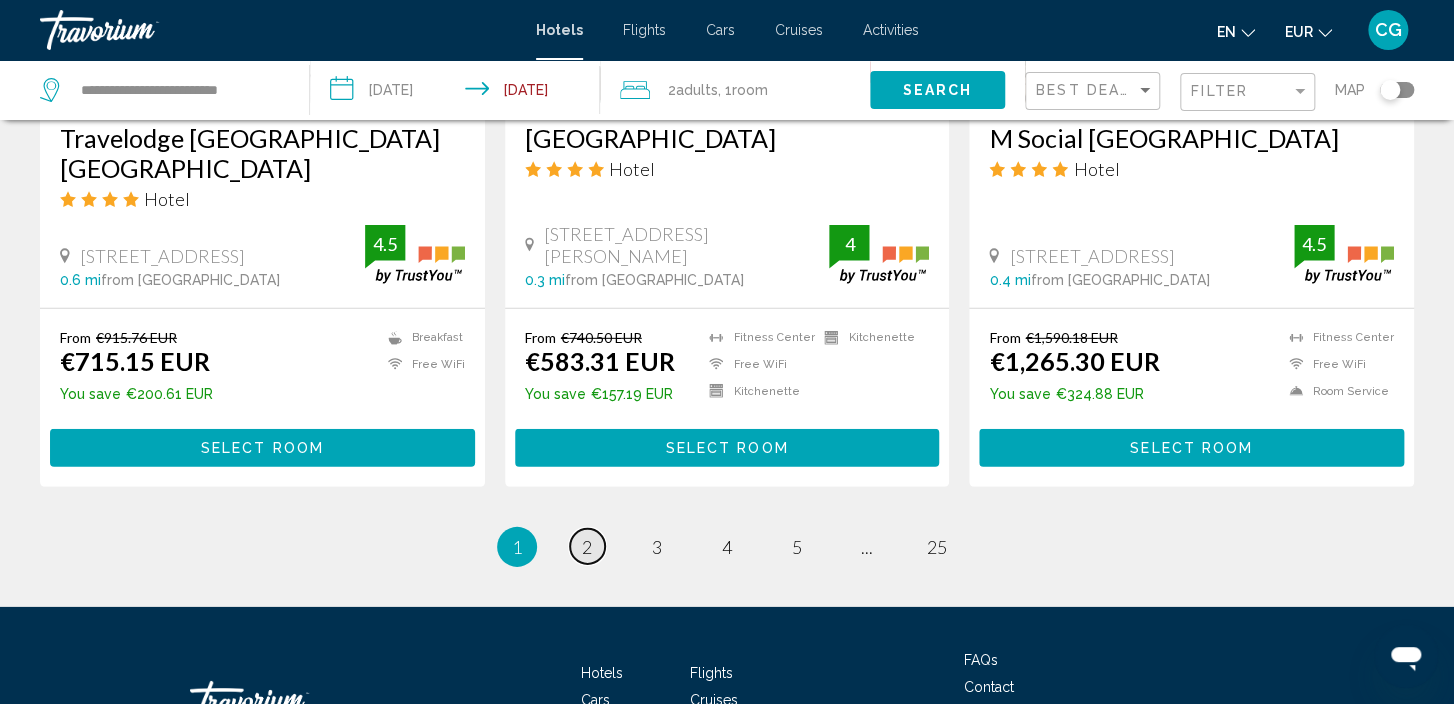 click on "2" at bounding box center [587, 547] 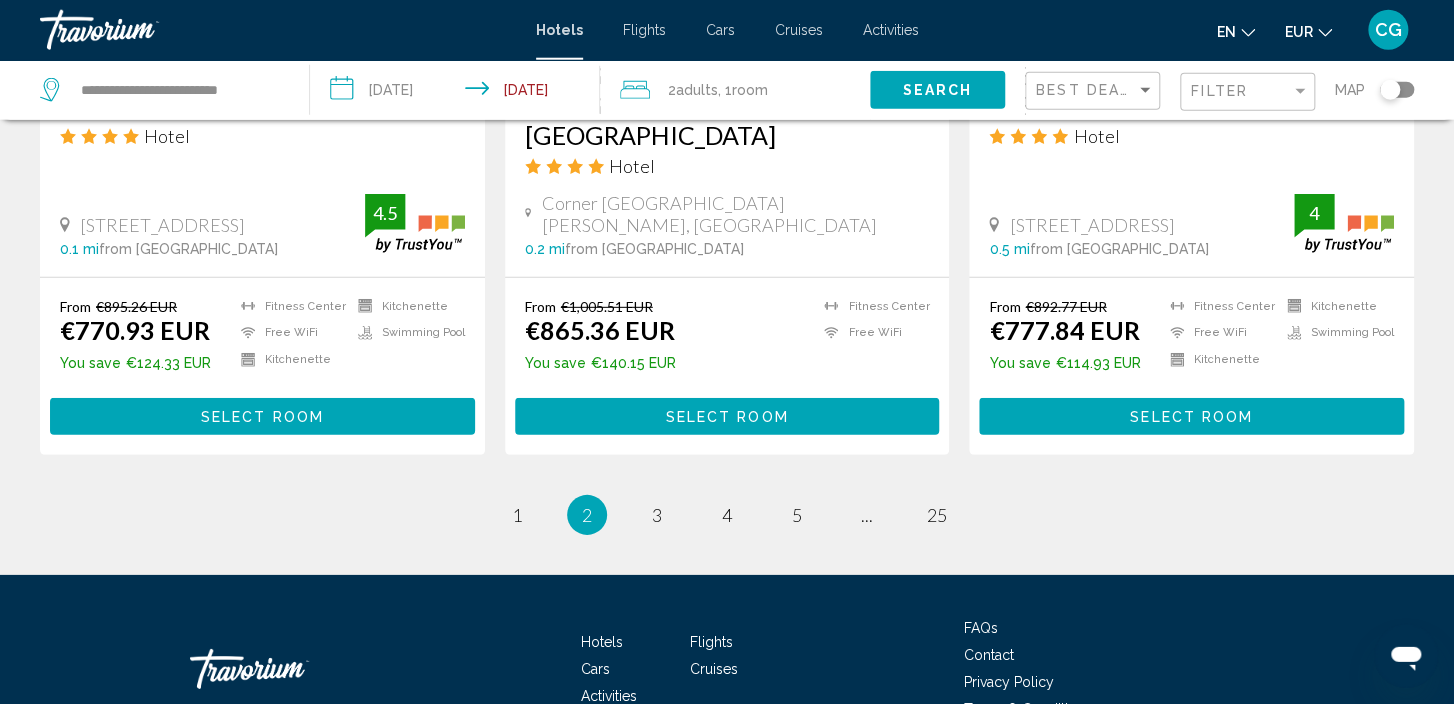 scroll, scrollTop: 2728, scrollLeft: 0, axis: vertical 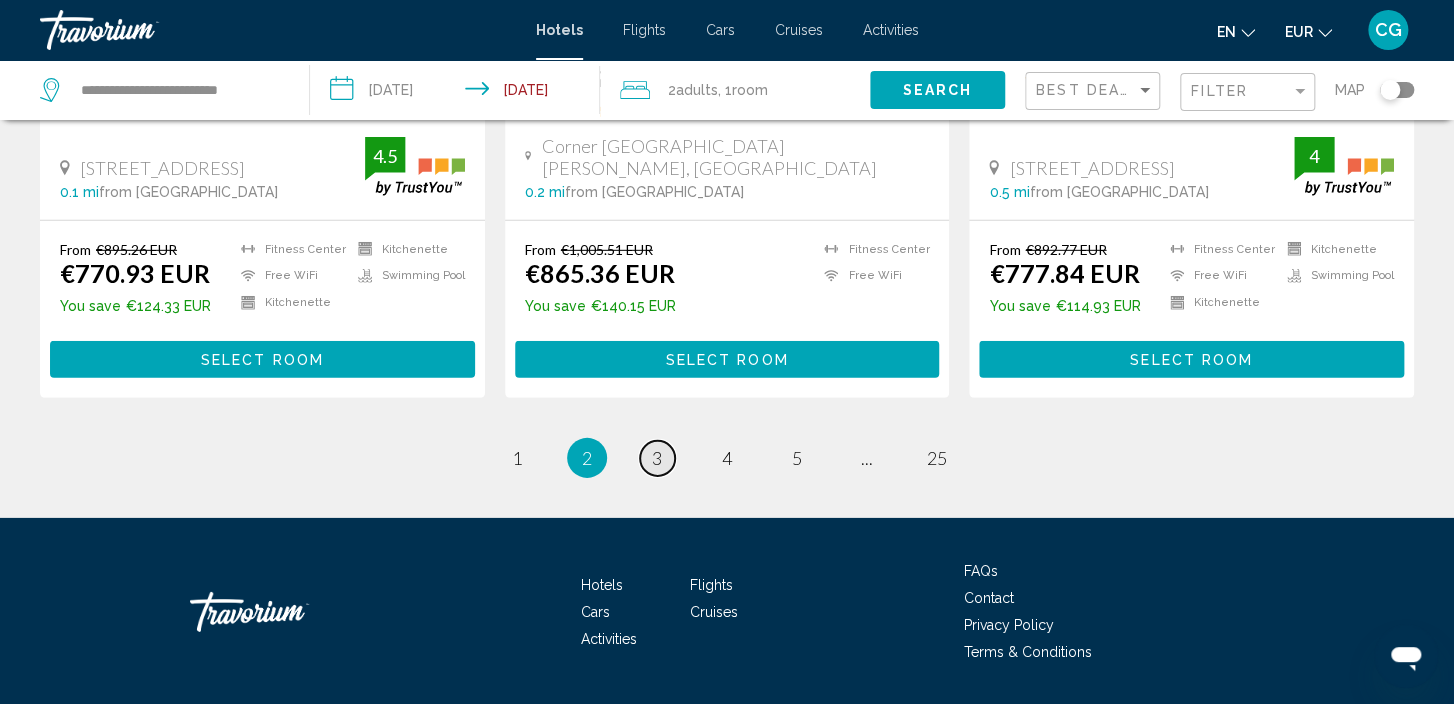 click on "3" at bounding box center (657, 458) 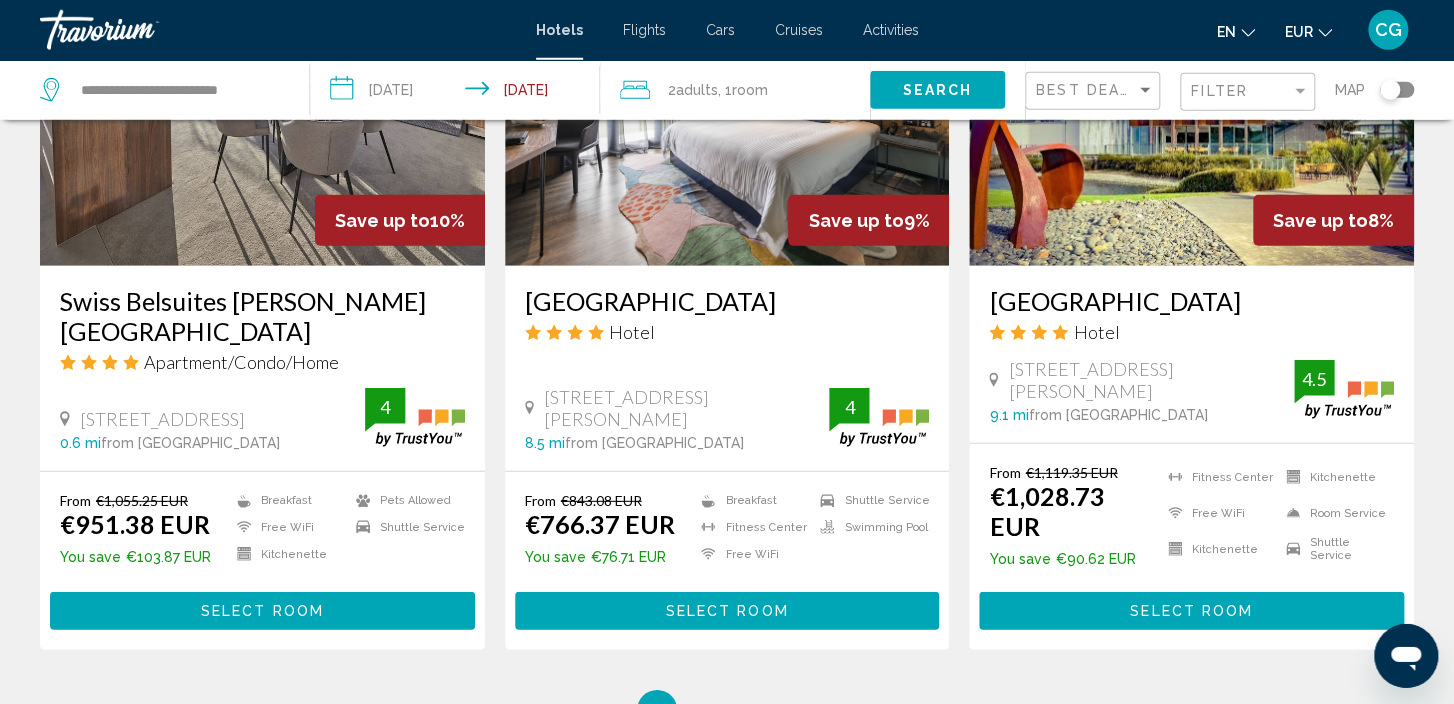 scroll, scrollTop: 2726, scrollLeft: 0, axis: vertical 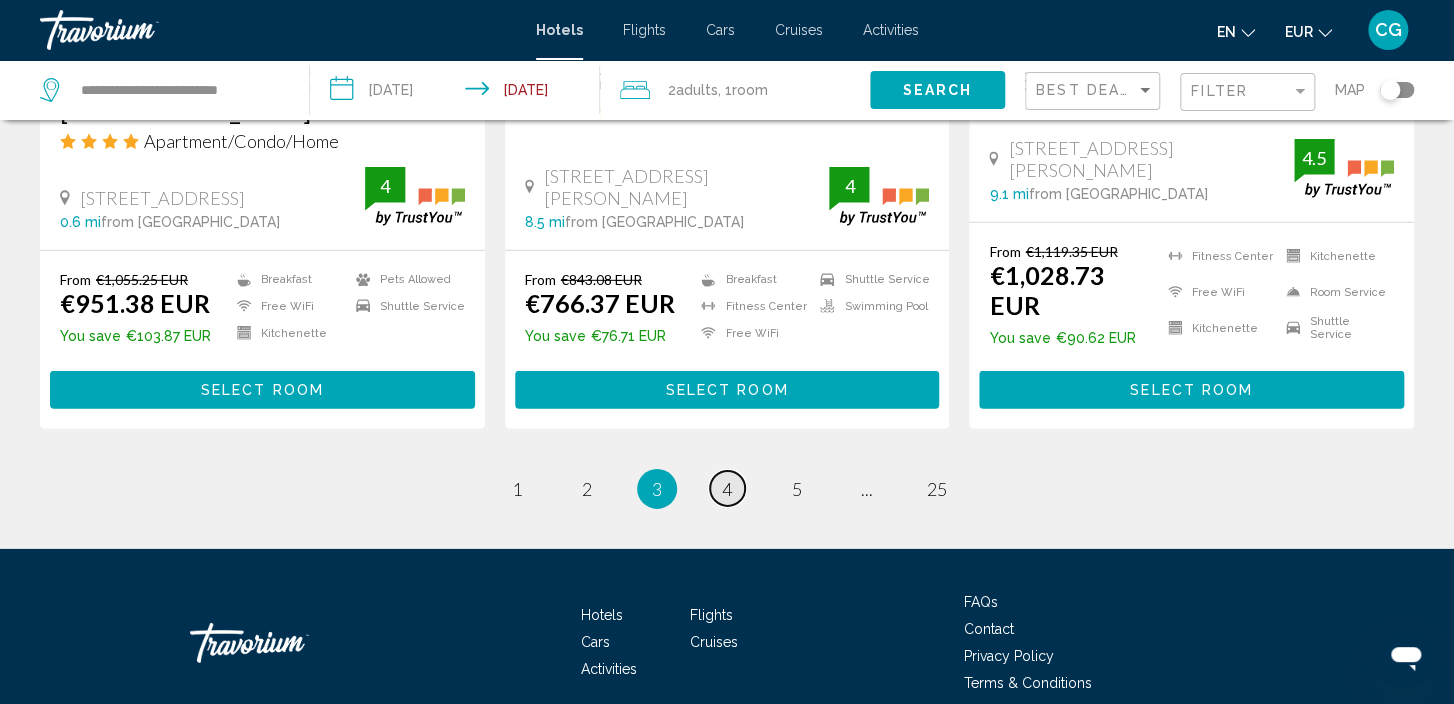 click on "4" at bounding box center (727, 489) 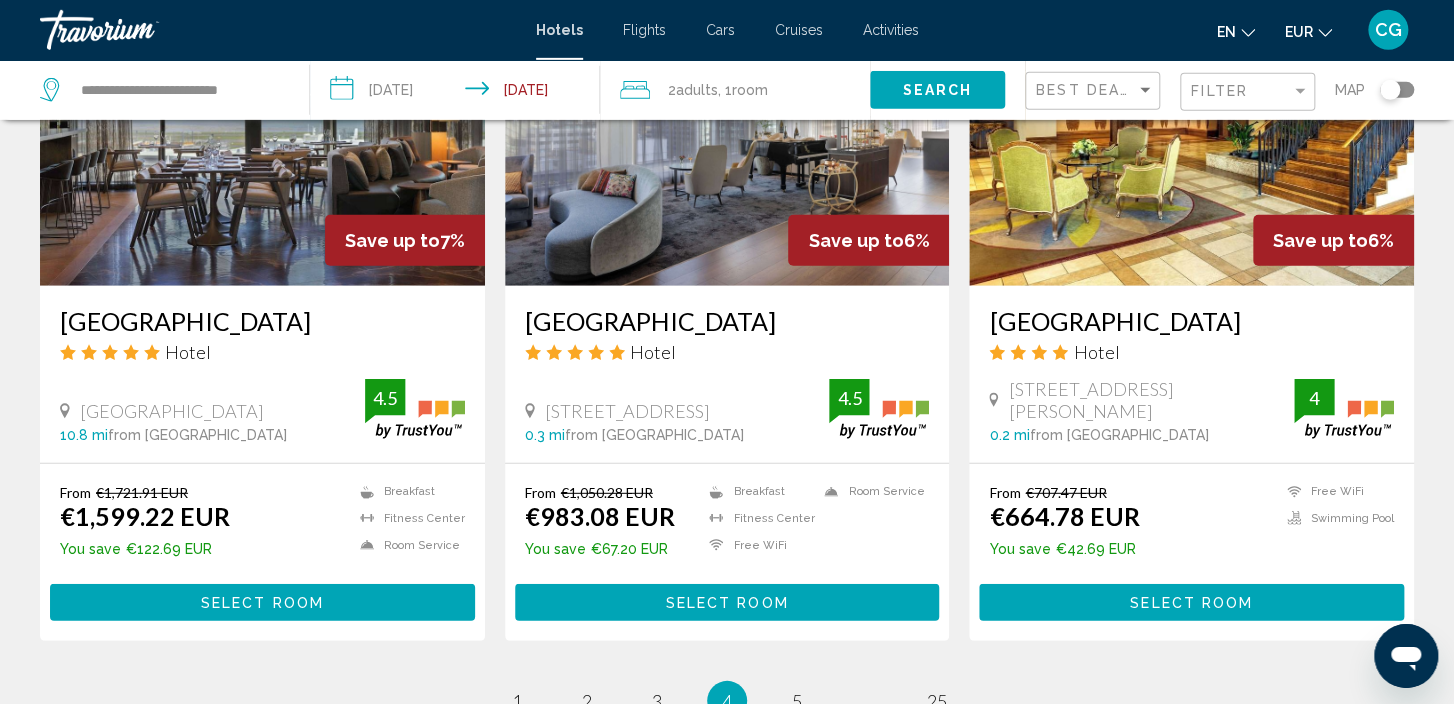 scroll, scrollTop: 2534, scrollLeft: 0, axis: vertical 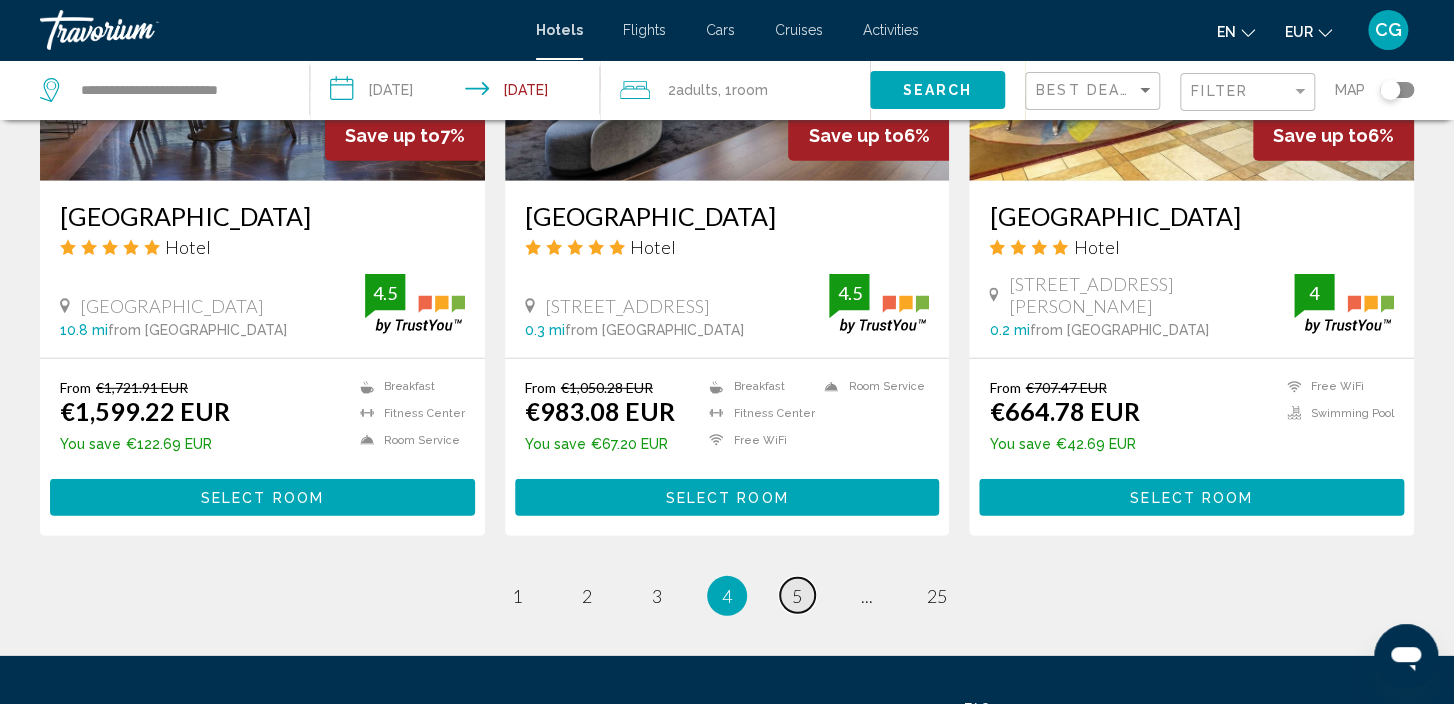 click on "5" at bounding box center (797, 596) 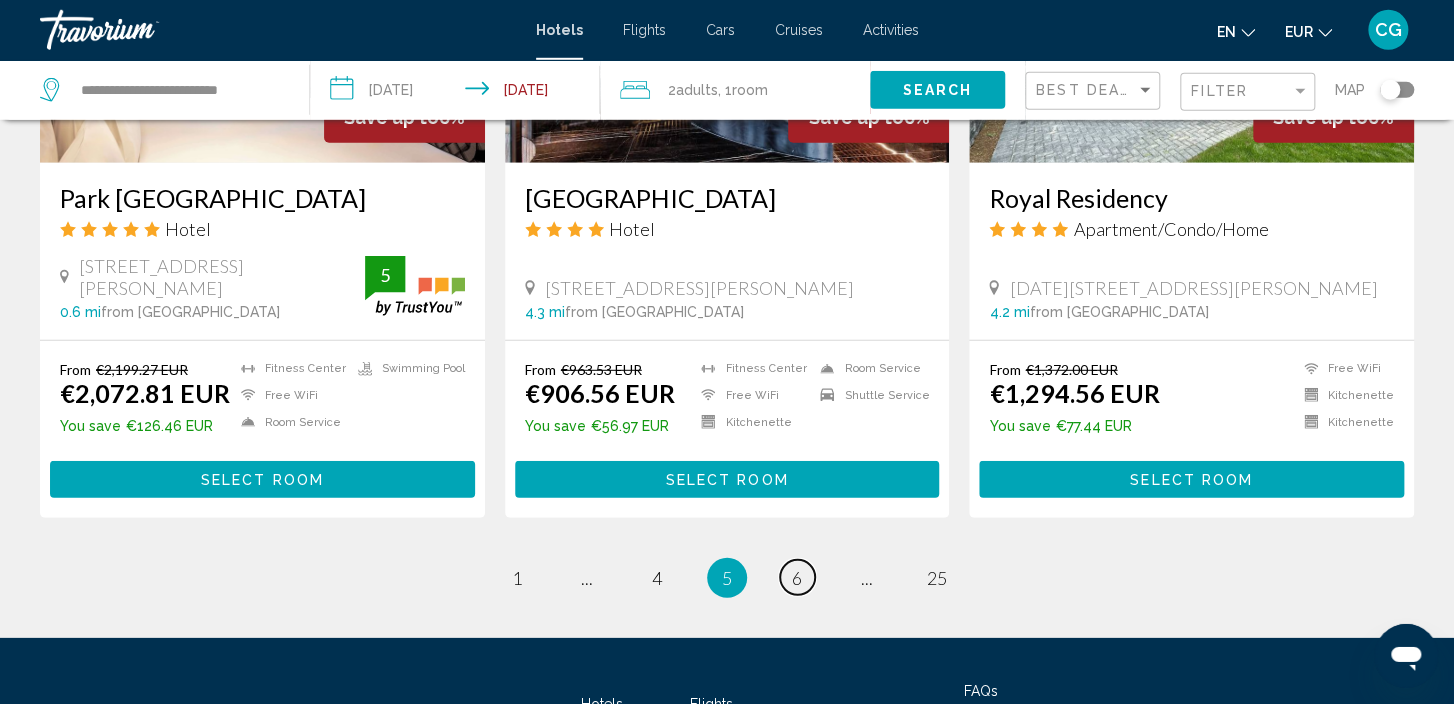 scroll, scrollTop: 2534, scrollLeft: 0, axis: vertical 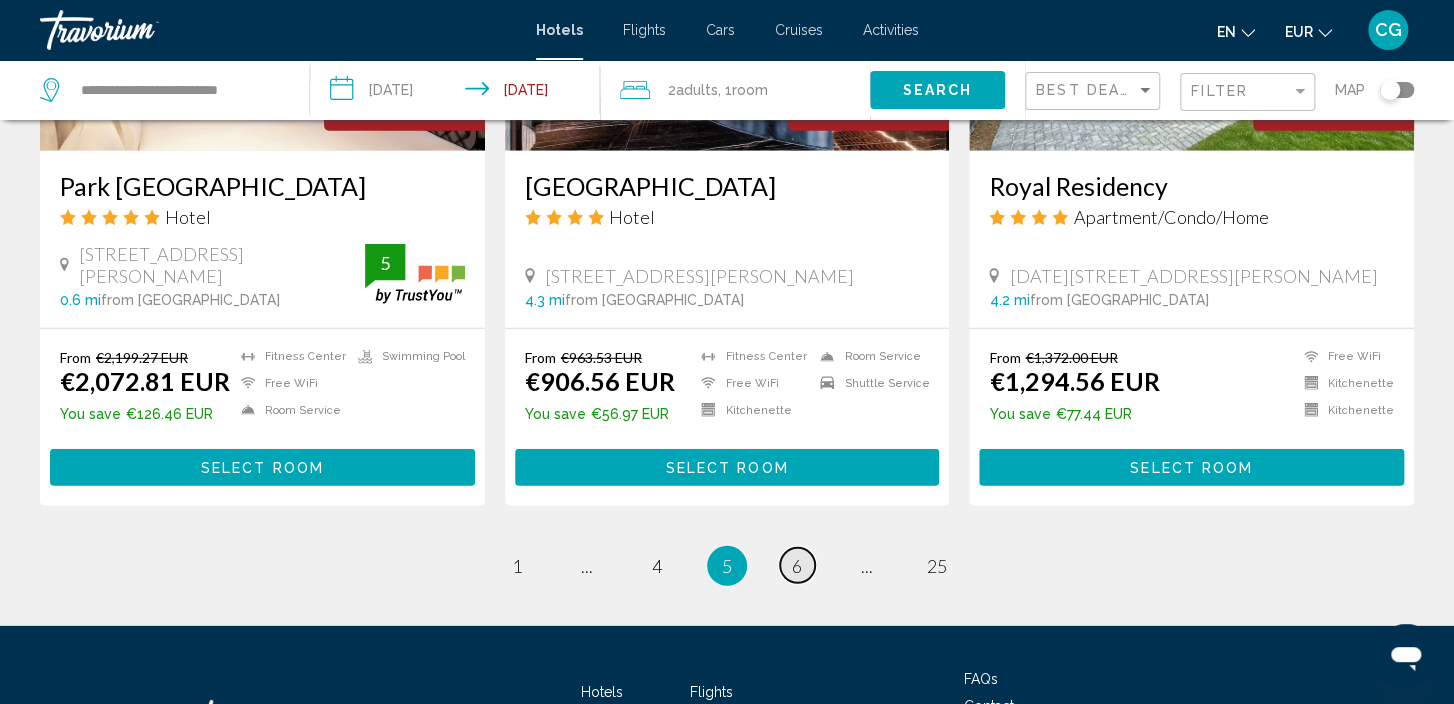 click on "page  6" at bounding box center [797, 565] 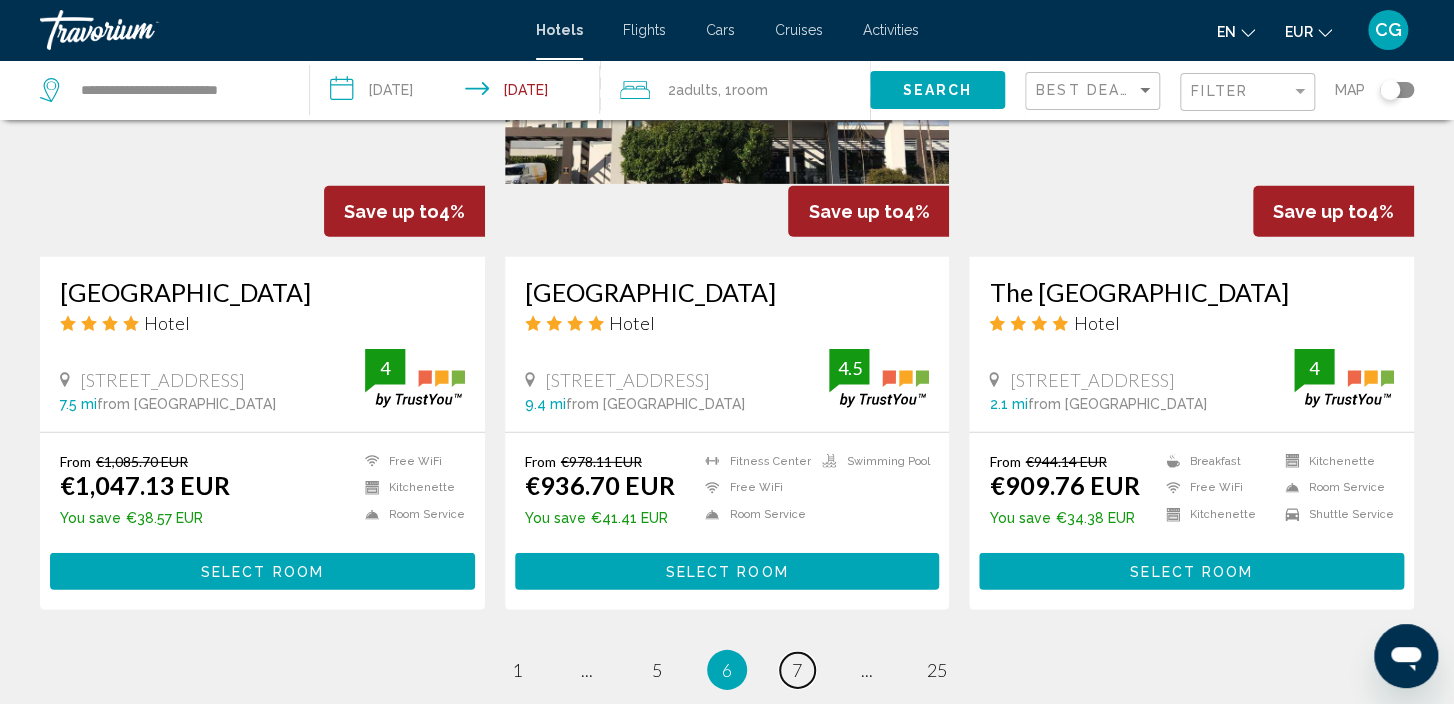 scroll, scrollTop: 2705, scrollLeft: 0, axis: vertical 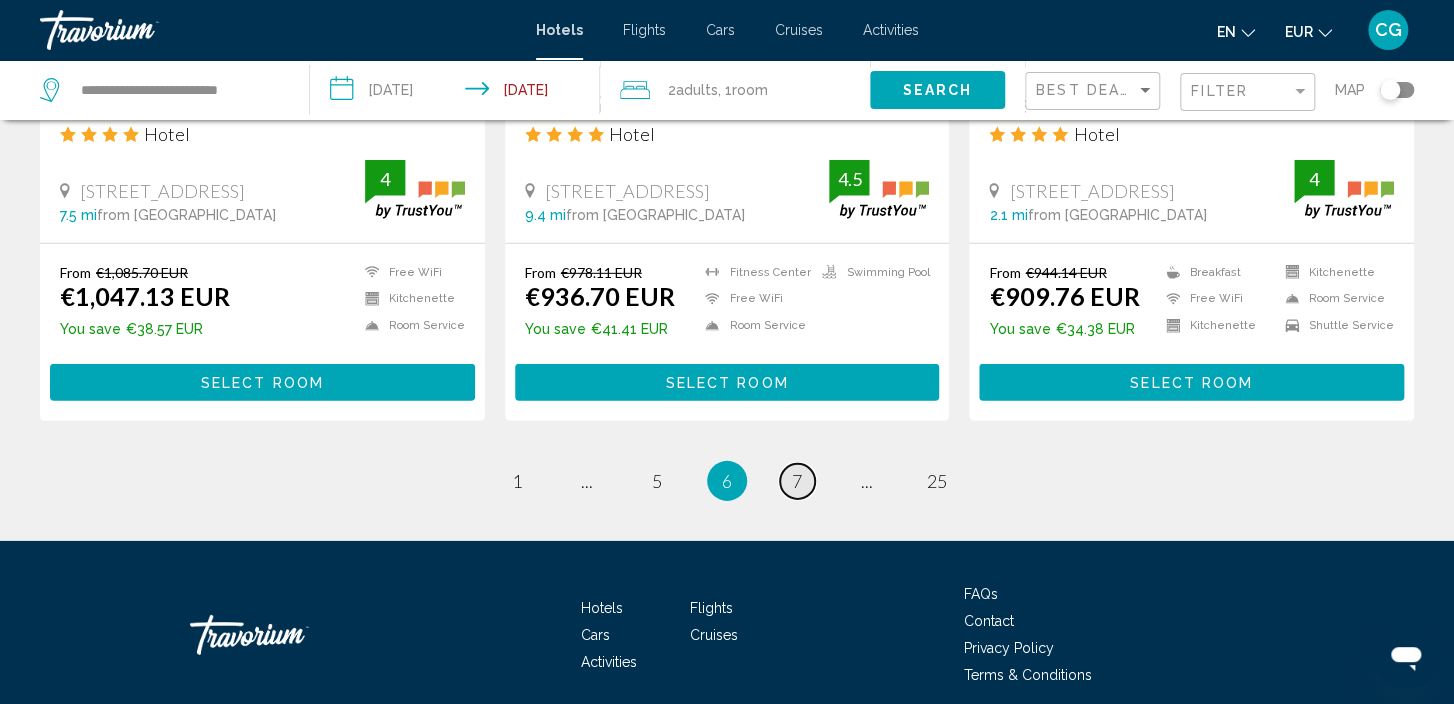 click on "7" at bounding box center [797, 481] 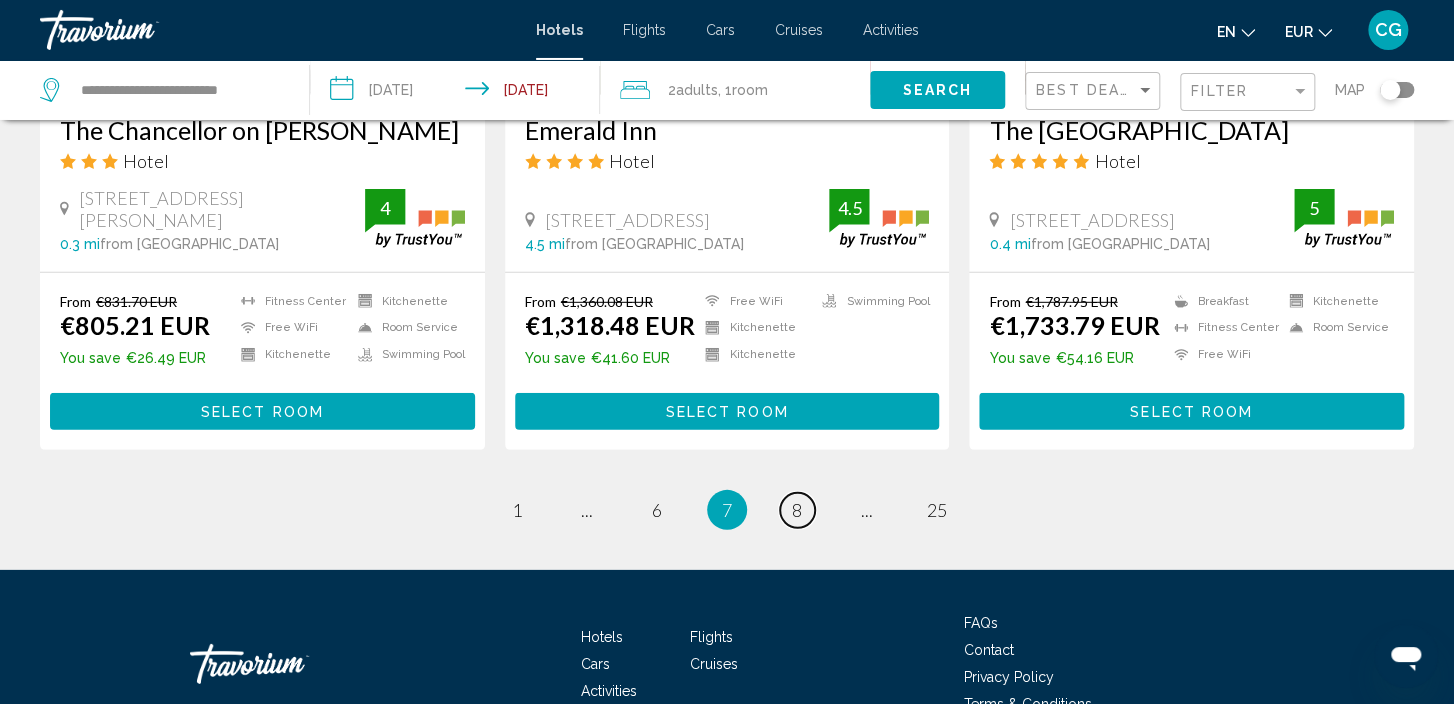 scroll, scrollTop: 2640, scrollLeft: 0, axis: vertical 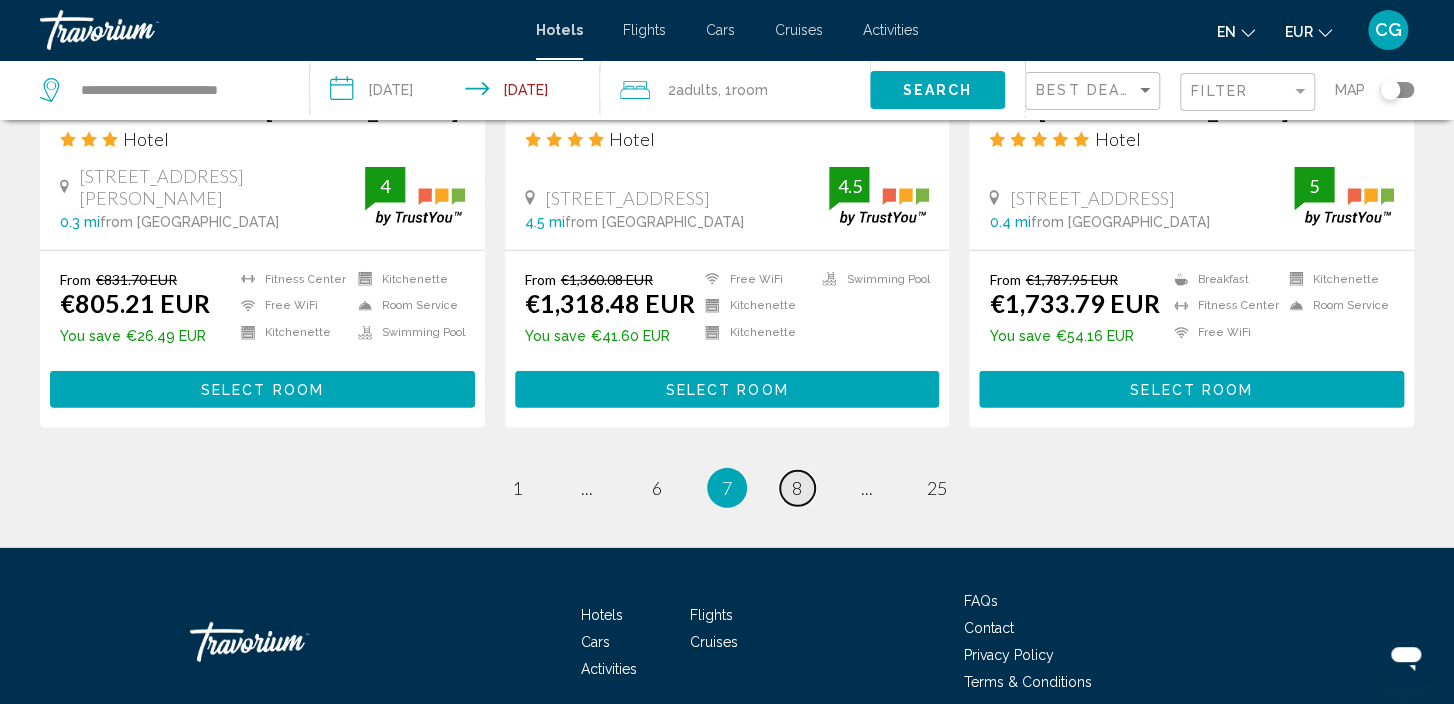 click on "page  8" at bounding box center (797, 488) 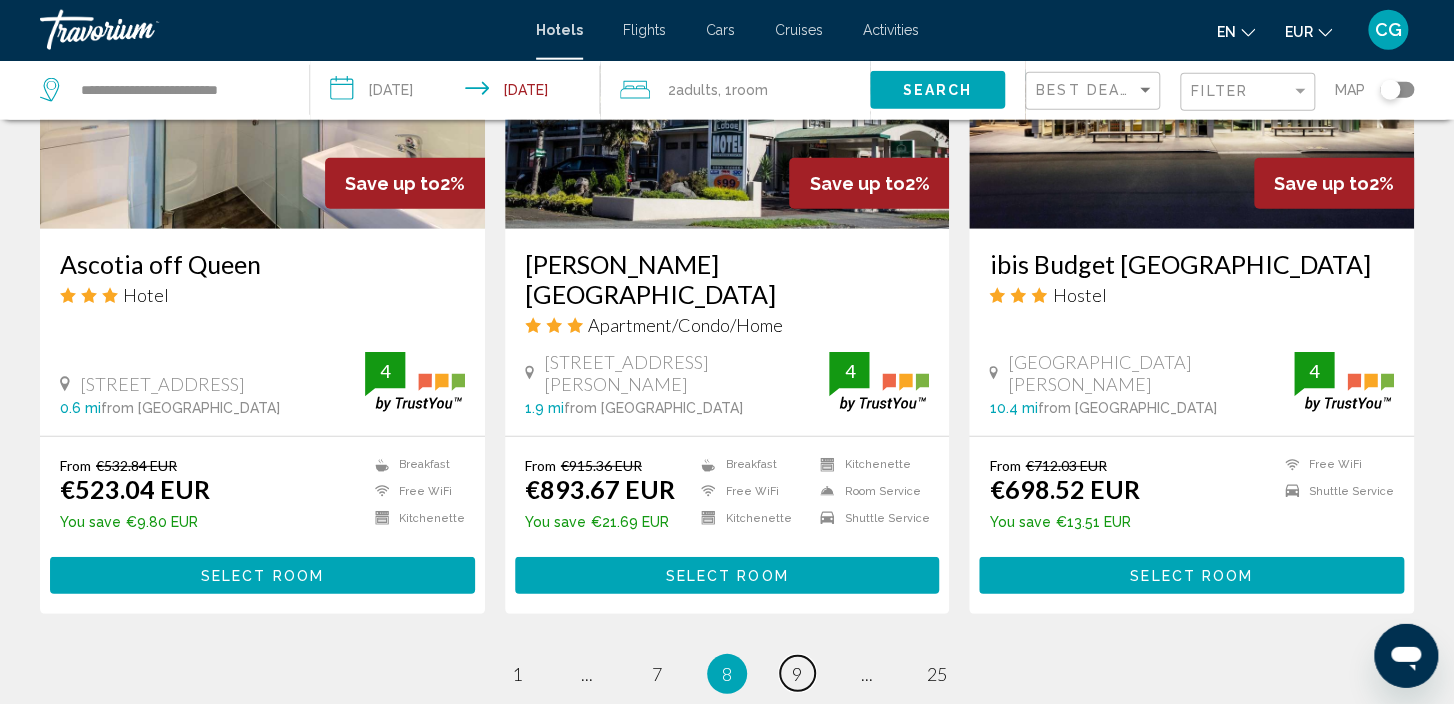 scroll, scrollTop: 2534, scrollLeft: 0, axis: vertical 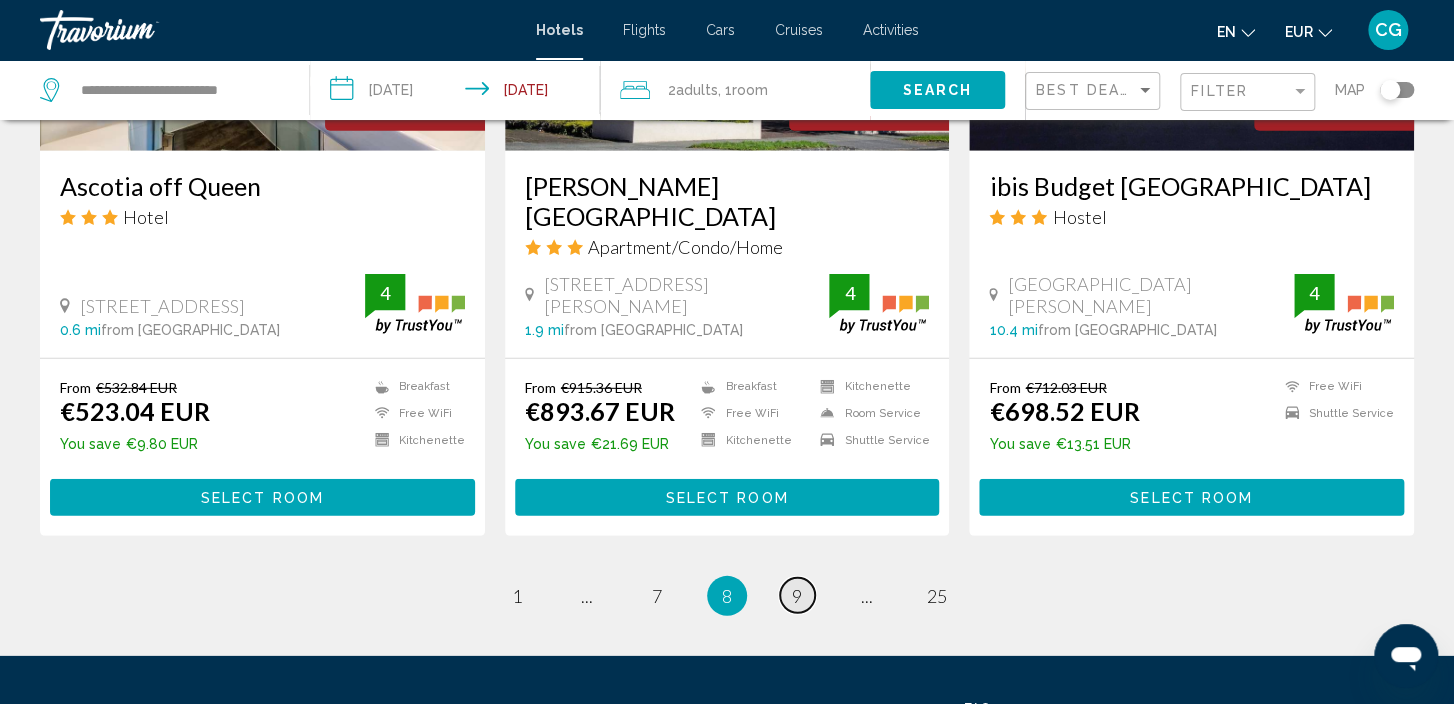 click on "page  9" at bounding box center (797, 595) 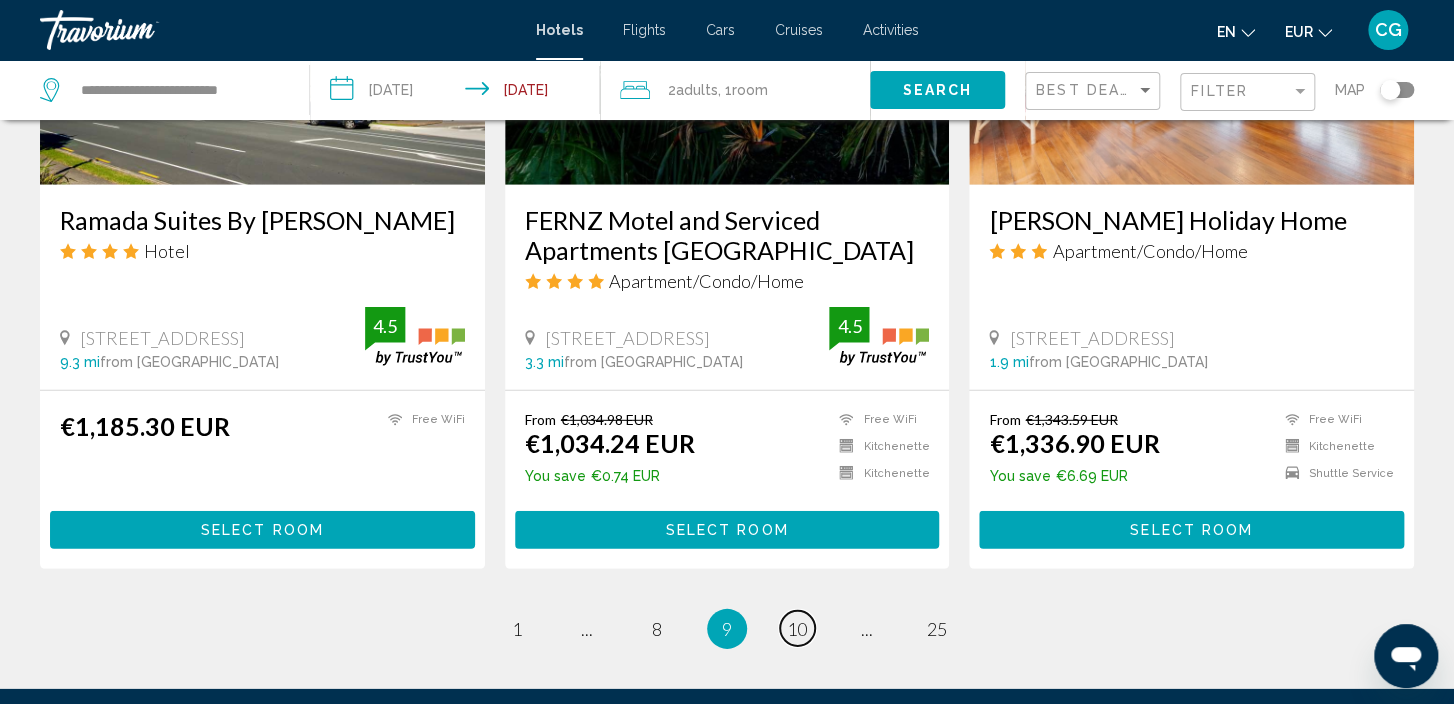scroll, scrollTop: 2640, scrollLeft: 0, axis: vertical 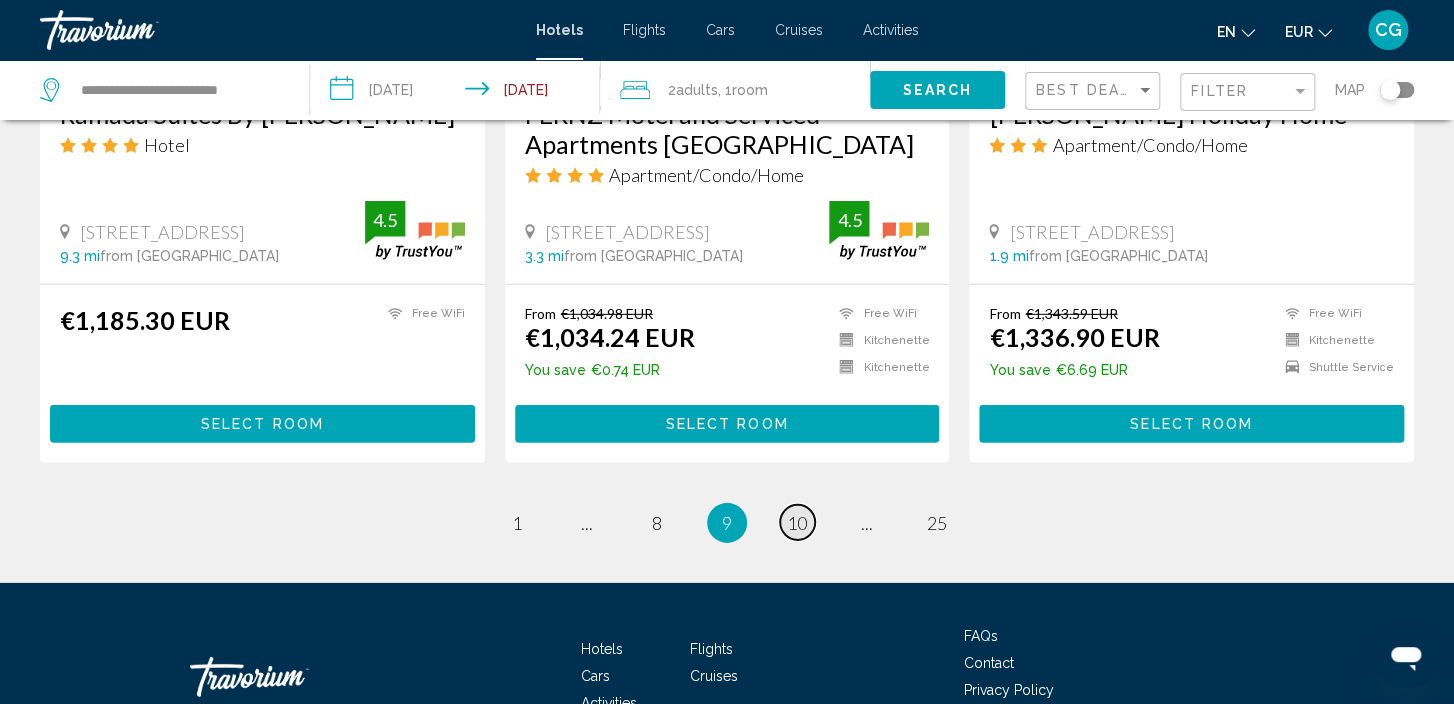 click on "10" at bounding box center [797, 523] 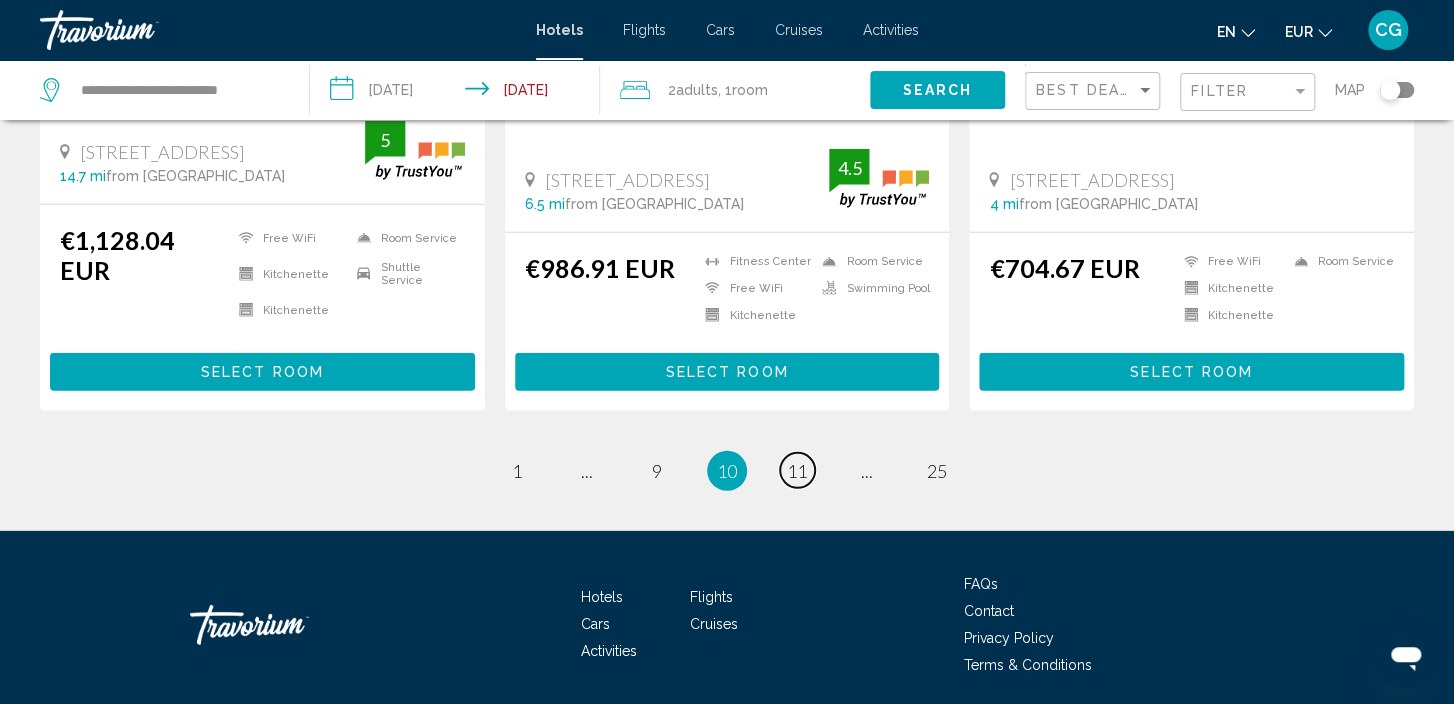 scroll, scrollTop: 2640, scrollLeft: 0, axis: vertical 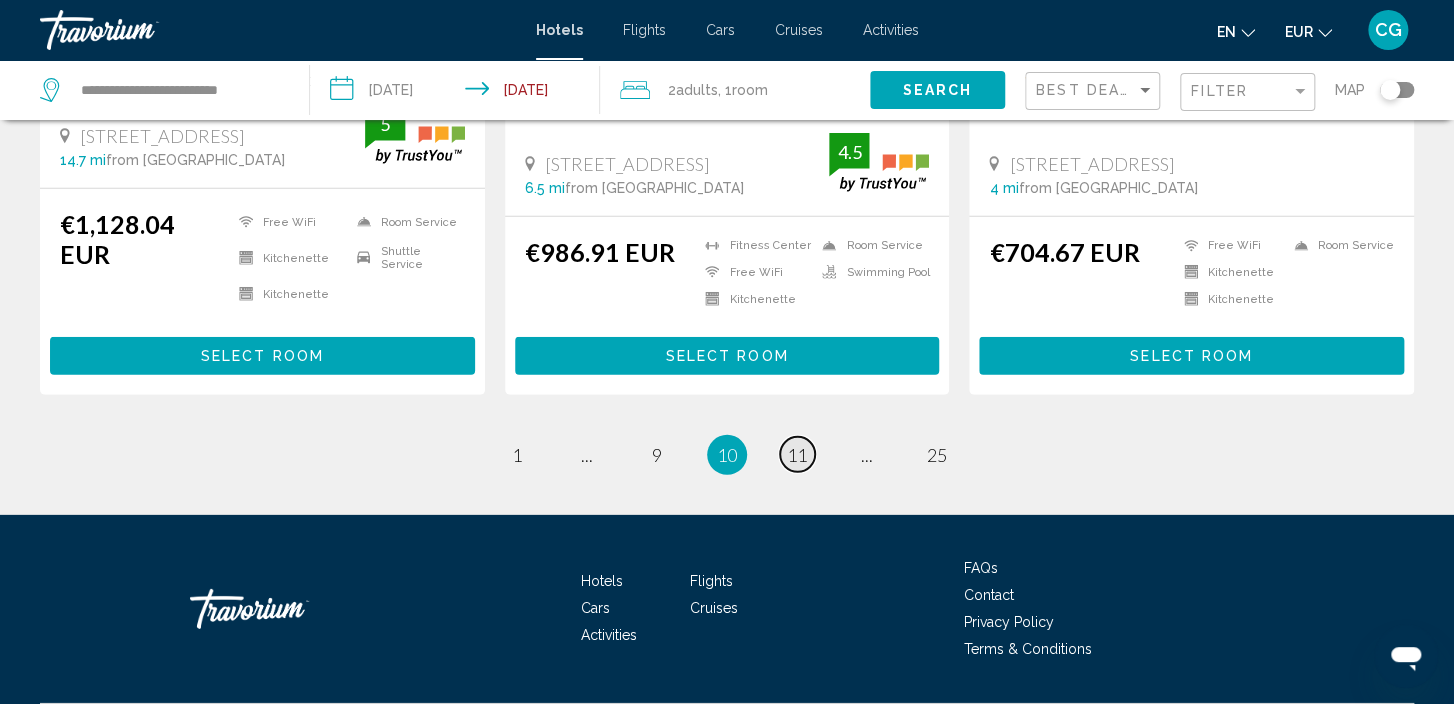click on "11" at bounding box center [797, 455] 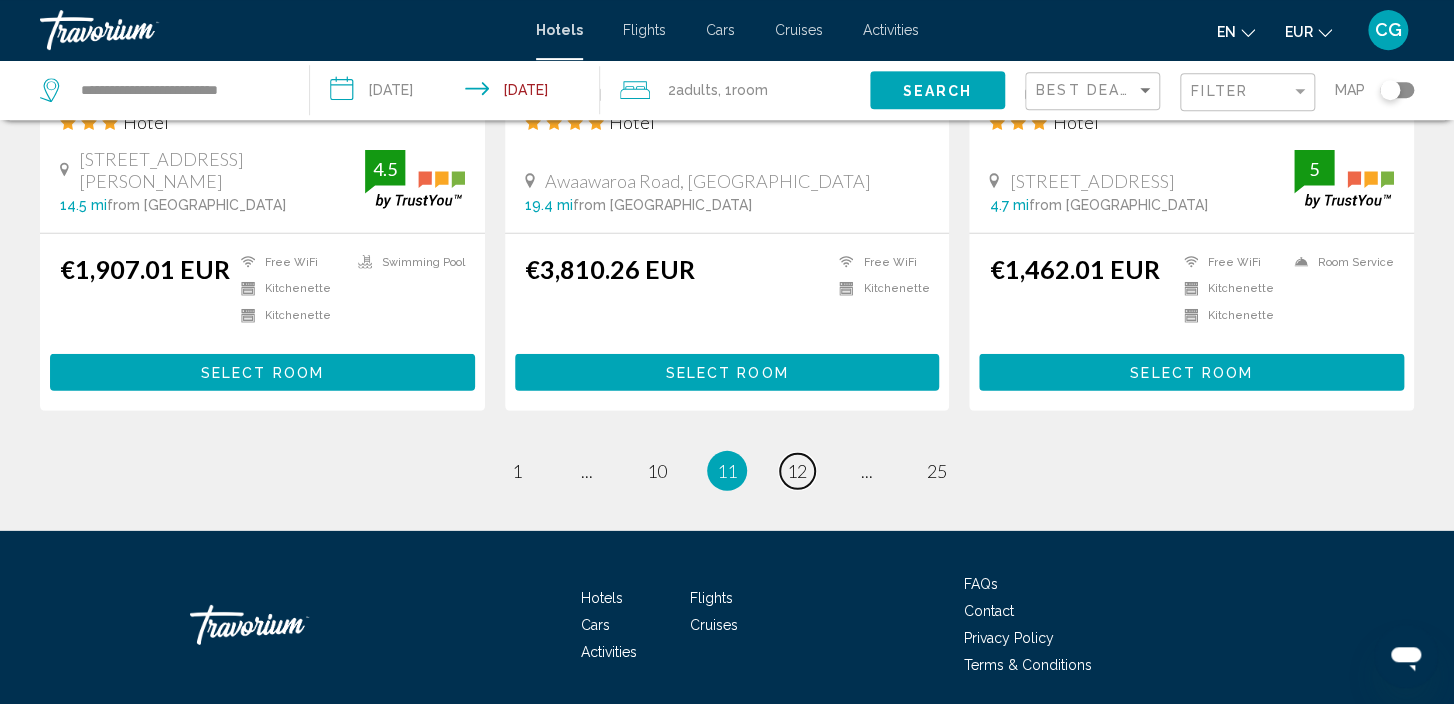 scroll, scrollTop: 2676, scrollLeft: 0, axis: vertical 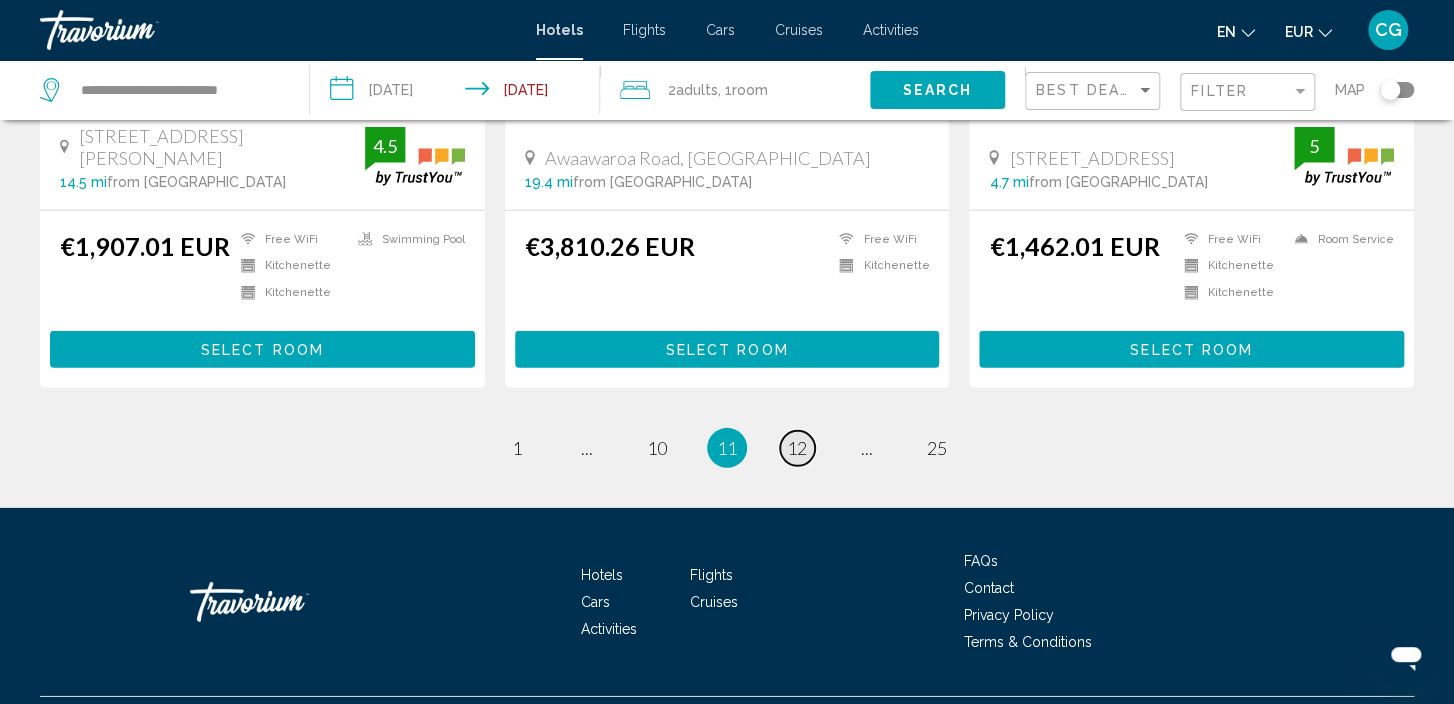 click on "12" at bounding box center (797, 448) 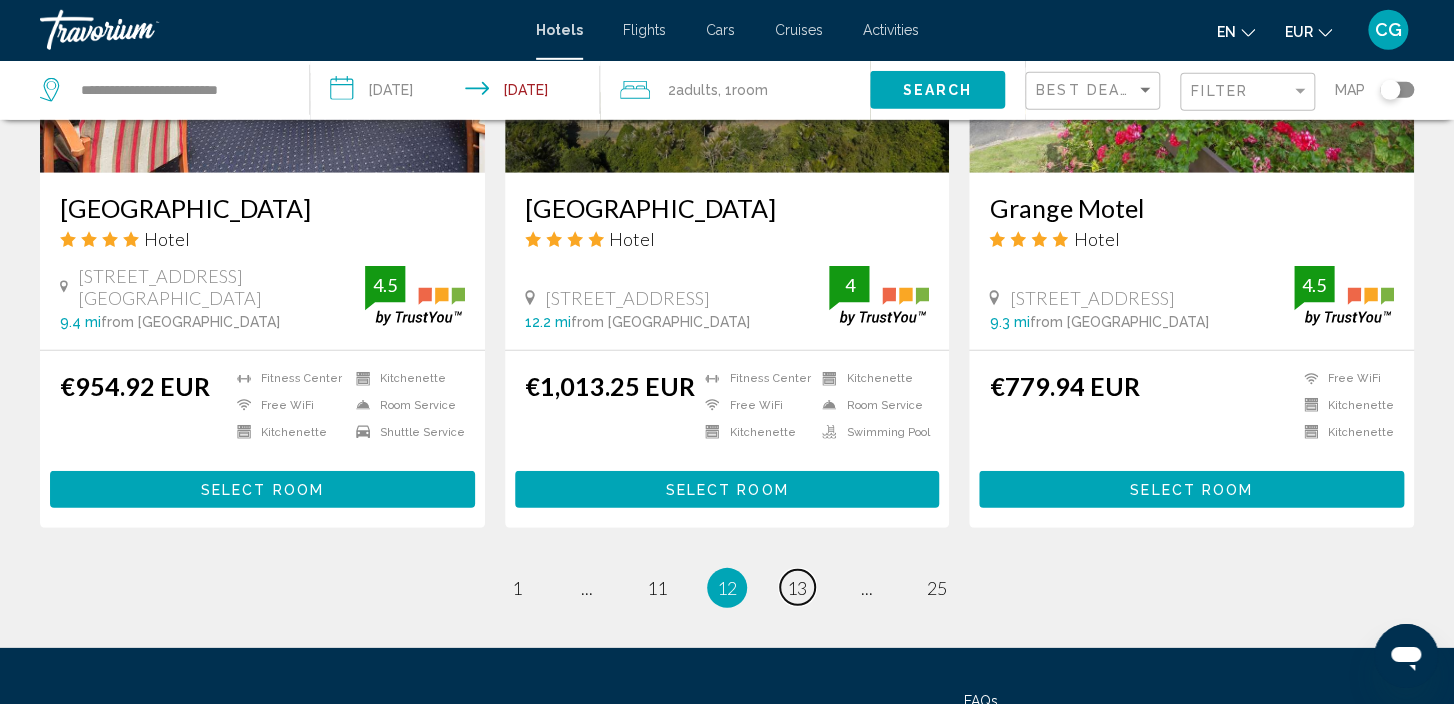 scroll, scrollTop: 2534, scrollLeft: 0, axis: vertical 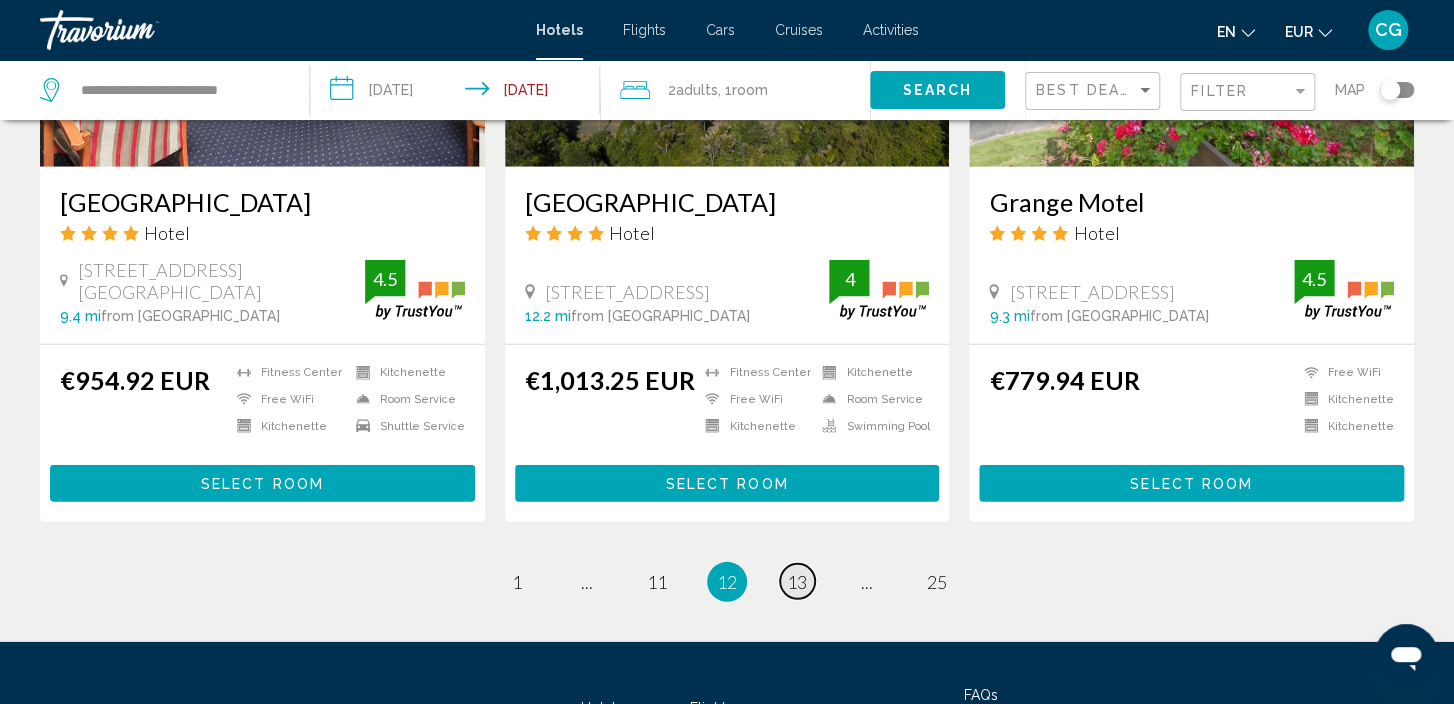 click on "page  13" at bounding box center [797, 581] 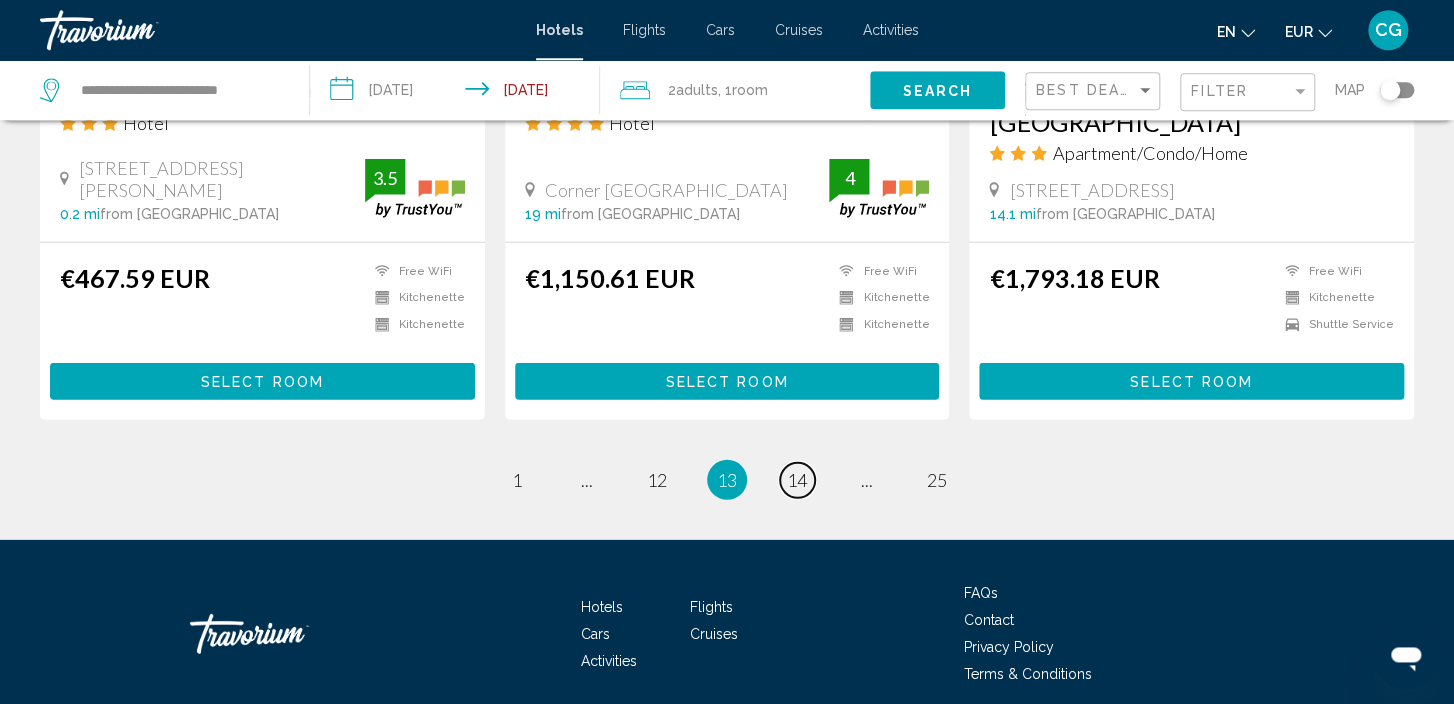 scroll, scrollTop: 2640, scrollLeft: 0, axis: vertical 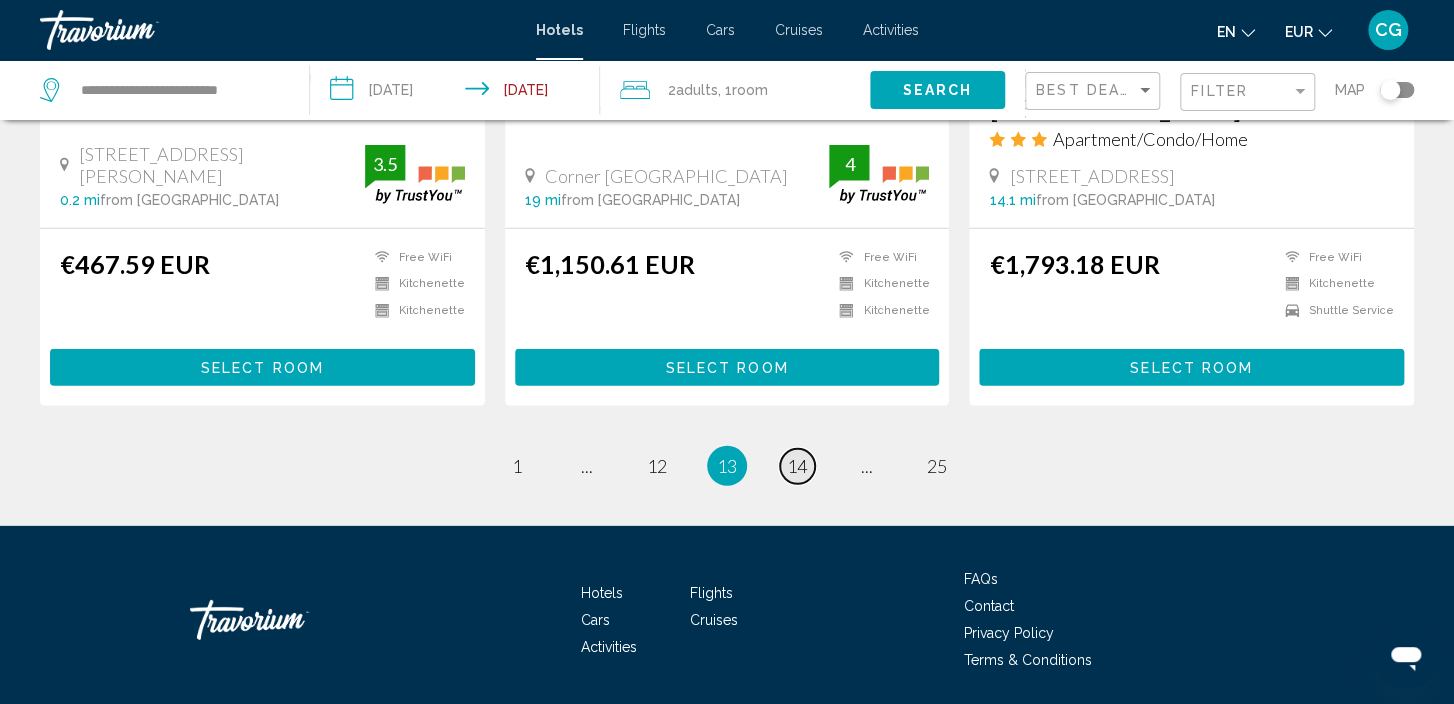 click on "14" at bounding box center [797, 466] 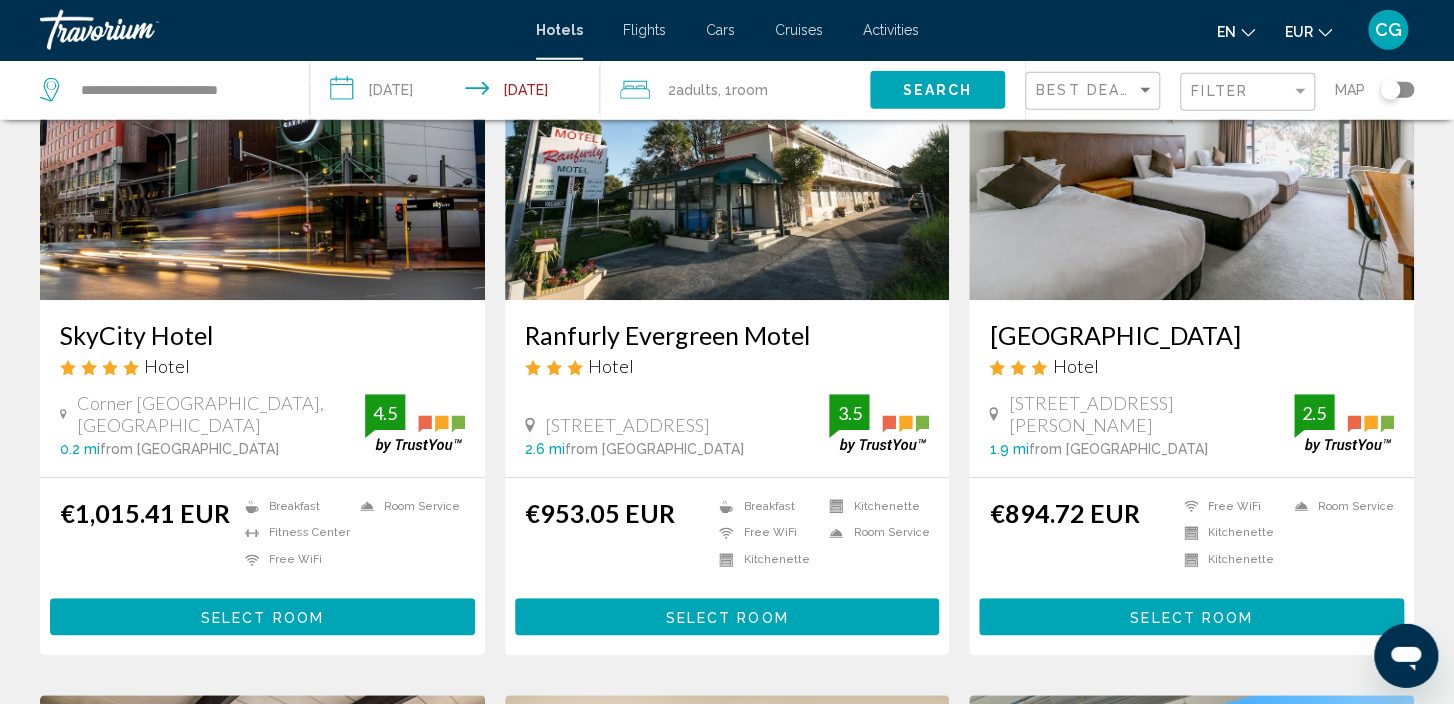 scroll, scrollTop: 211, scrollLeft: 0, axis: vertical 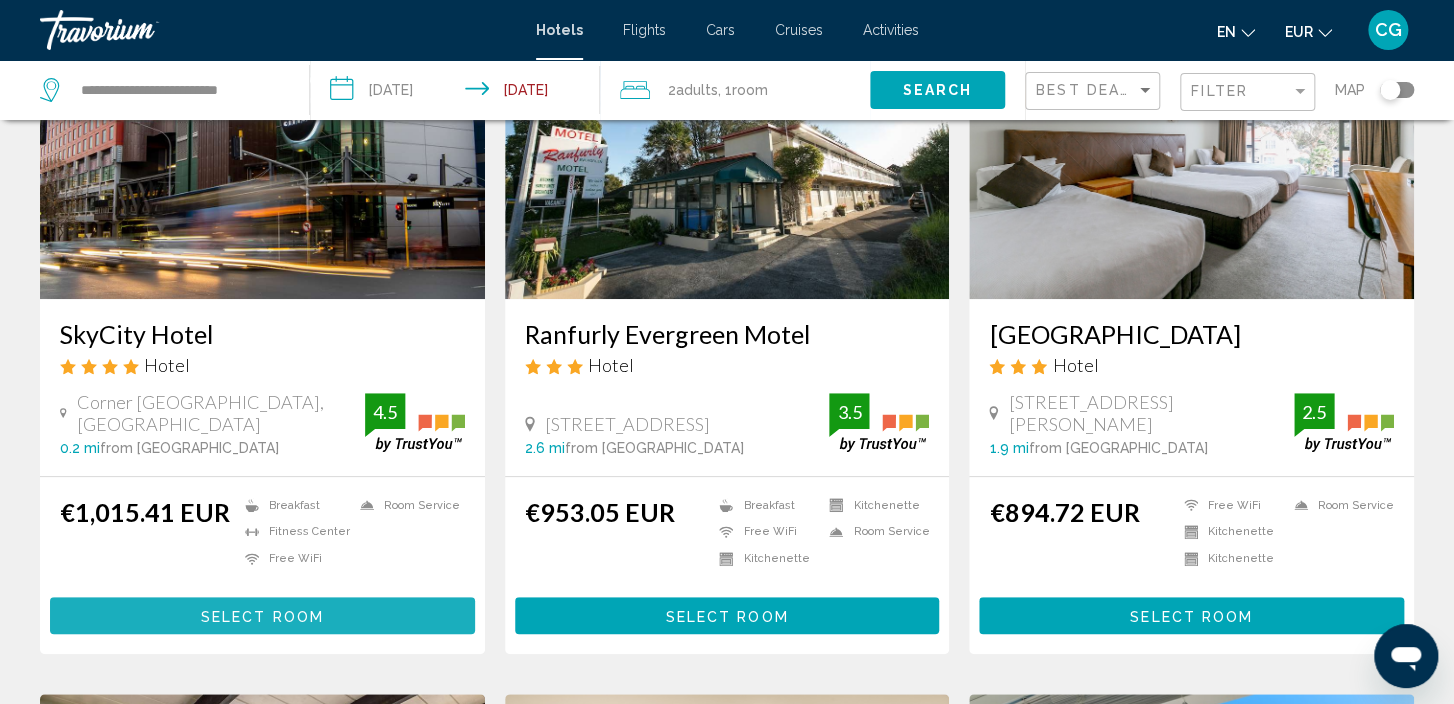 click on "Select Room" at bounding box center [262, 616] 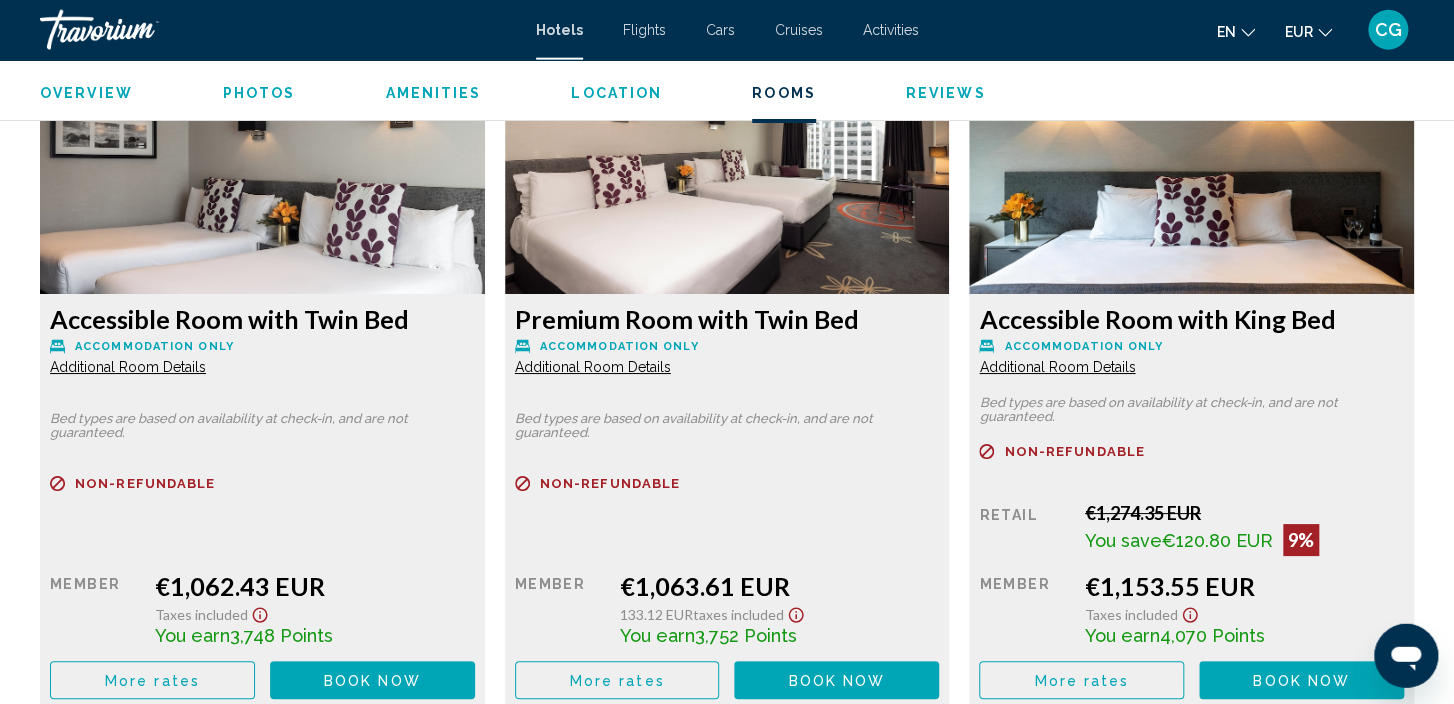 scroll, scrollTop: 3431, scrollLeft: 0, axis: vertical 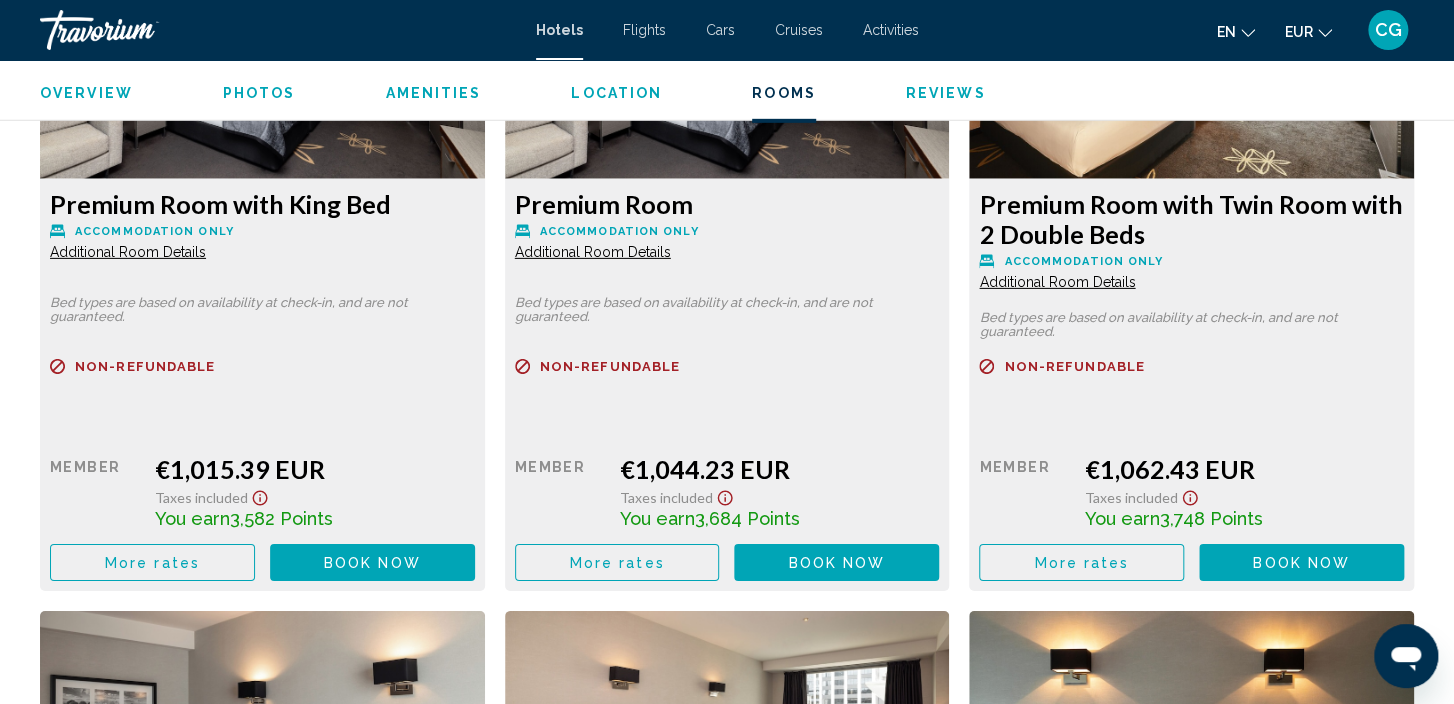 click on "Additional Room Details" at bounding box center [128, 252] 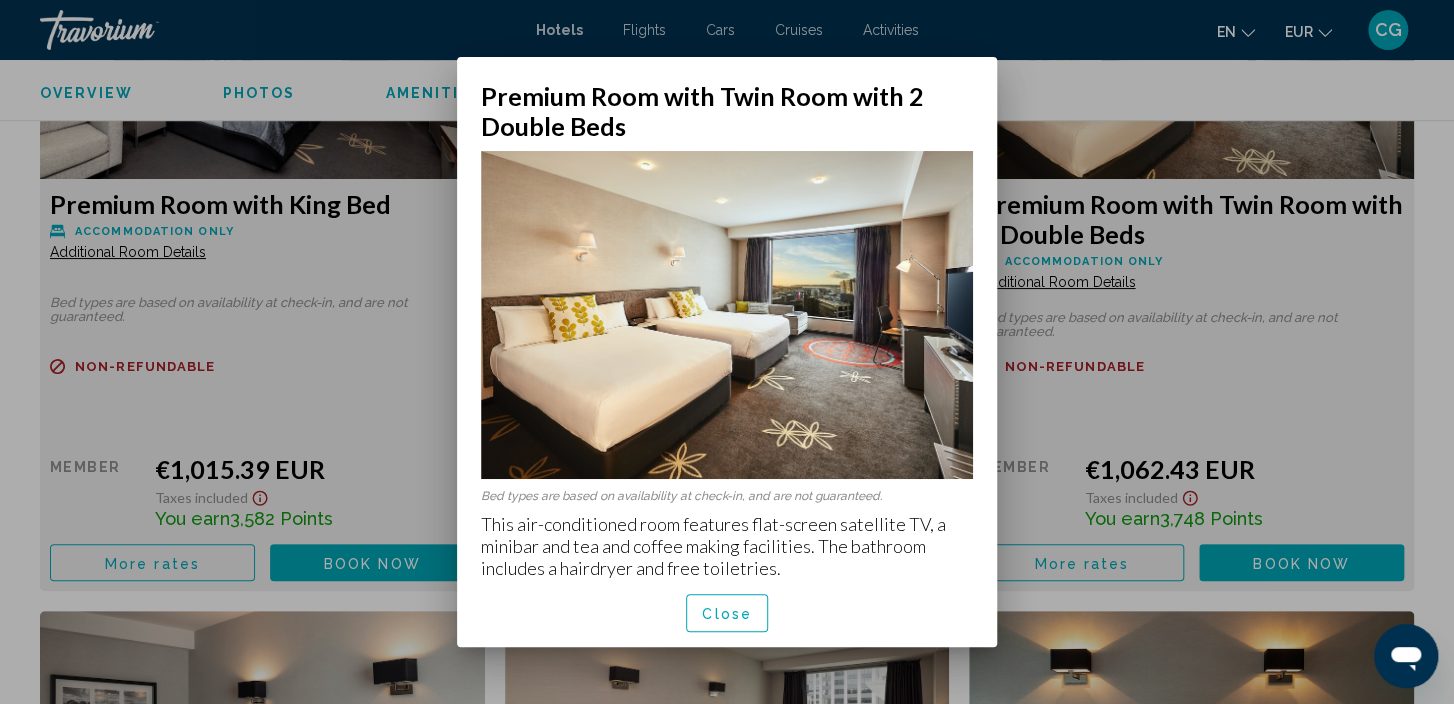 scroll, scrollTop: 0, scrollLeft: 0, axis: both 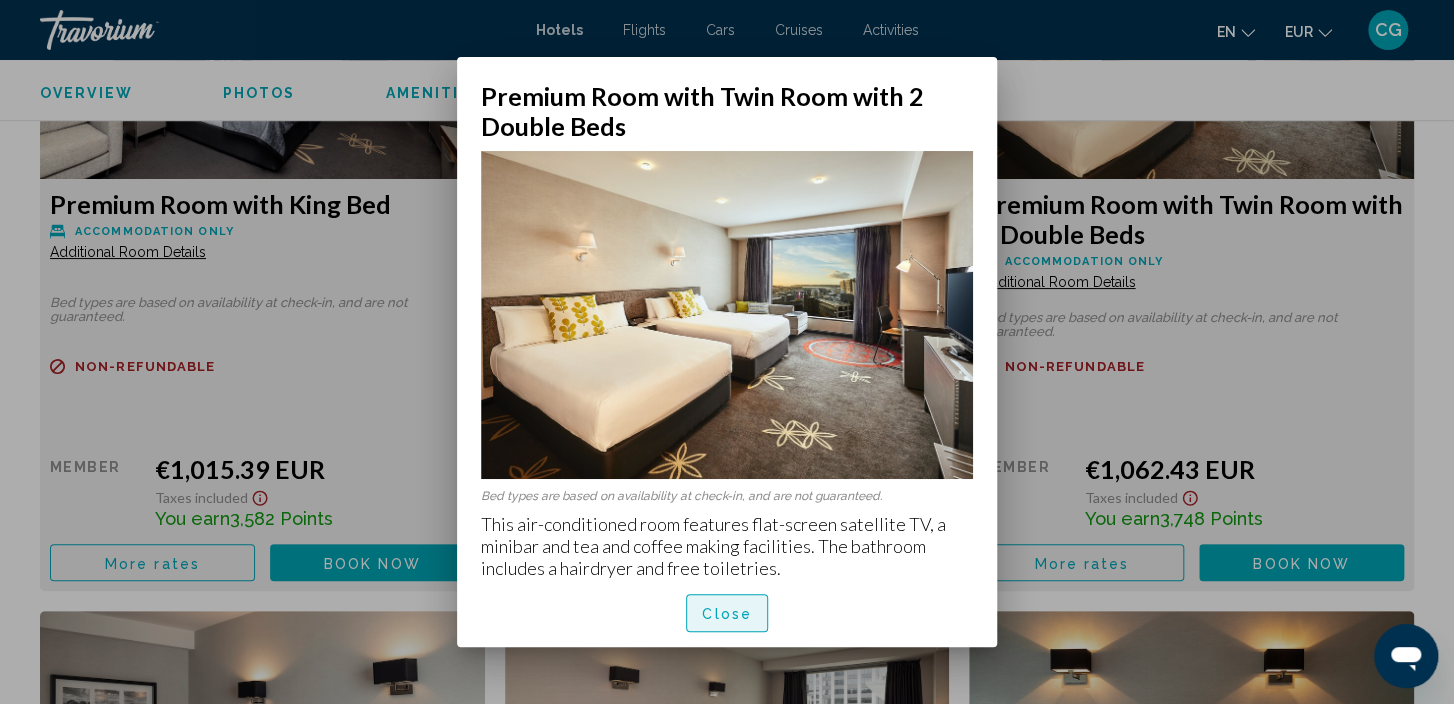 click on "Close" at bounding box center (727, 614) 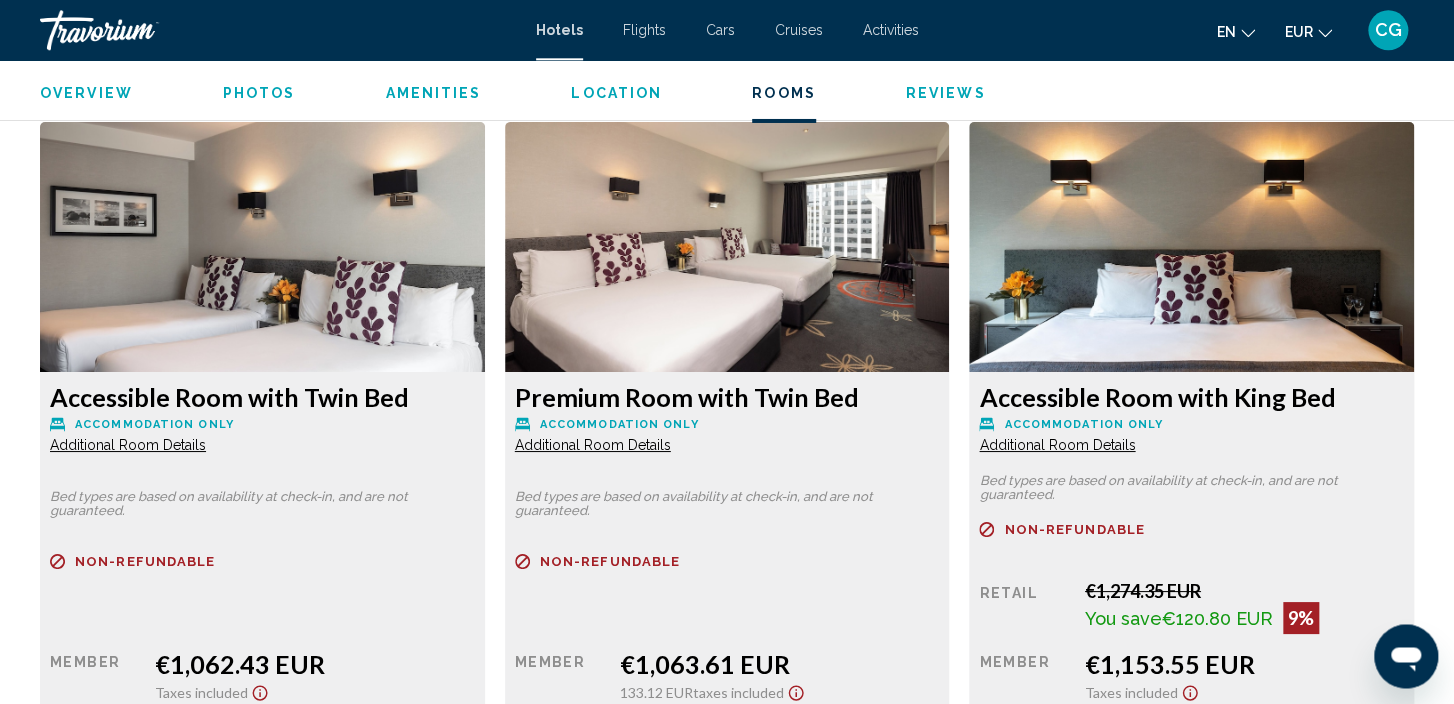 scroll, scrollTop: 3431, scrollLeft: 0, axis: vertical 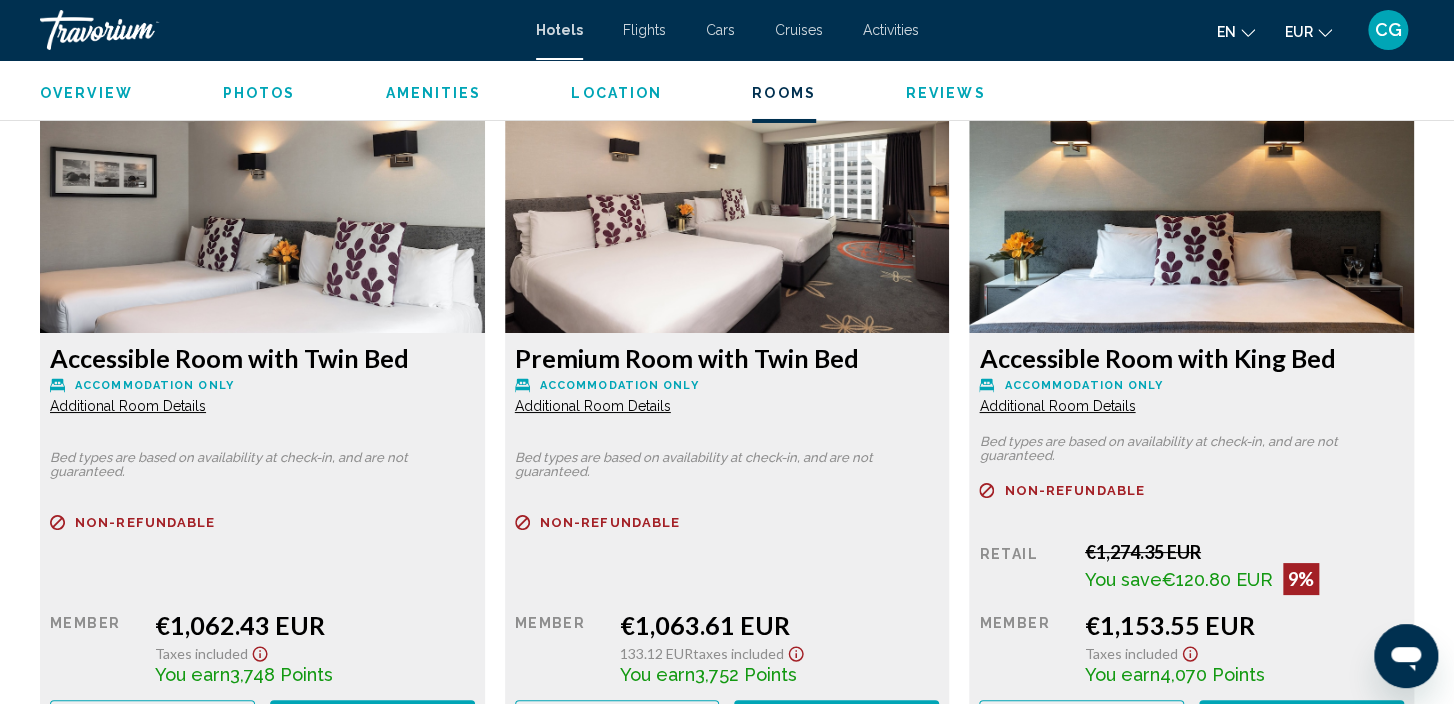 click on "Additional Room Details" at bounding box center [128, -276] 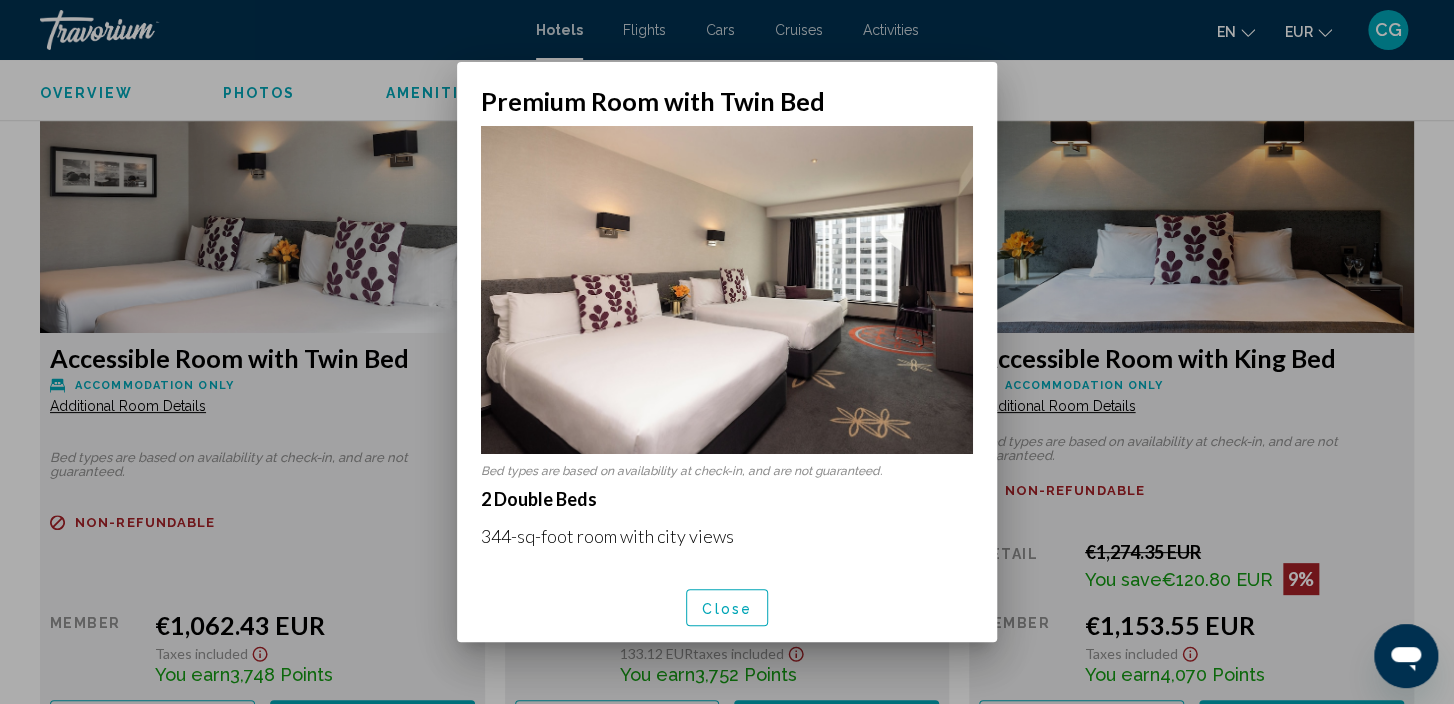 scroll, scrollTop: 0, scrollLeft: 0, axis: both 